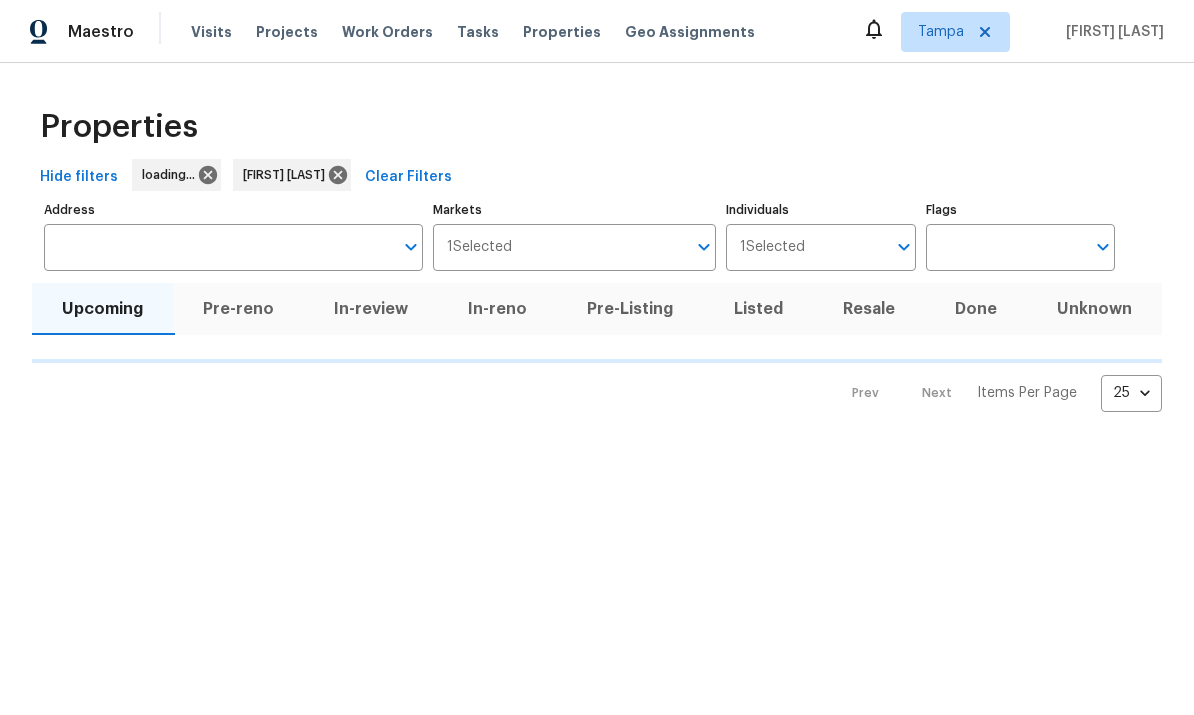scroll, scrollTop: 0, scrollLeft: 0, axis: both 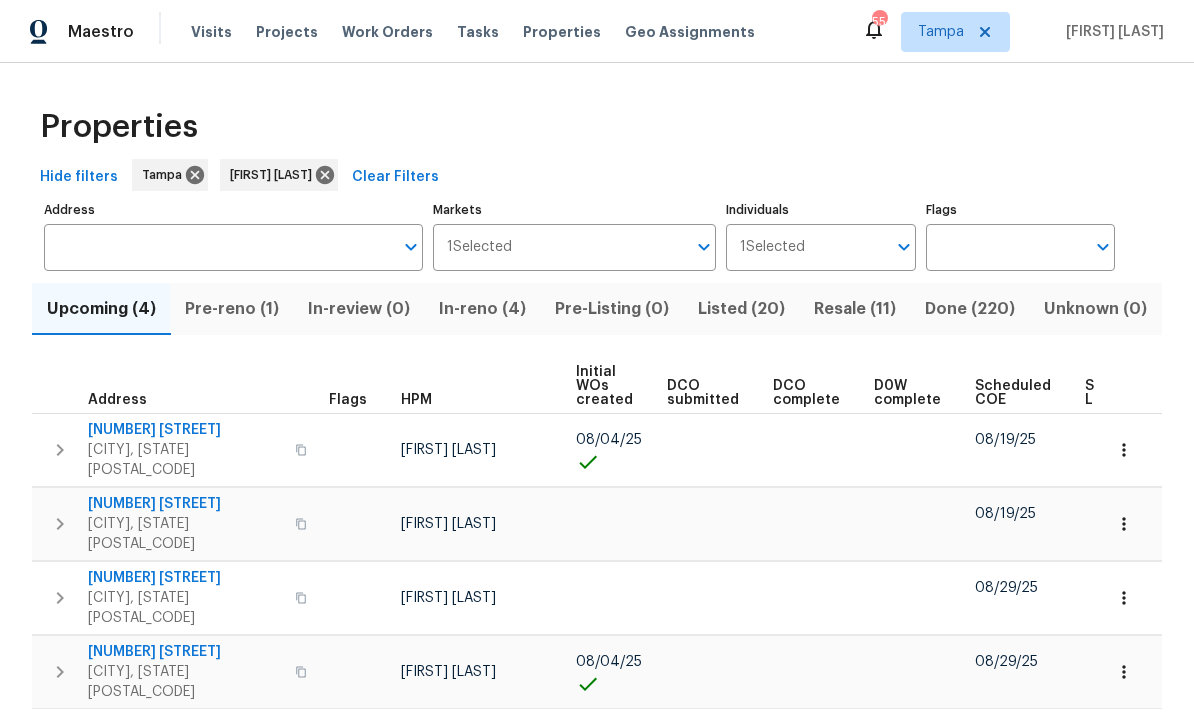 click on "In-reno (4)" at bounding box center (482, 309) 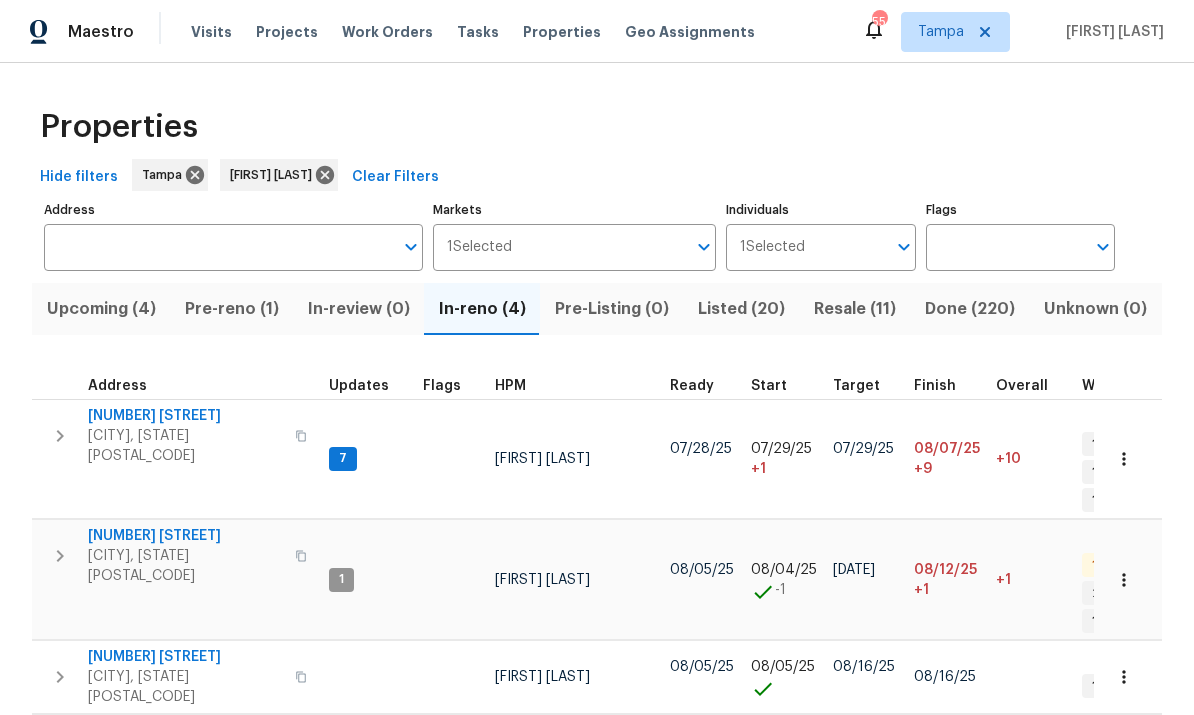 click on "10121 Geese Trail Cir" at bounding box center [185, 536] 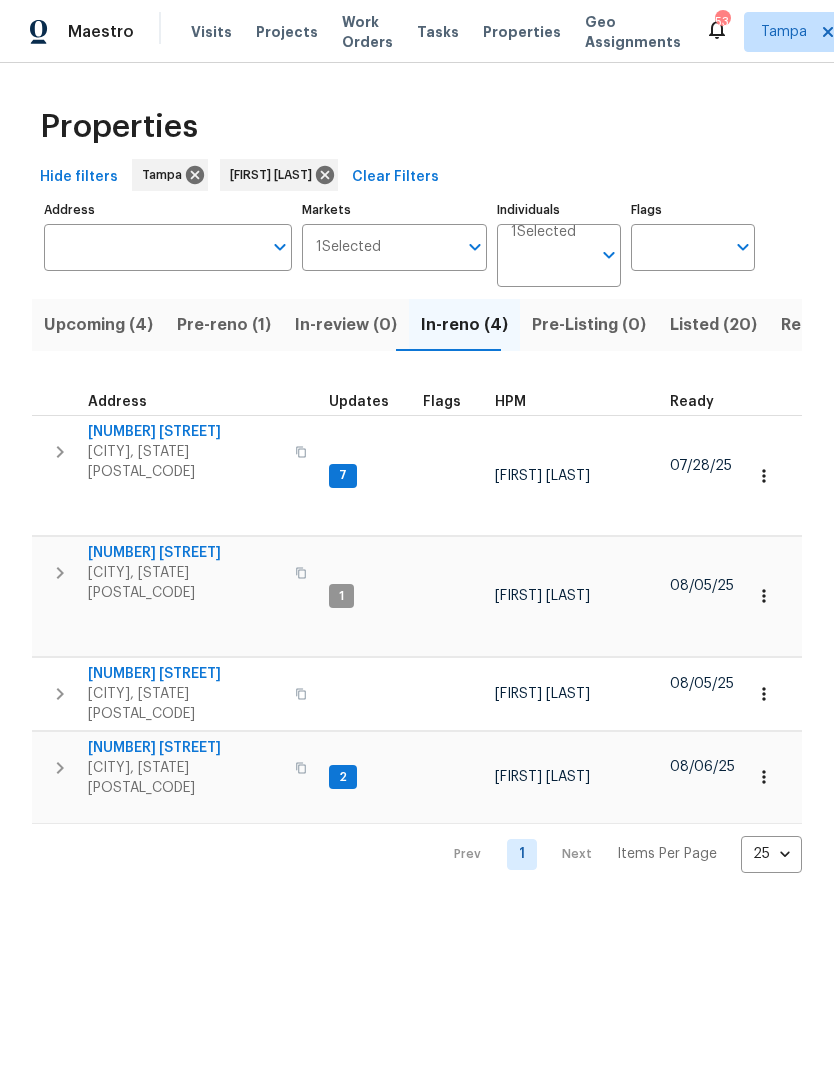 click 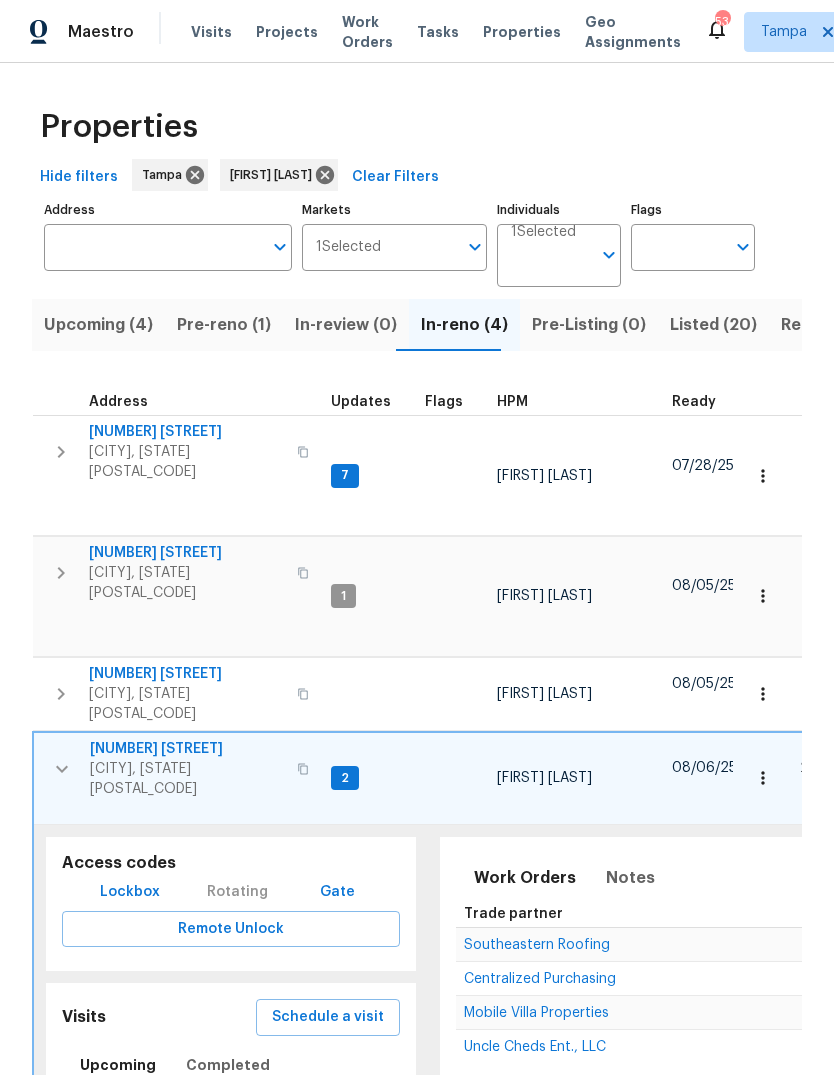 click on "Lockbox" at bounding box center (130, 892) 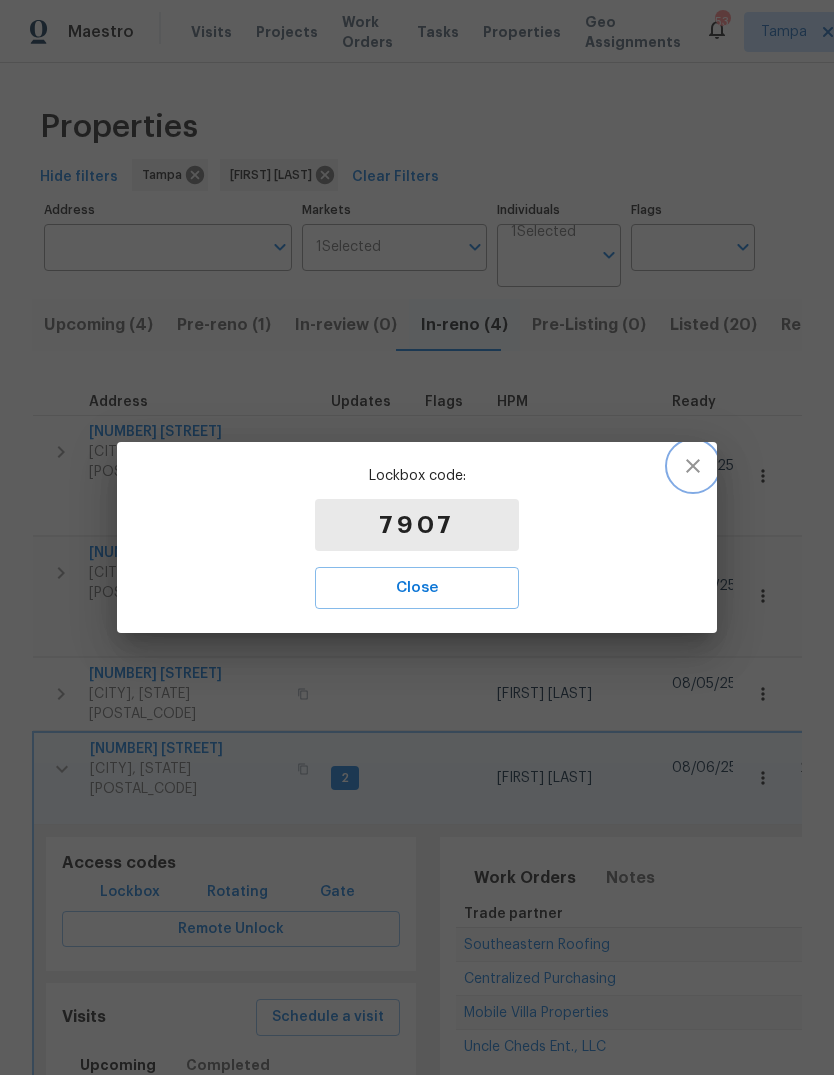 click 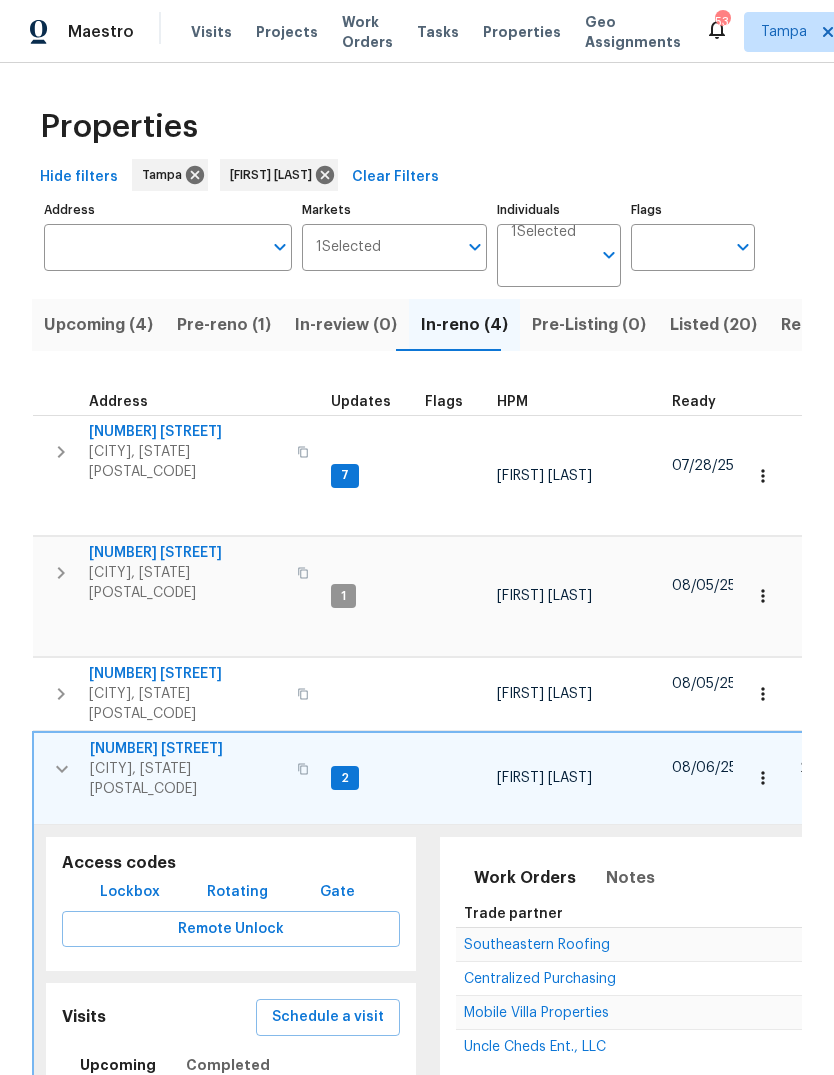 click on "Lockbox" at bounding box center (130, 892) 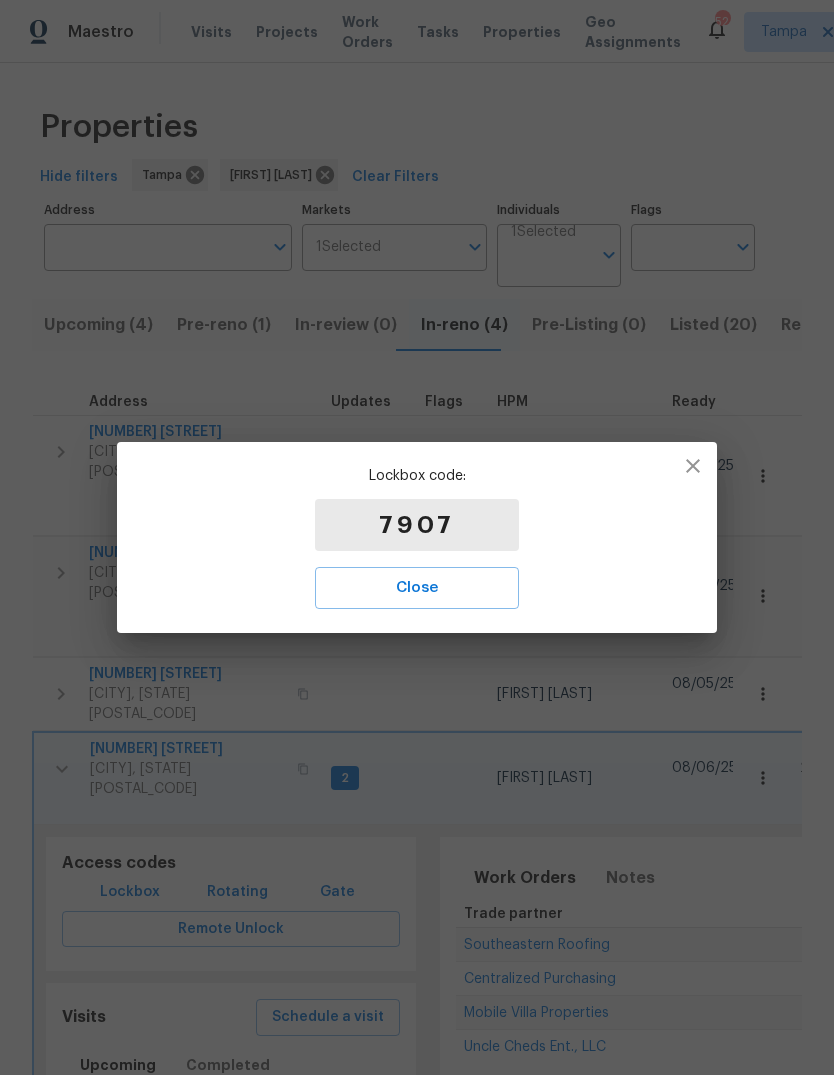 click on "Close" at bounding box center (417, 588) 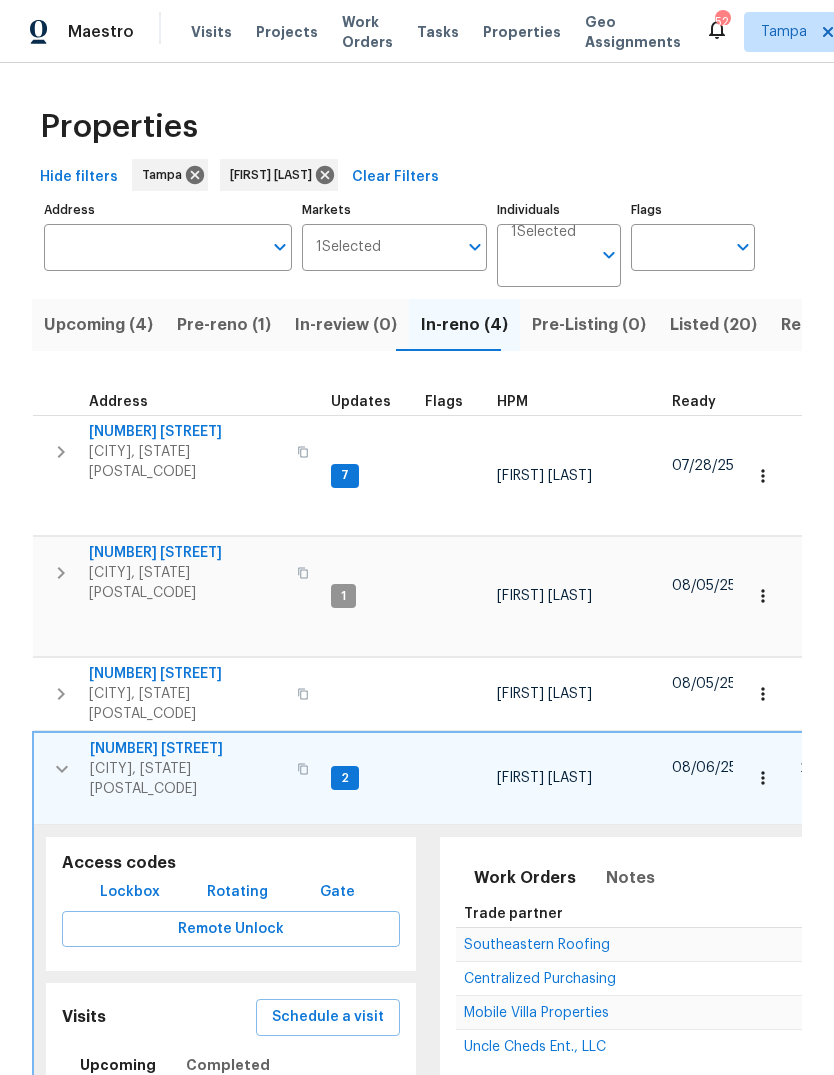 click 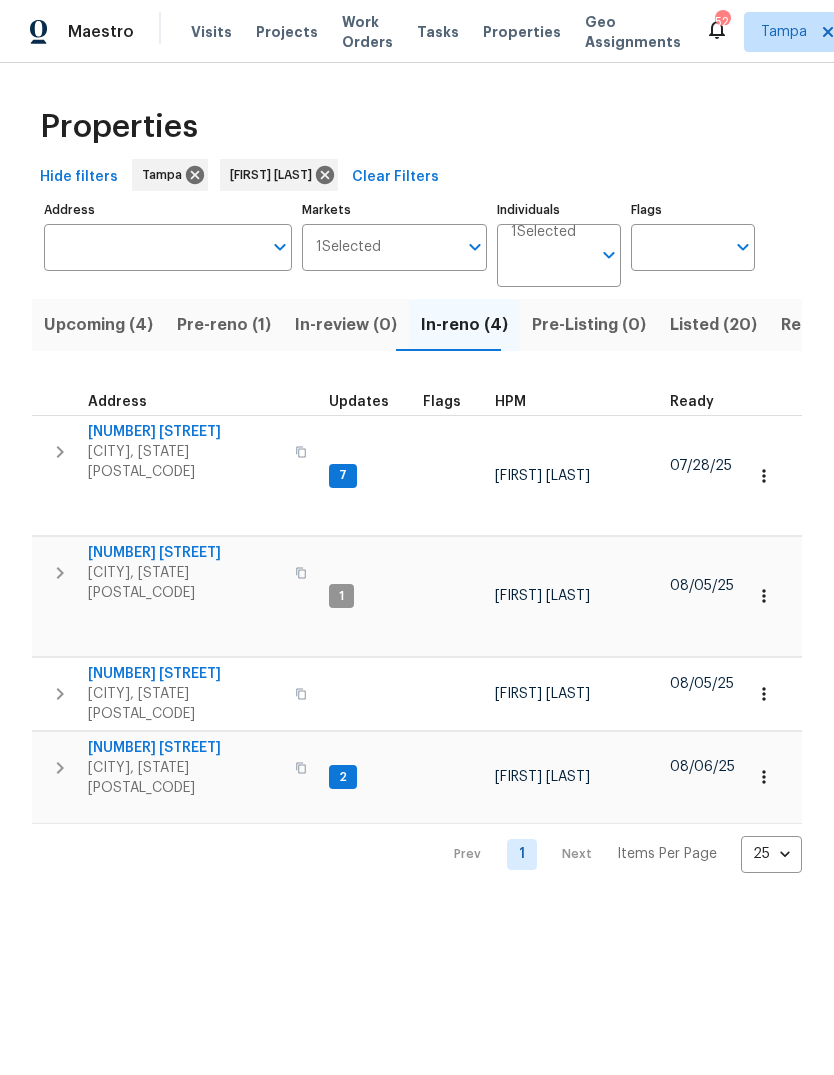 click on "Riverview, FL 33579" at bounding box center (185, 778) 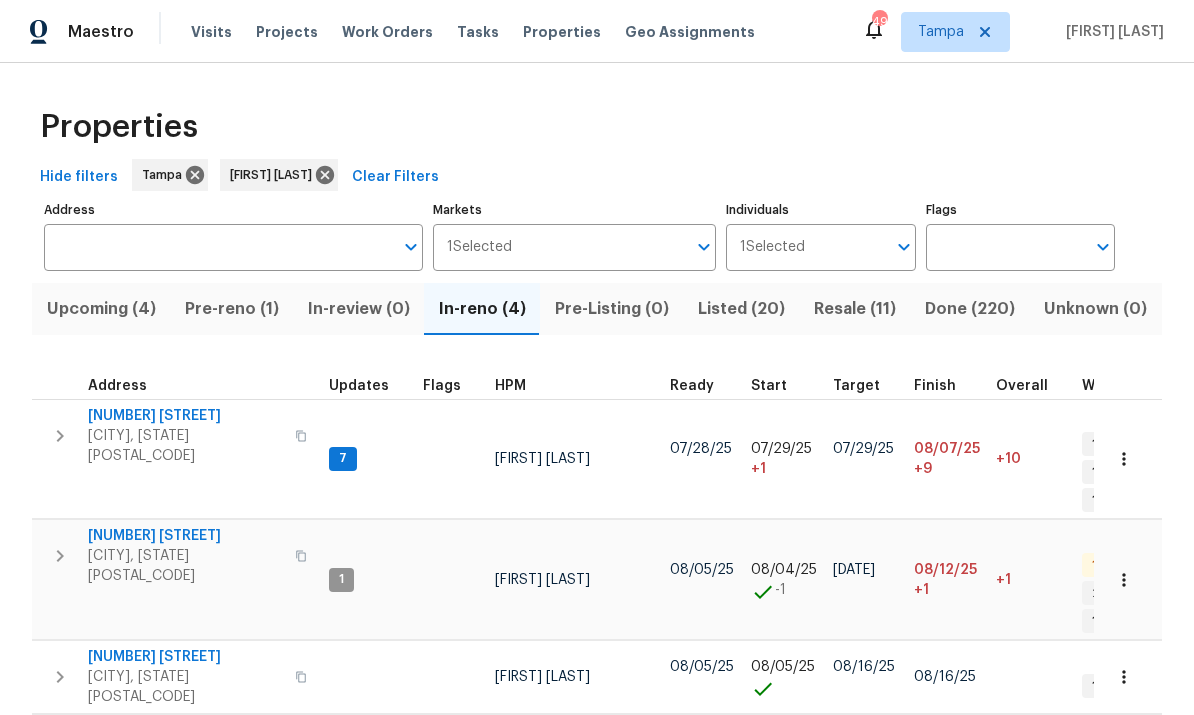click on "10121 Geese Trail Cir" at bounding box center [185, 536] 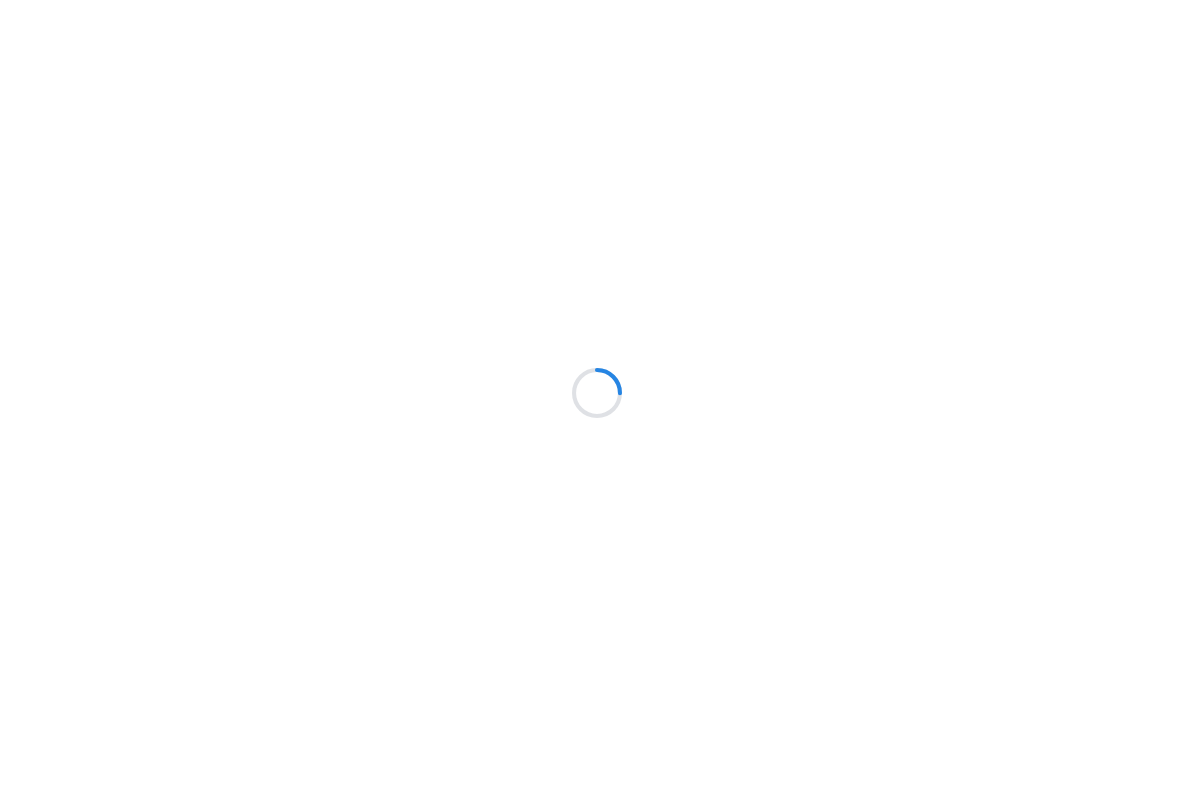 scroll, scrollTop: 0, scrollLeft: 0, axis: both 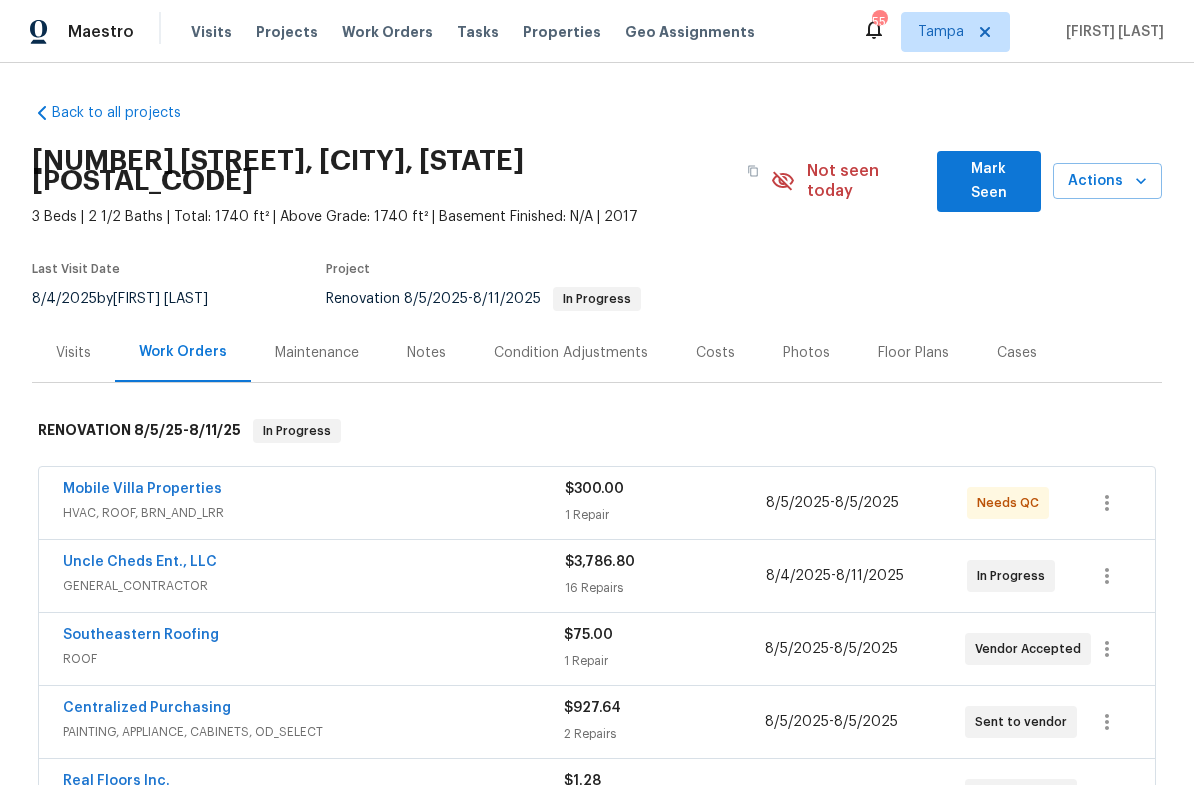 click on "Uncle Cheds Ent., LLC" at bounding box center [140, 562] 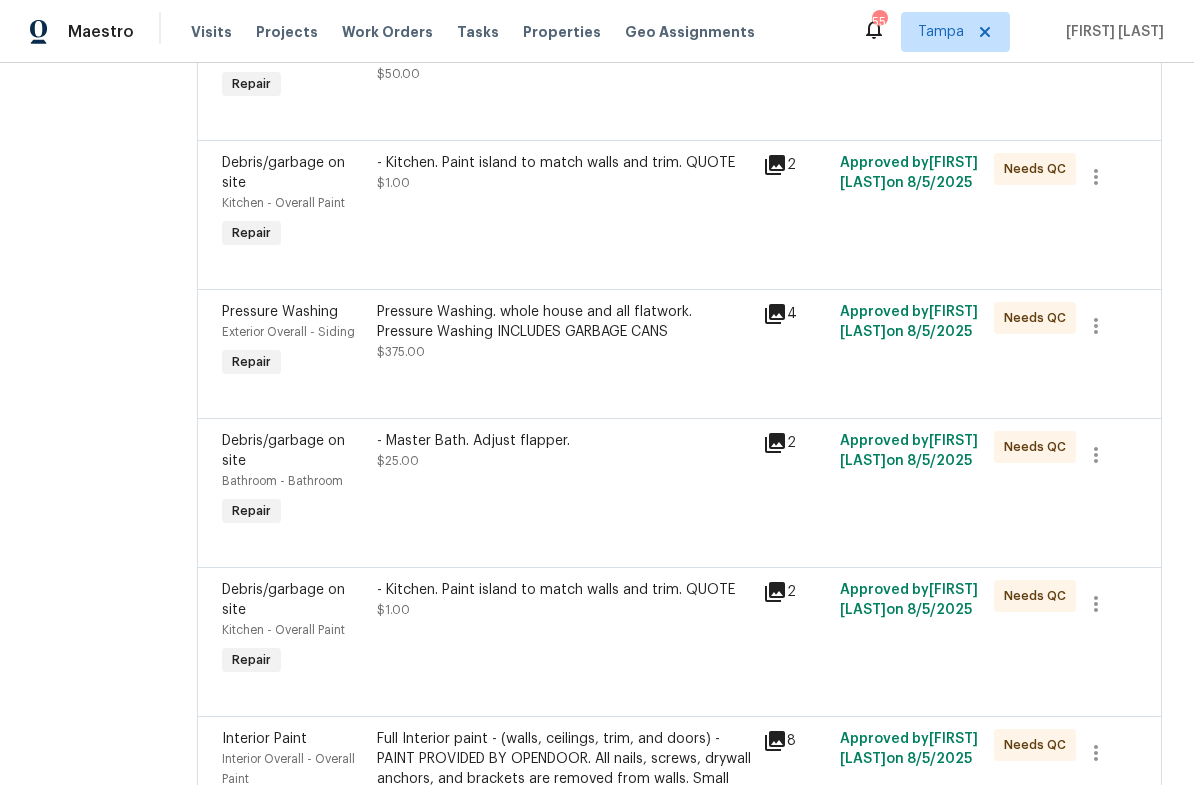 scroll, scrollTop: 1703, scrollLeft: 0, axis: vertical 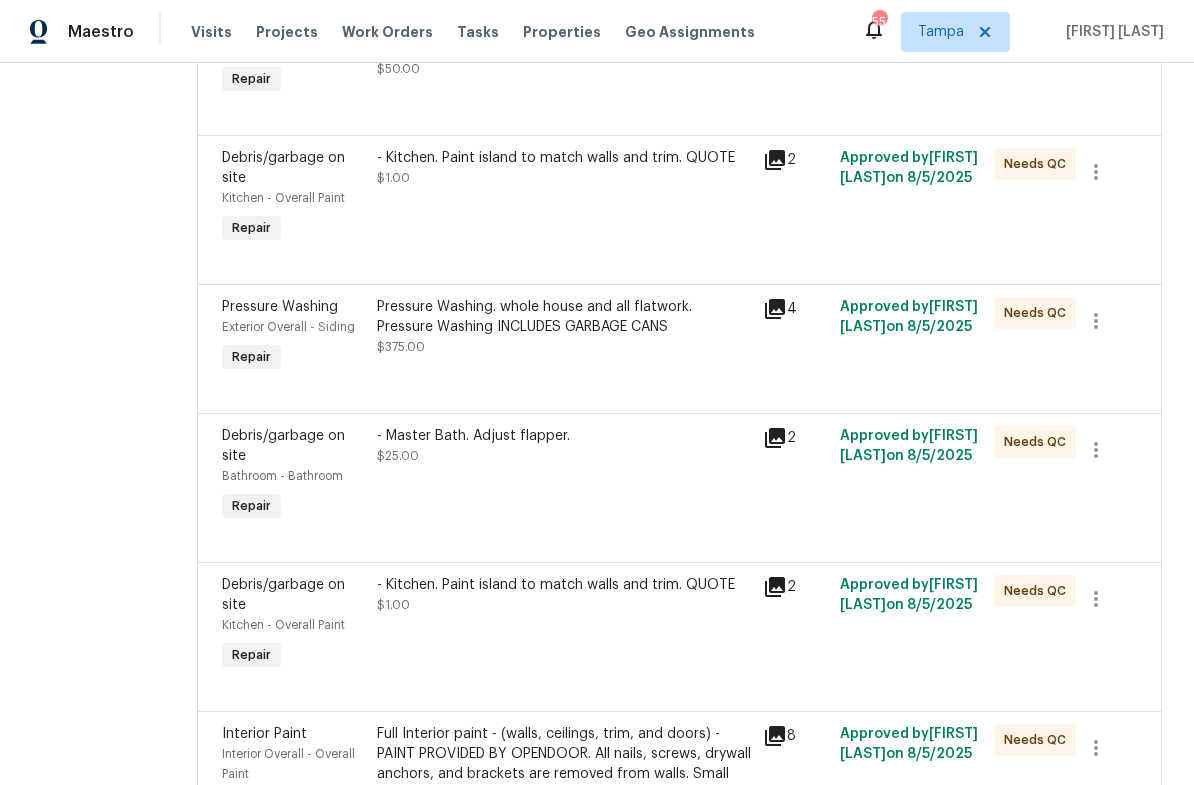 click on "- Kitchen. Paint island to match walls and trim. QUOTE $1.00" at bounding box center [564, 198] 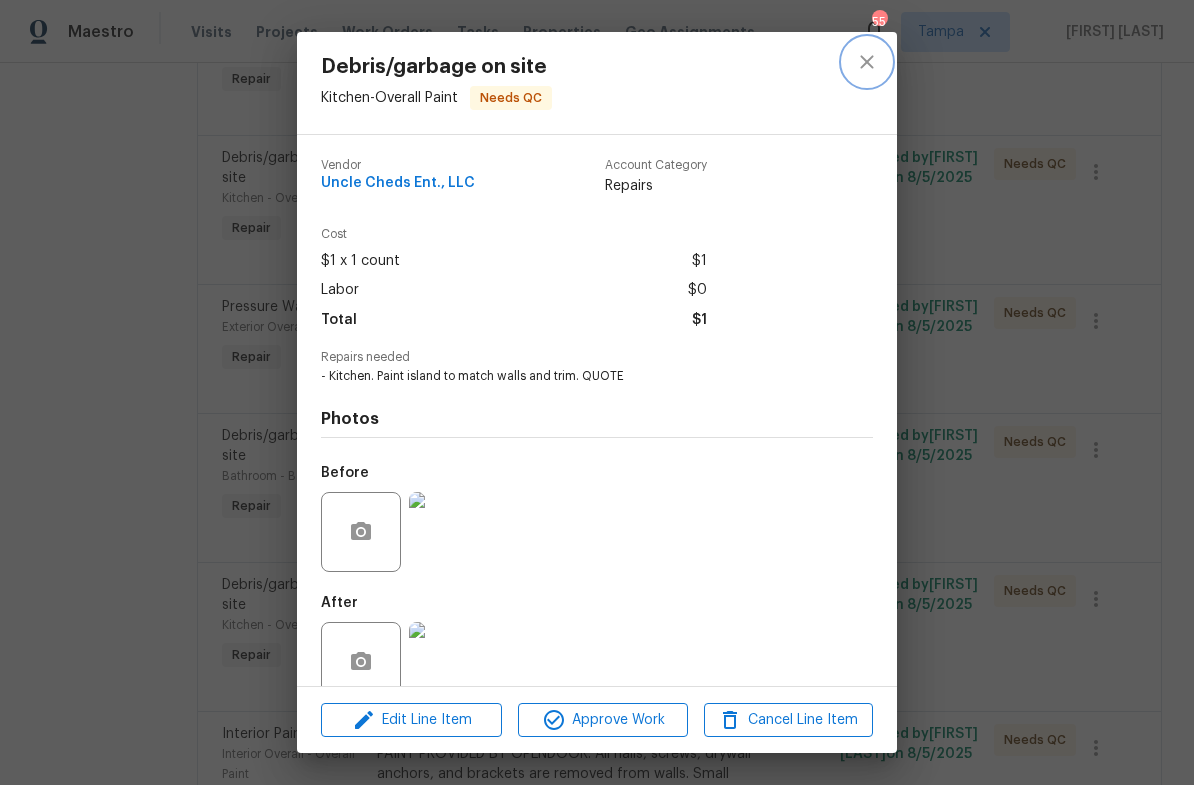 click 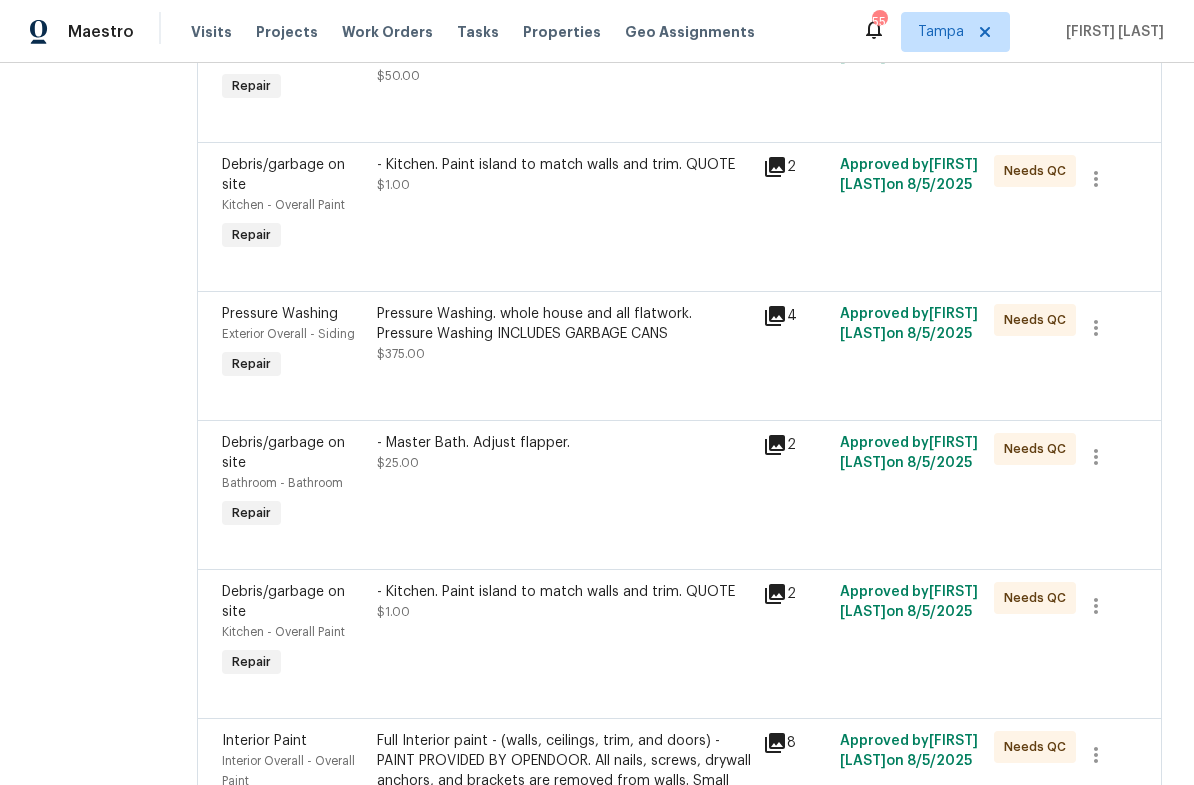 scroll, scrollTop: 1694, scrollLeft: 0, axis: vertical 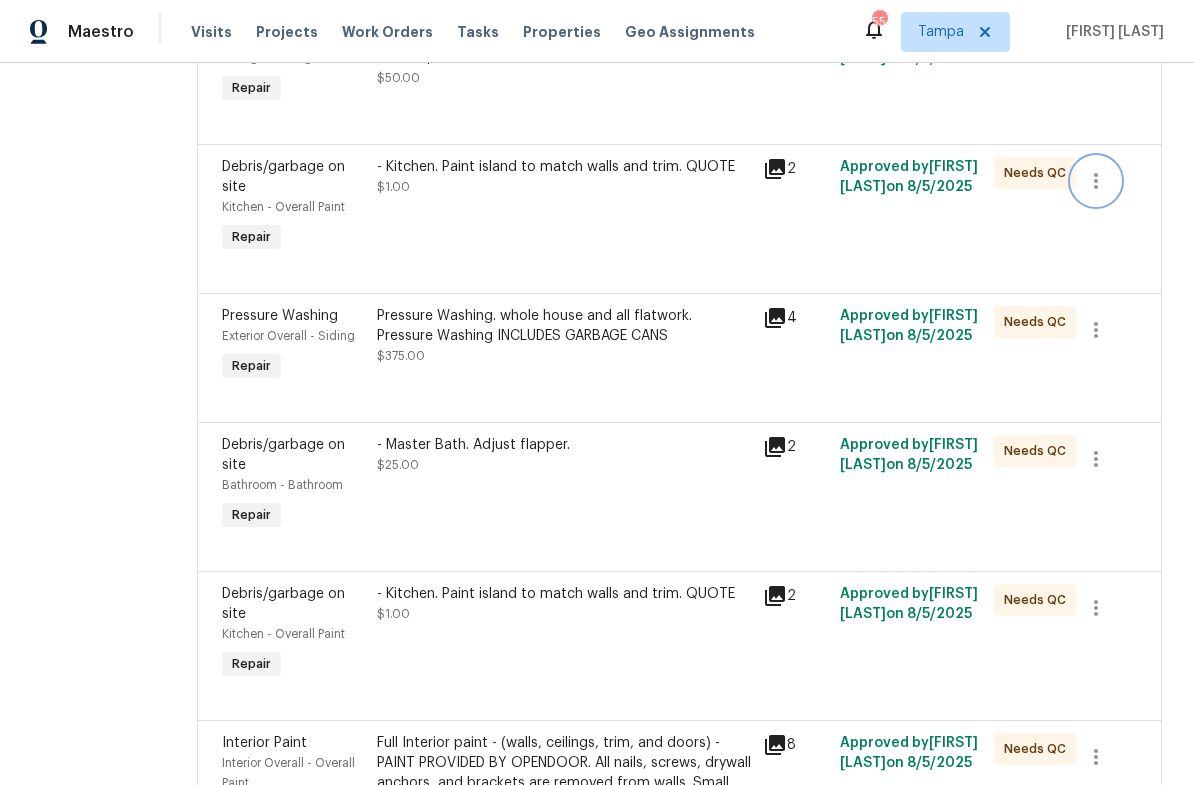 click 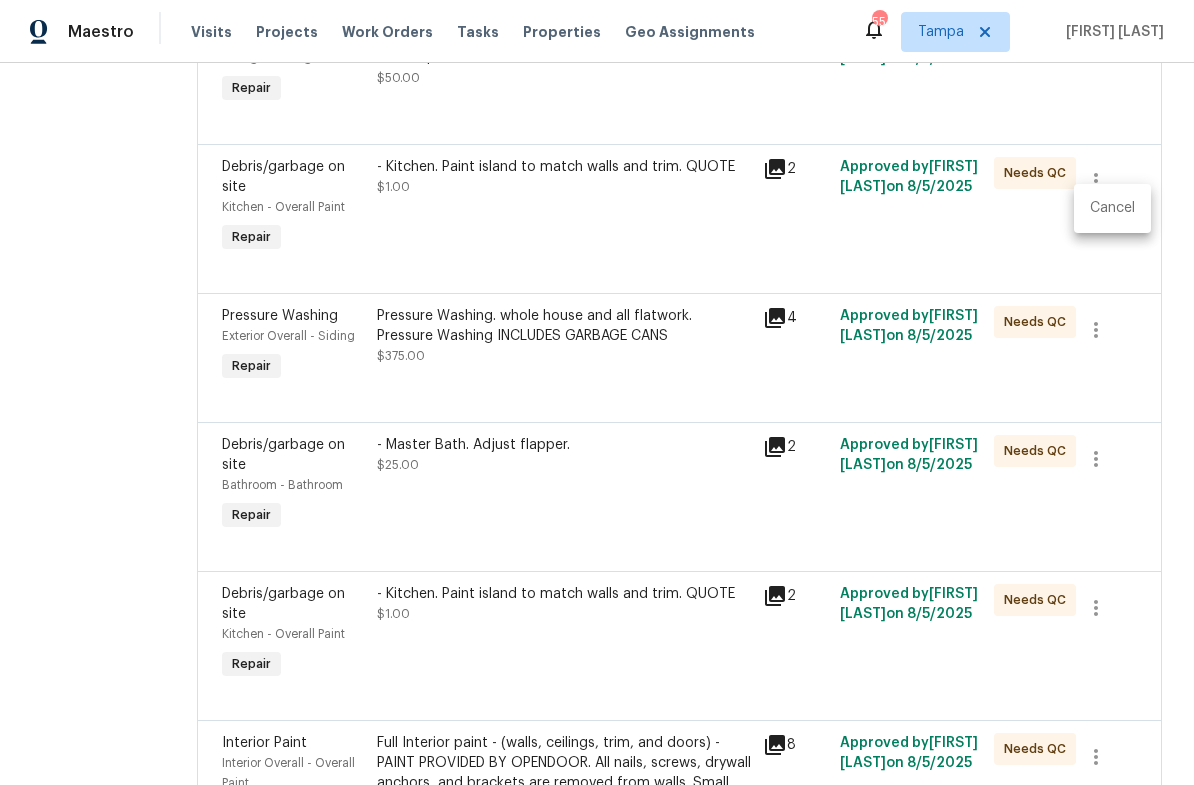 click on "Cancel" at bounding box center [1112, 208] 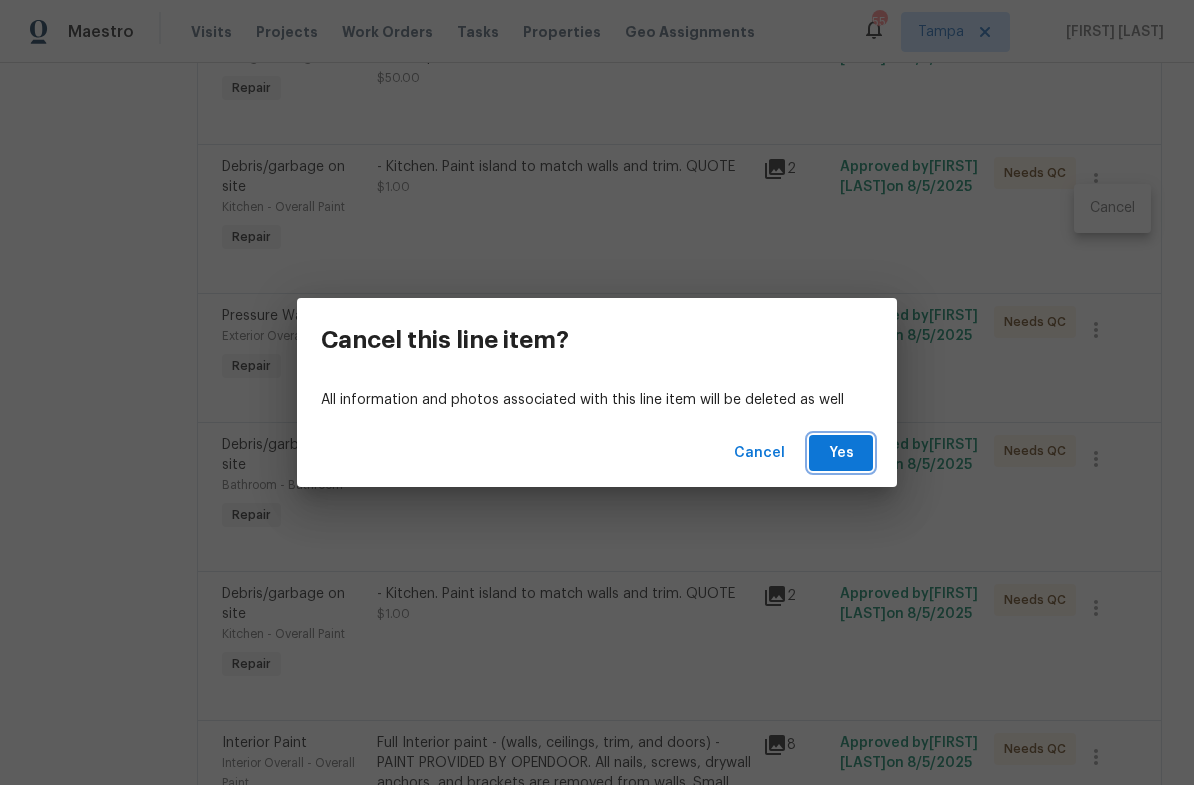 click on "Yes" at bounding box center (841, 453) 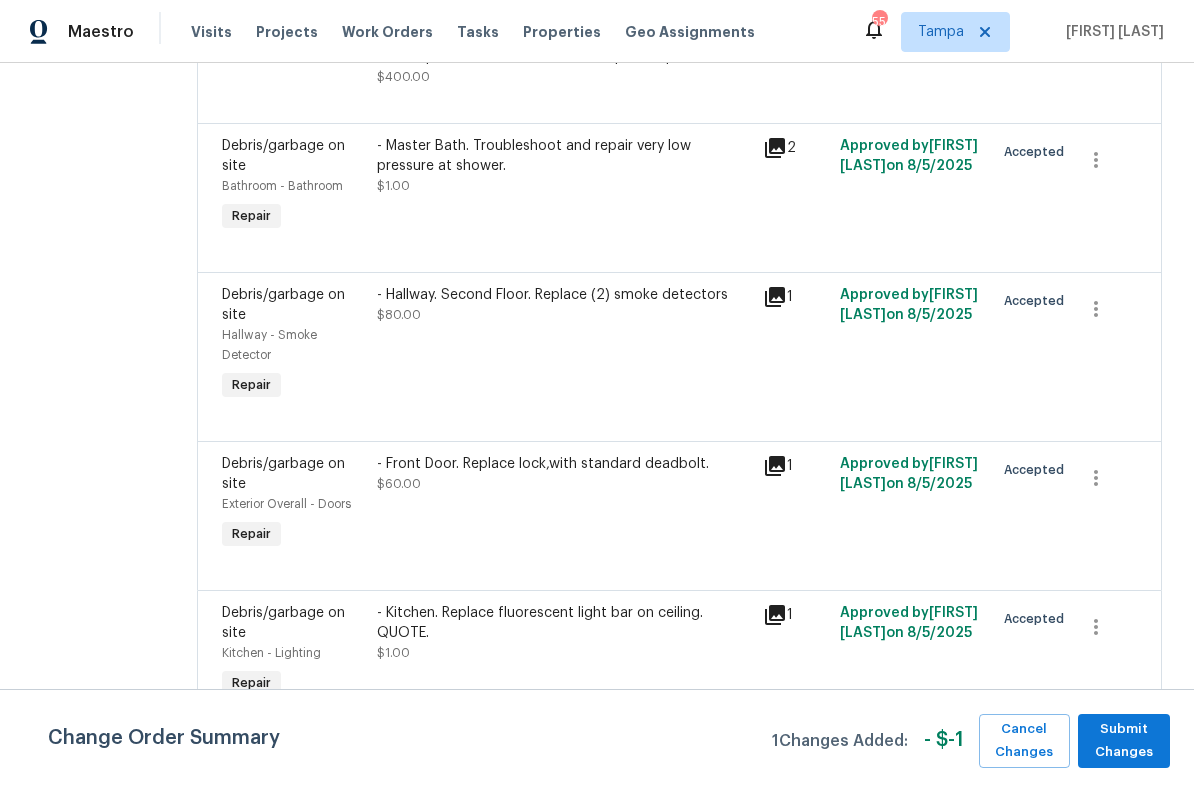 scroll, scrollTop: 3039, scrollLeft: 0, axis: vertical 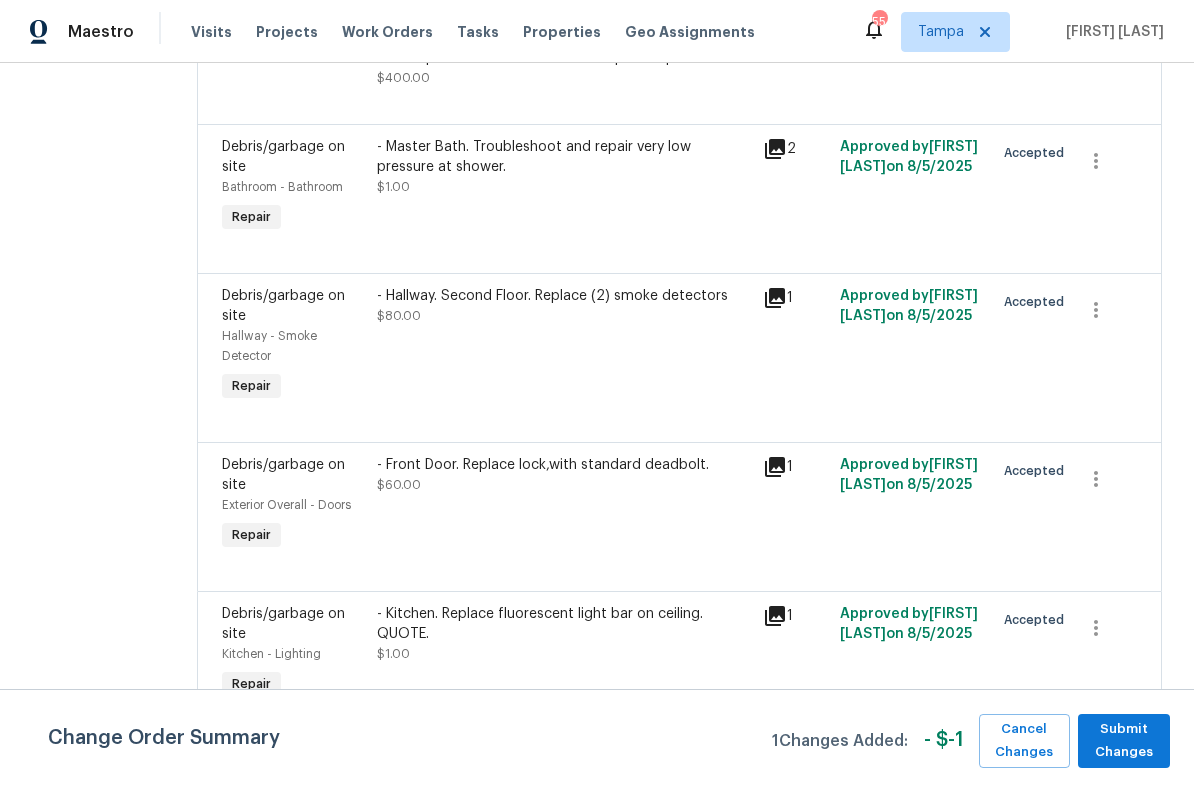 click on "- Master Bath. Troubleshoot and repair very low pressure at shower. $1.00" at bounding box center [564, 187] 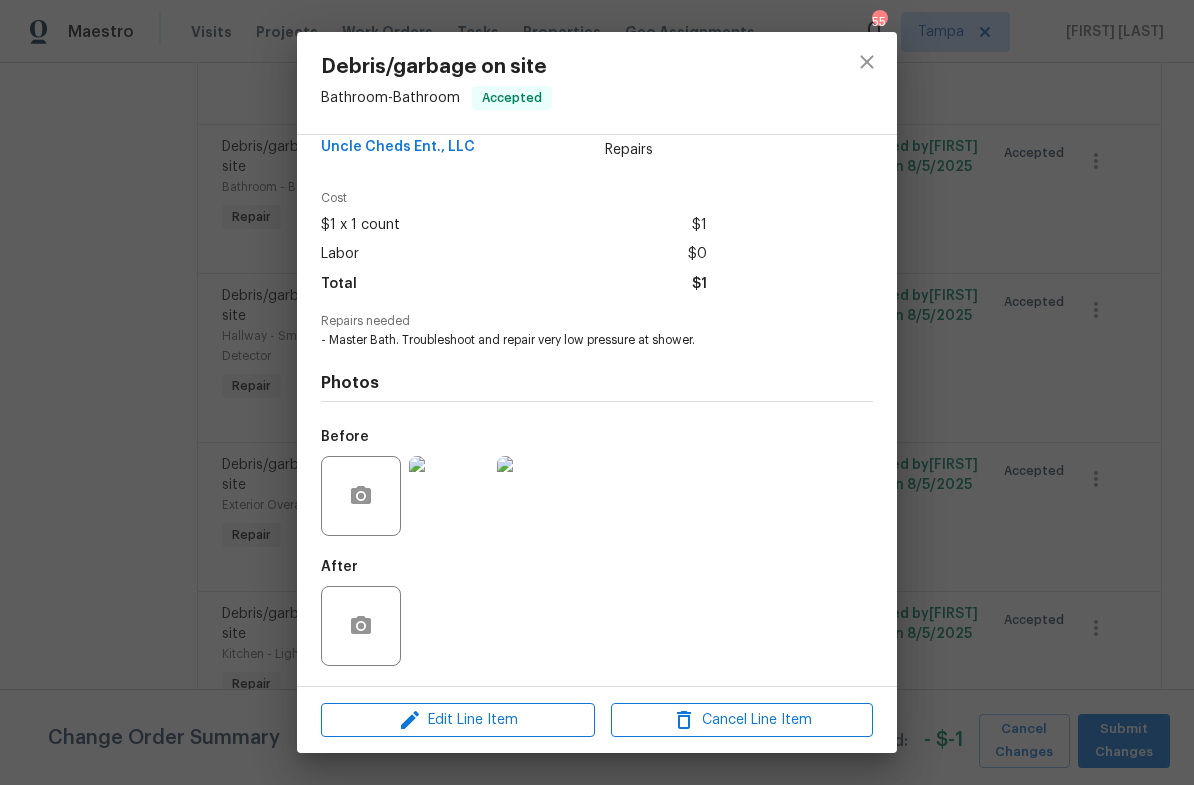 scroll, scrollTop: 41, scrollLeft: 0, axis: vertical 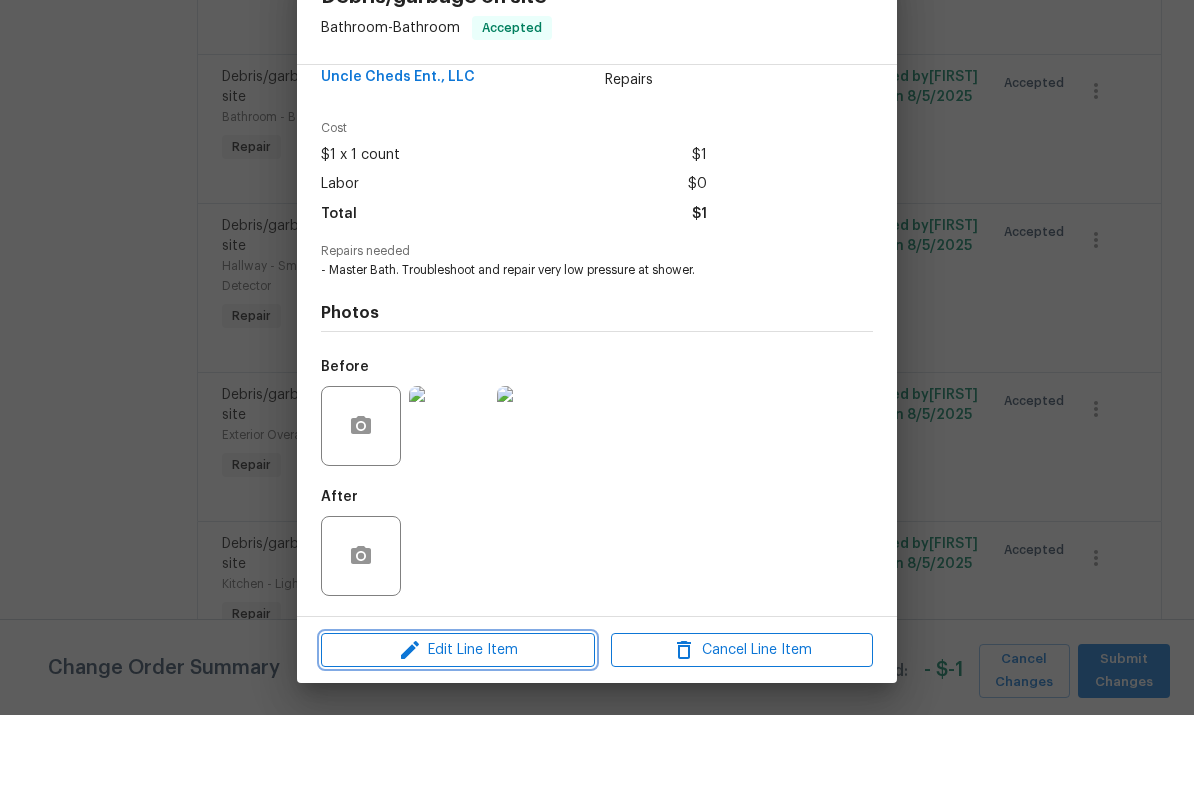 click on "Edit Line Item" at bounding box center (458, 720) 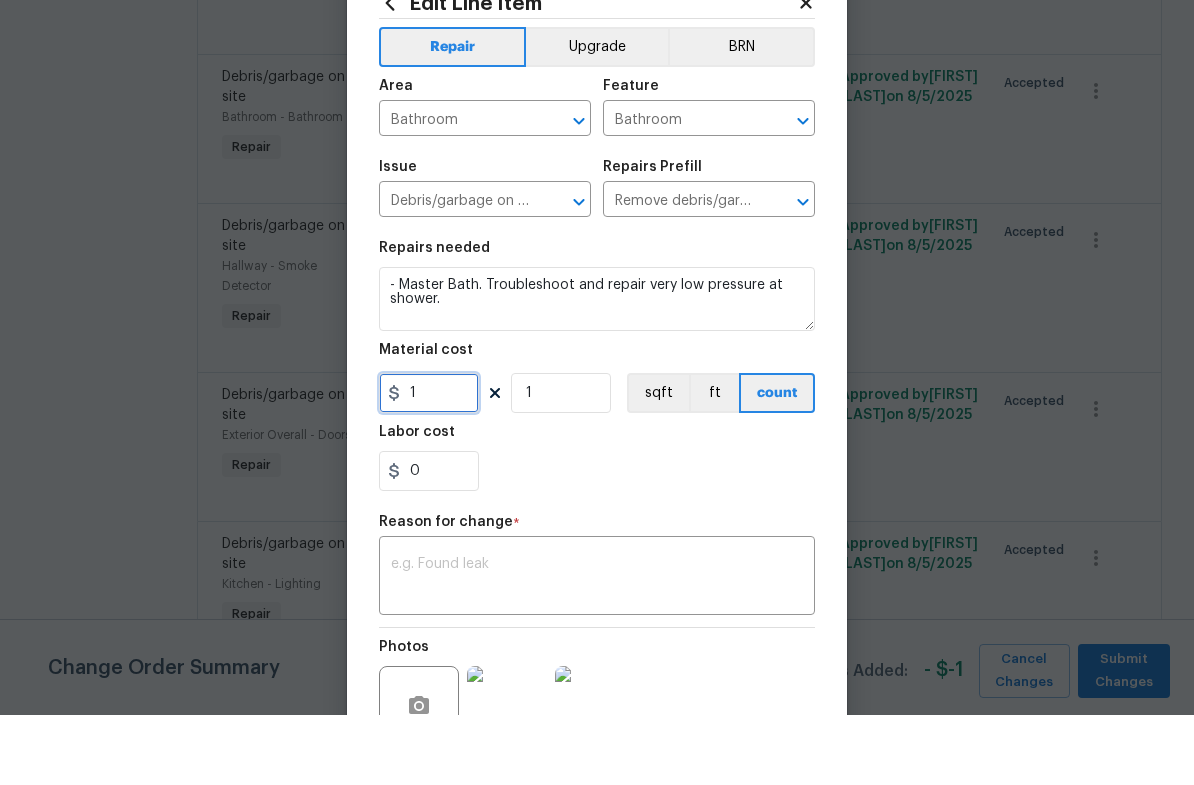 click on "1" at bounding box center [429, 463] 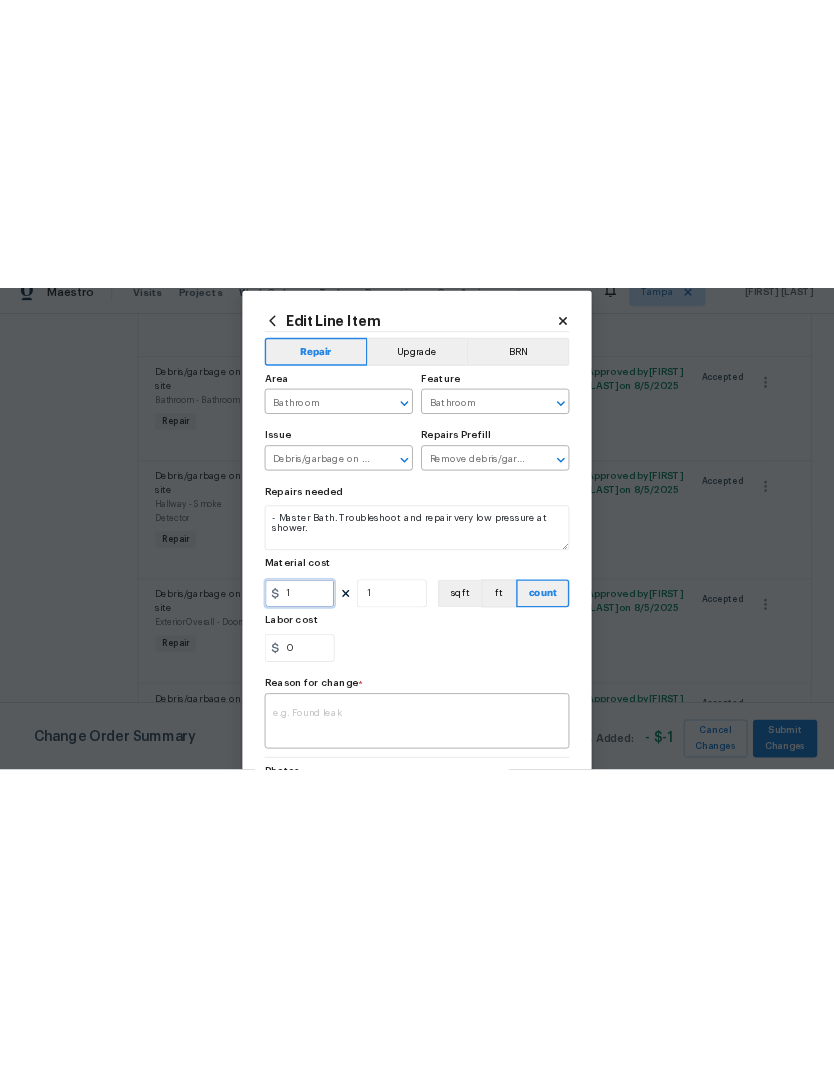 scroll, scrollTop: 0, scrollLeft: 0, axis: both 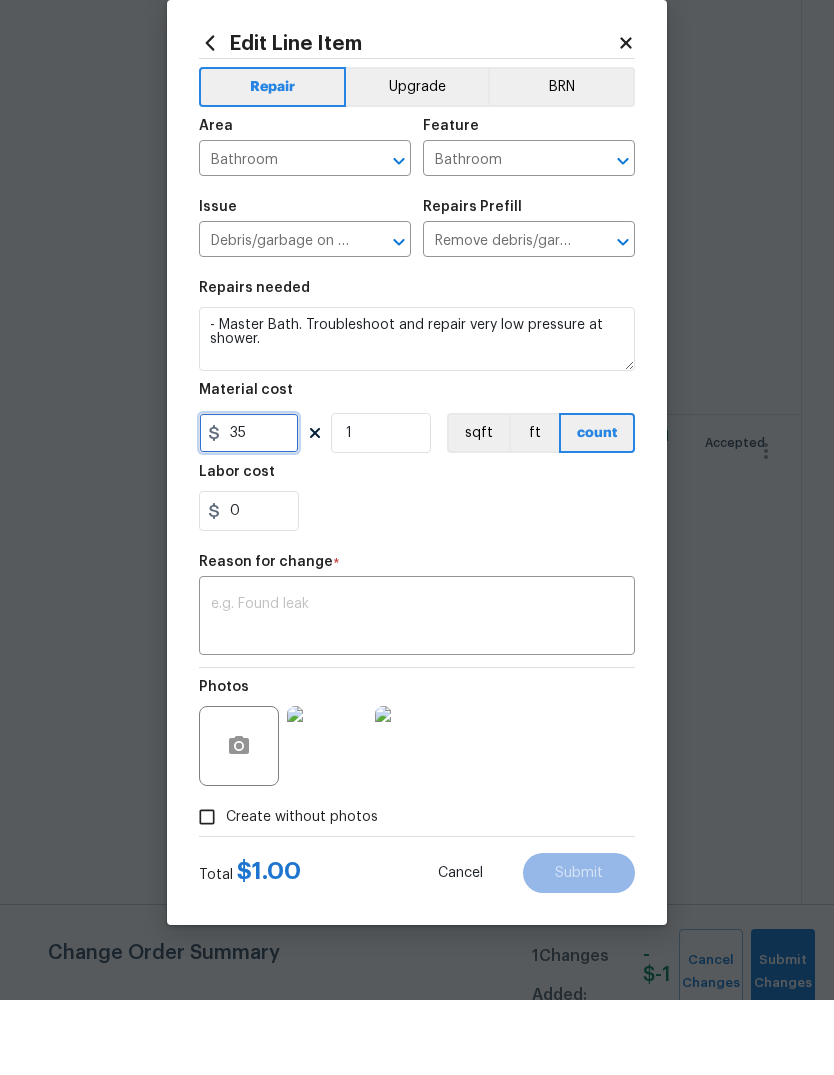 type on "35" 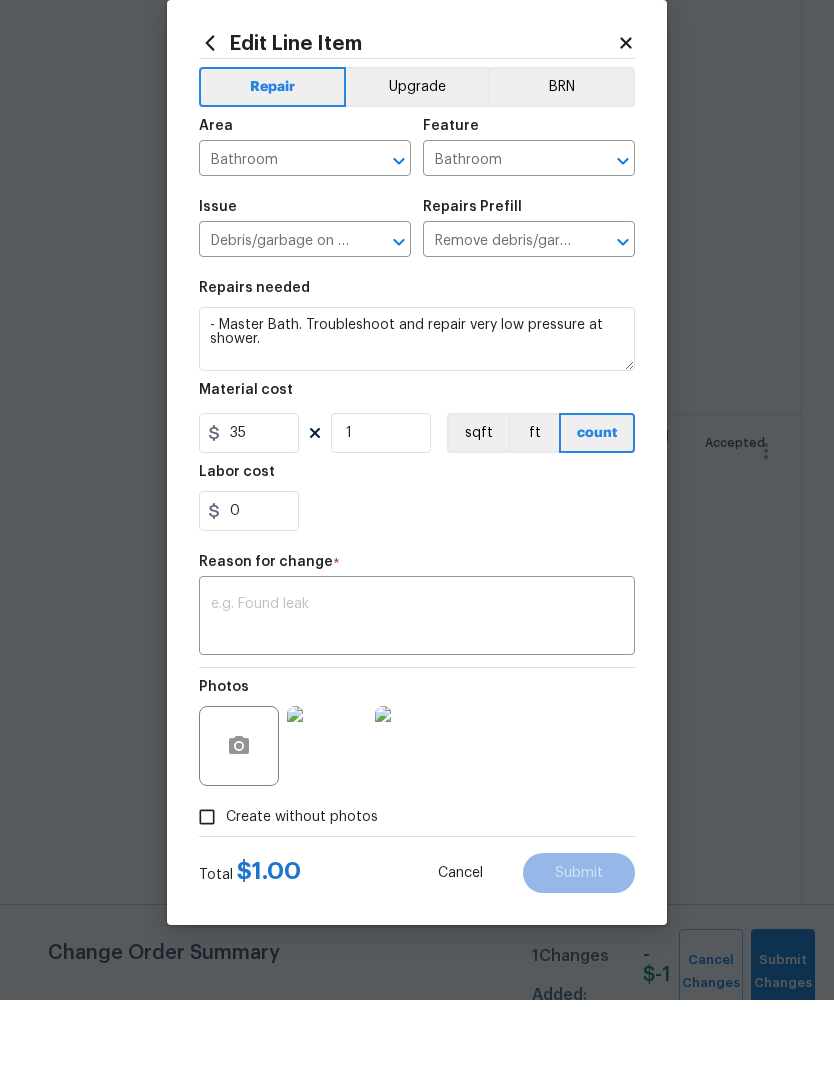 click at bounding box center [417, 693] 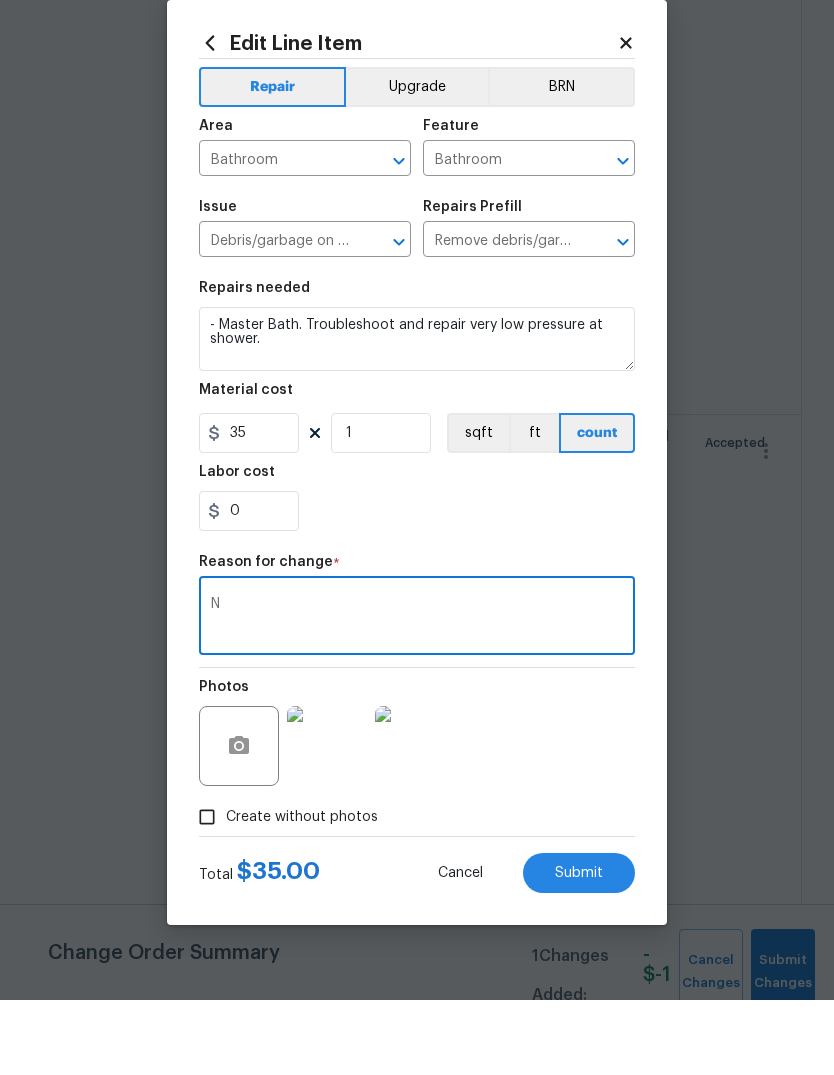 scroll, scrollTop: 75, scrollLeft: 0, axis: vertical 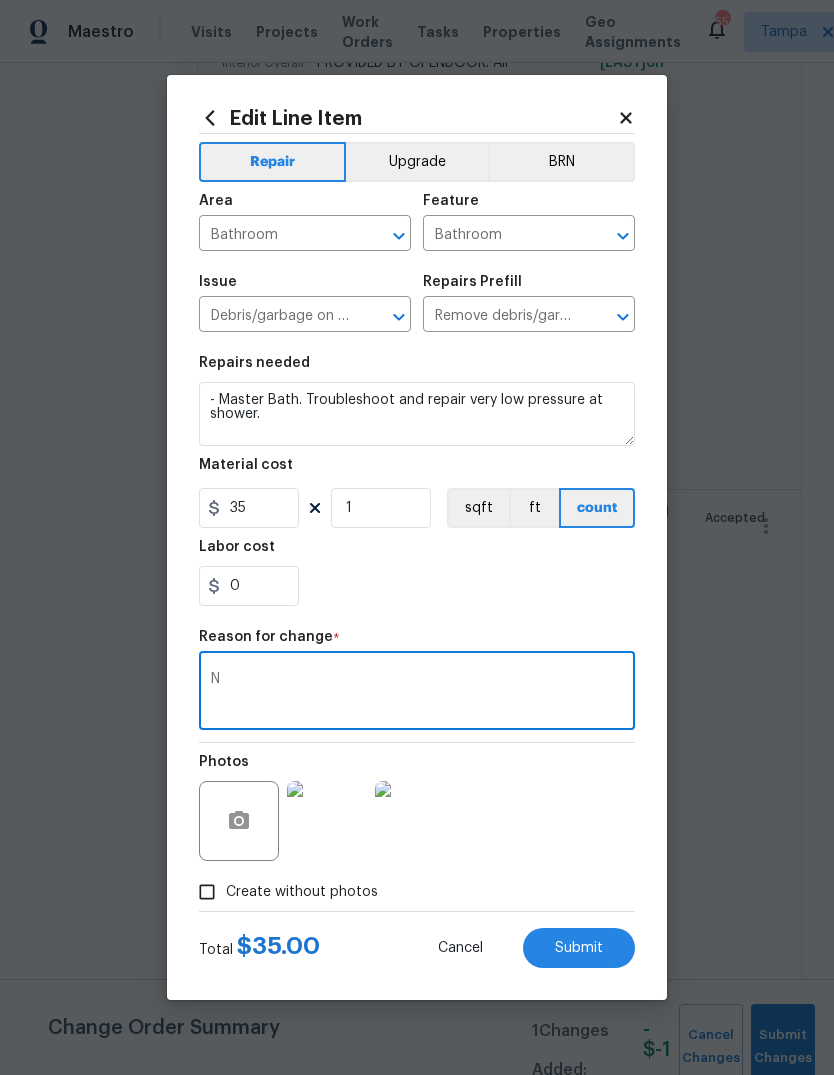 type on "N" 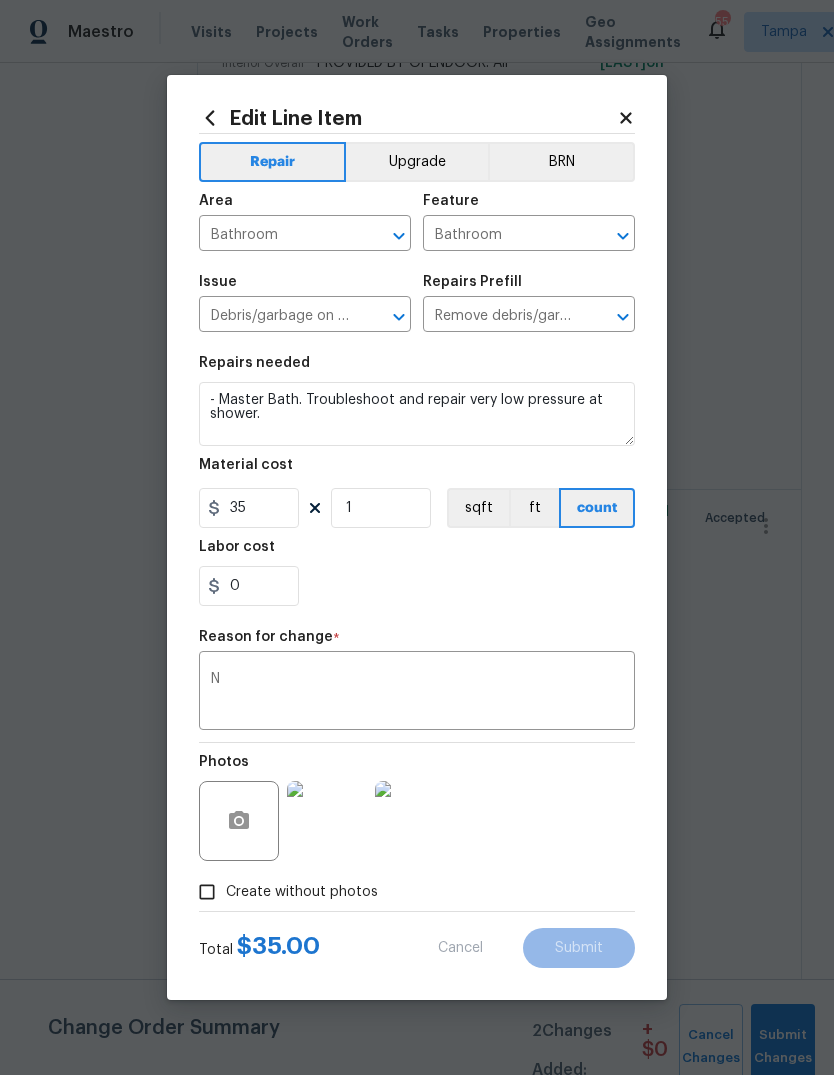 type on "1" 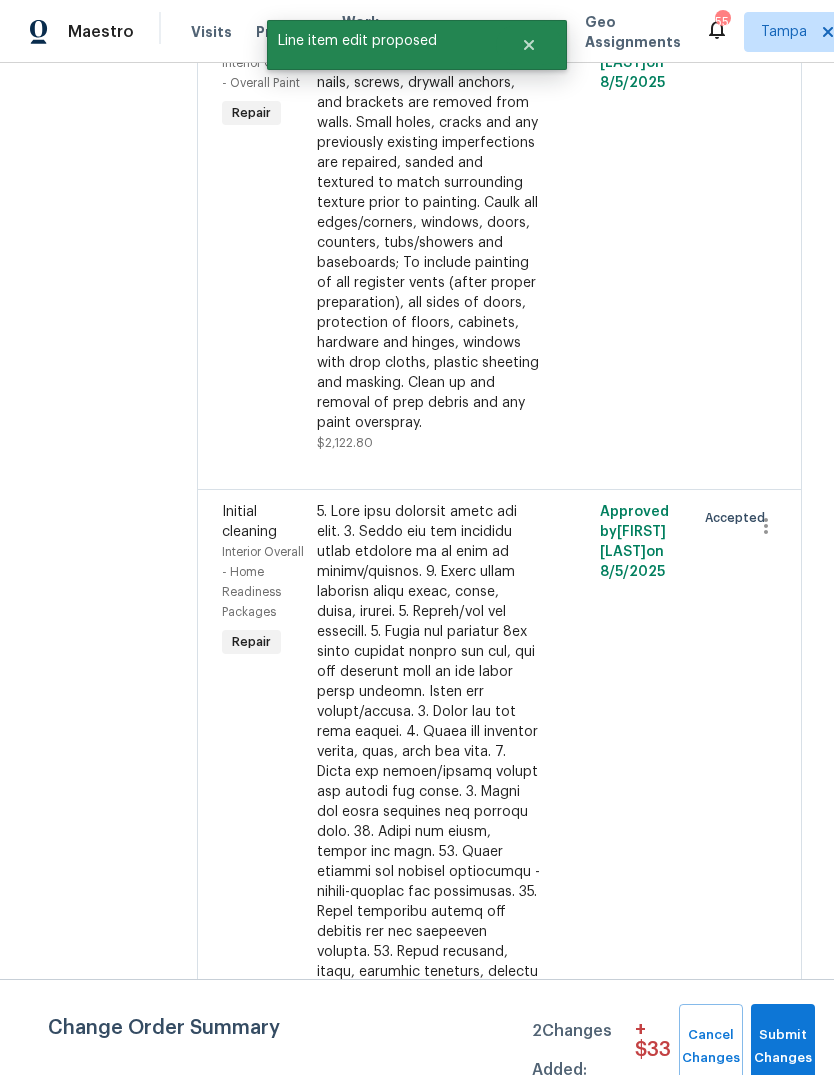 scroll, scrollTop: 0, scrollLeft: 0, axis: both 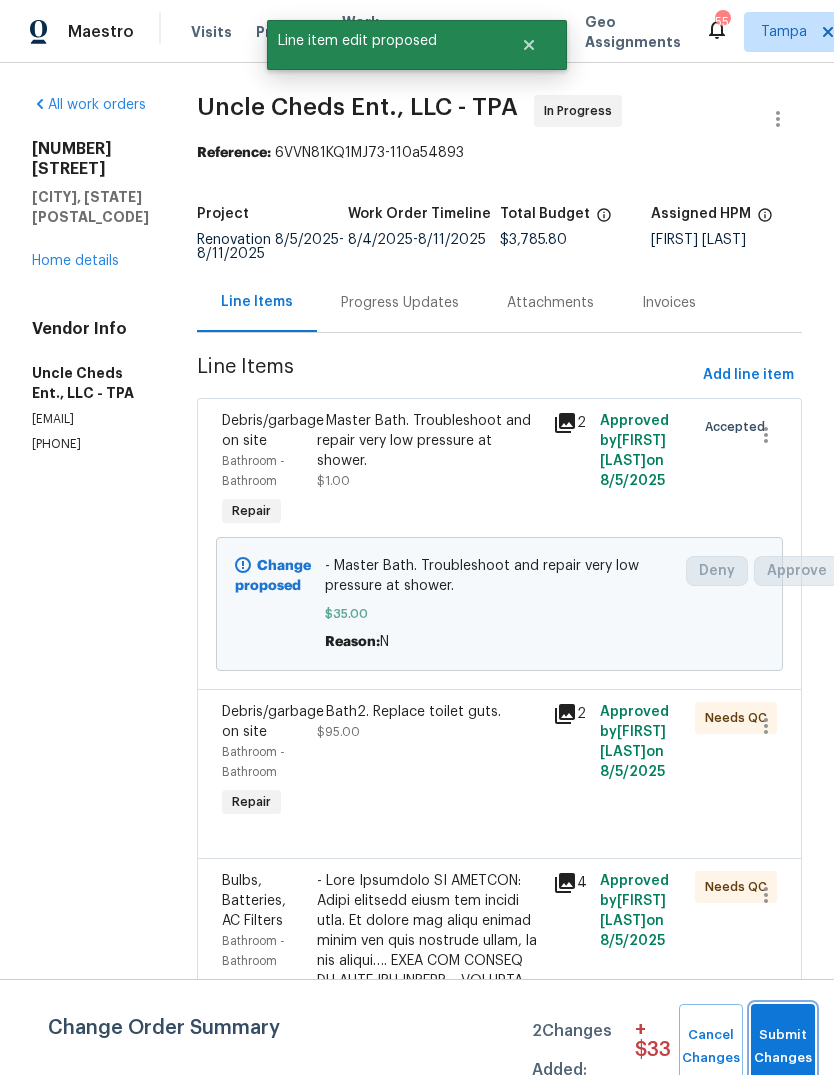 click on "Submit Changes" at bounding box center (783, 1047) 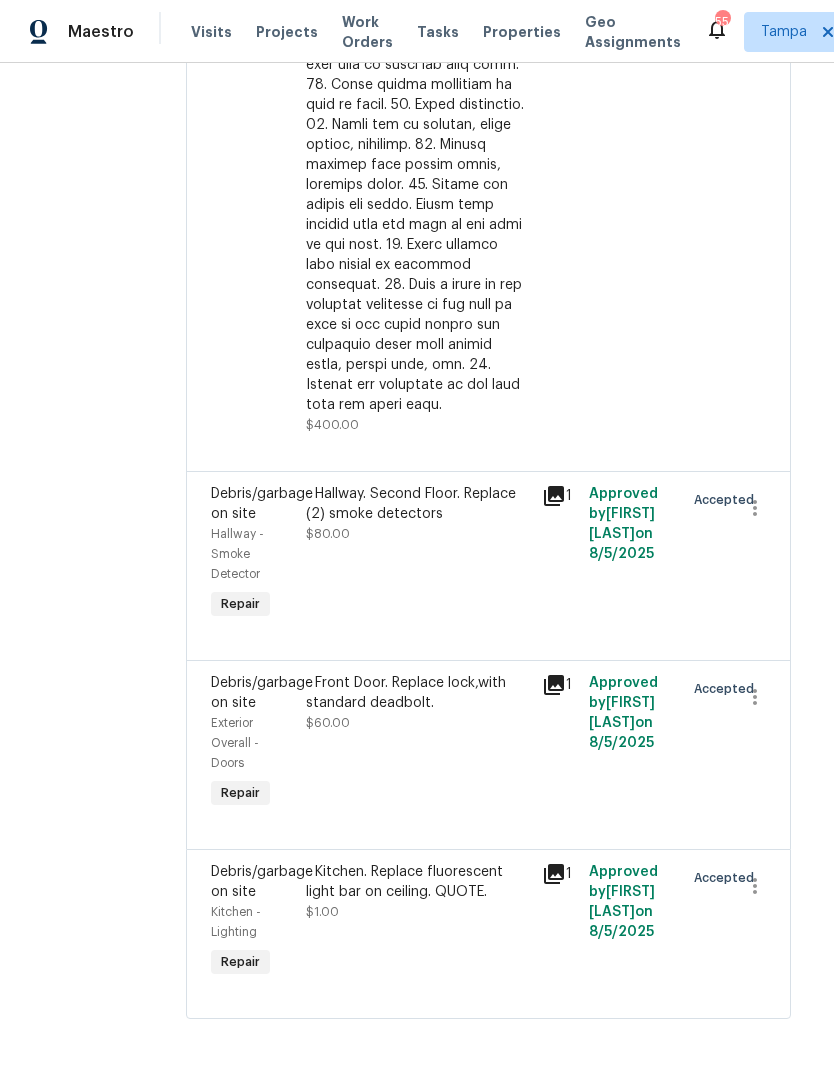 scroll, scrollTop: 4303, scrollLeft: 11, axis: both 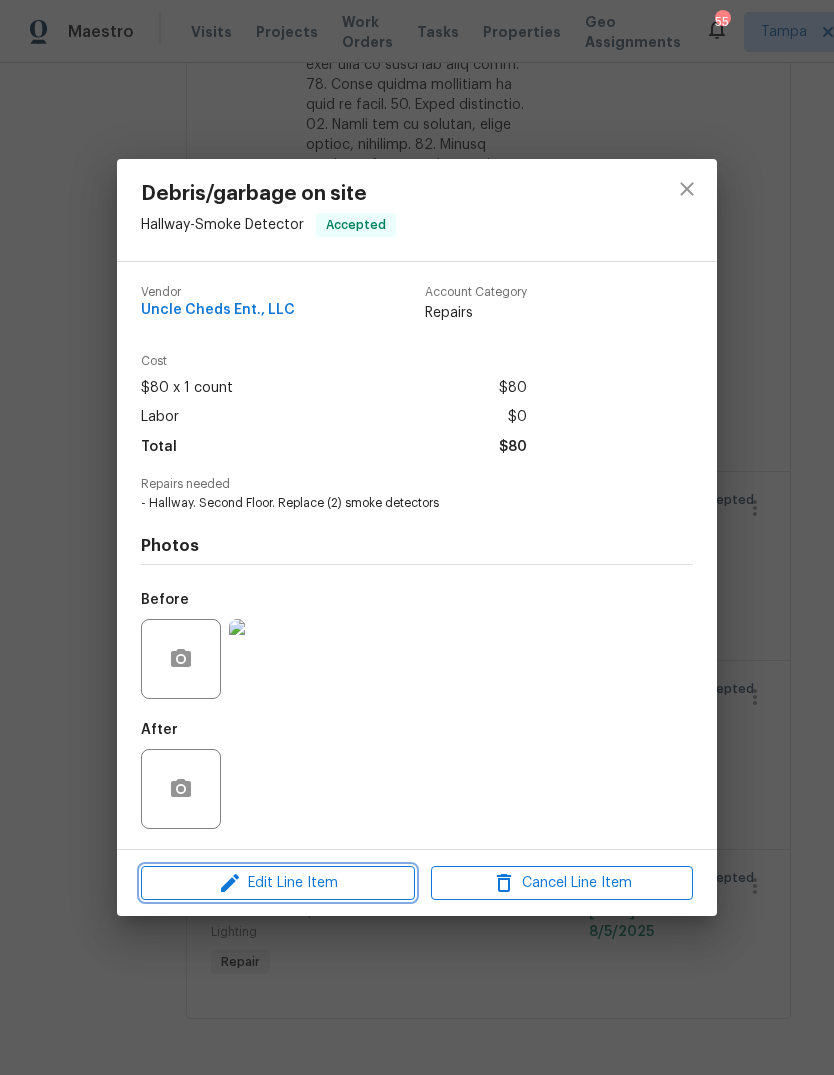 click on "Edit Line Item" at bounding box center (278, 883) 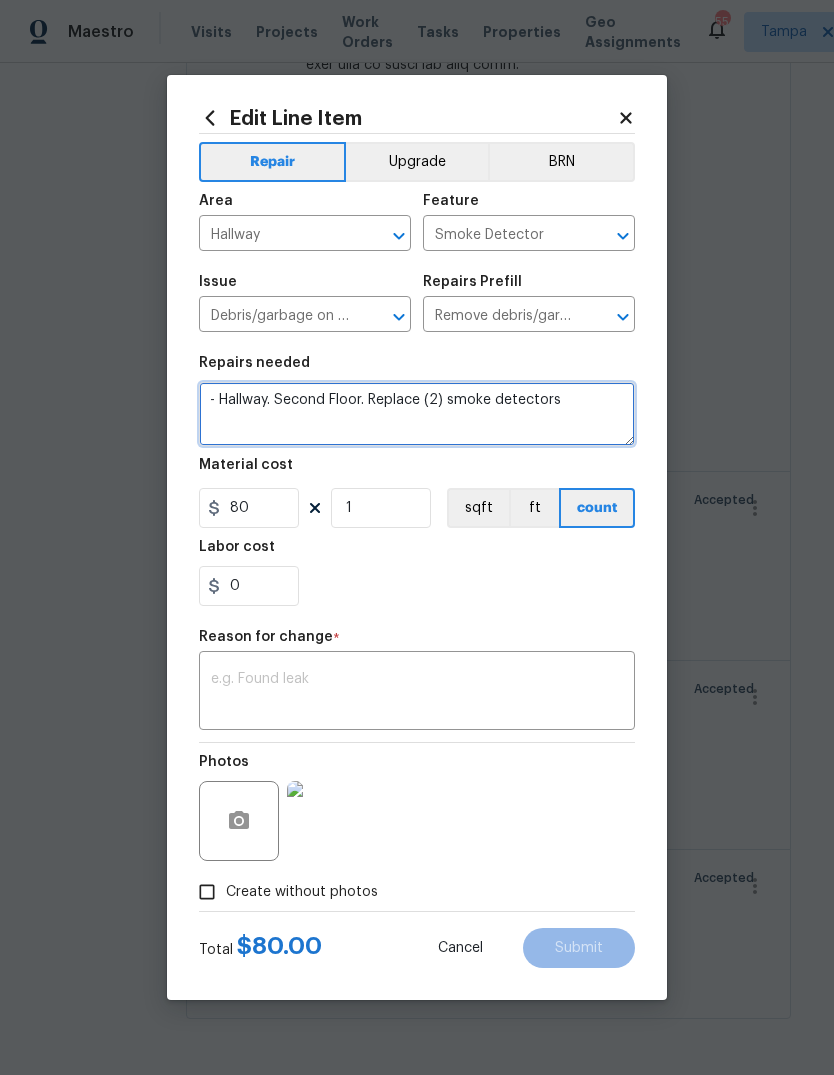 click on "- Hallway. Second Floor. Replace (2) smoke detectors" at bounding box center [417, 414] 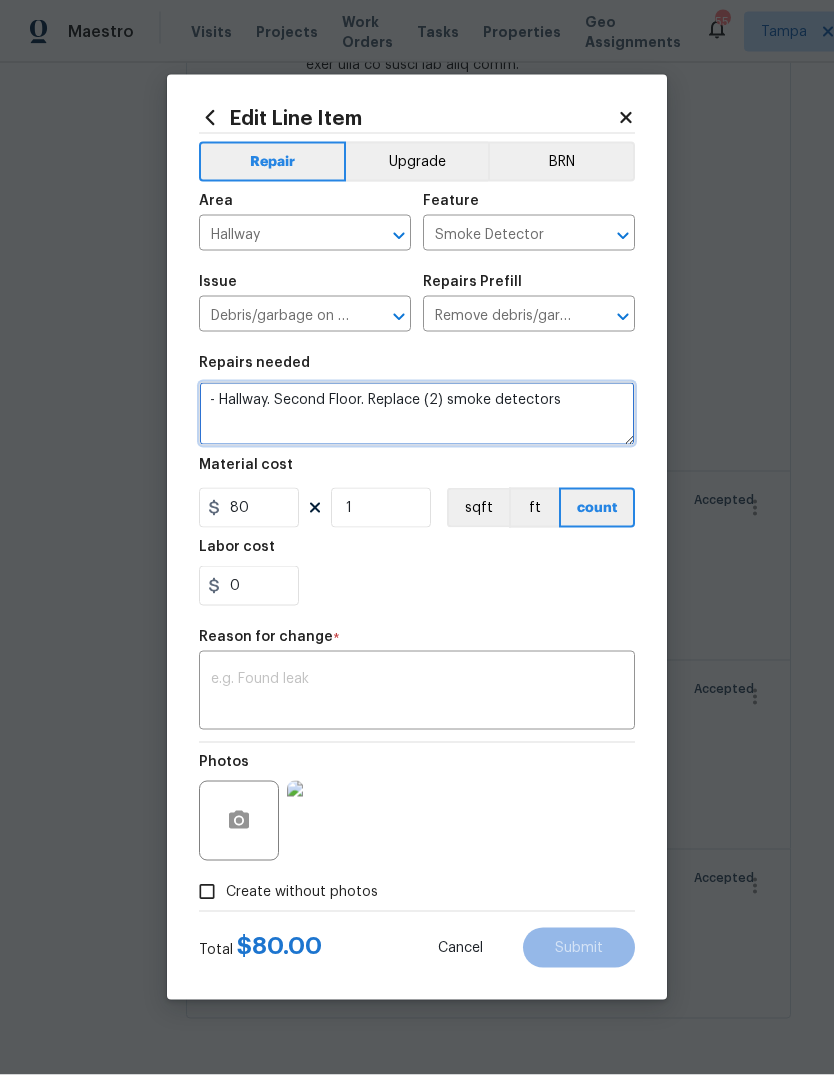 click on "- Hallway. Second Floor. Replace (2) smoke detectors" at bounding box center [417, 414] 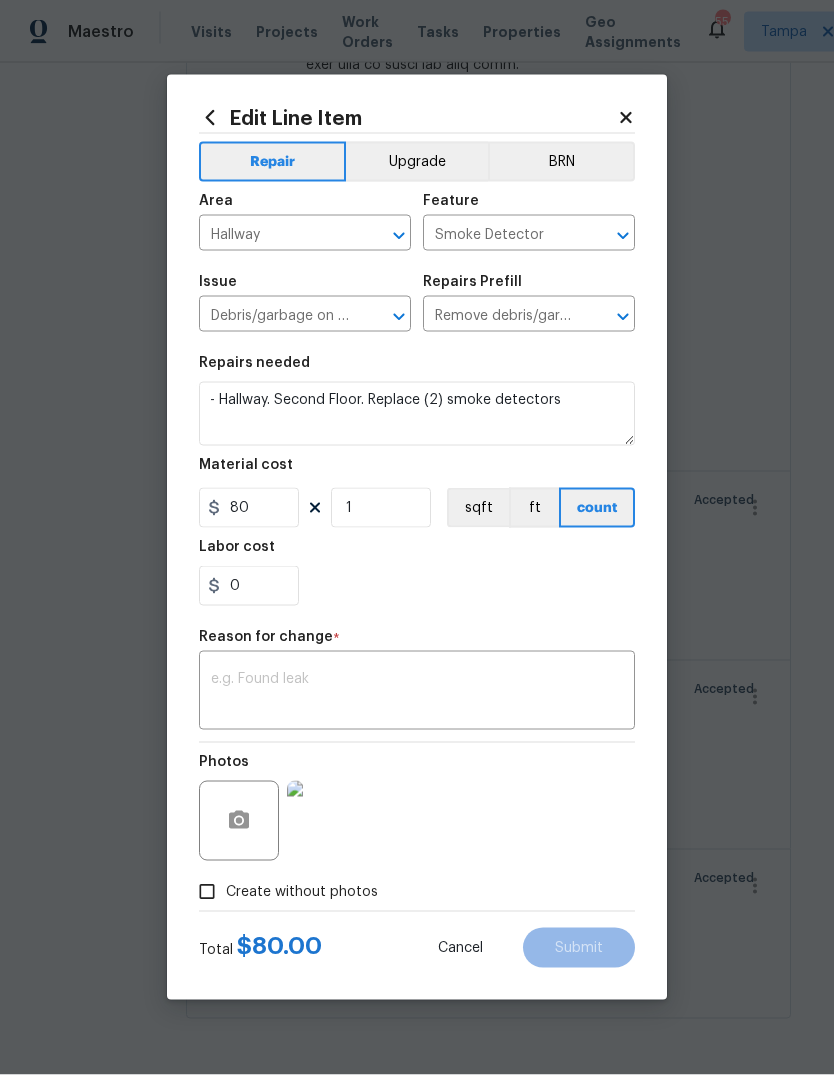 click at bounding box center [417, 693] 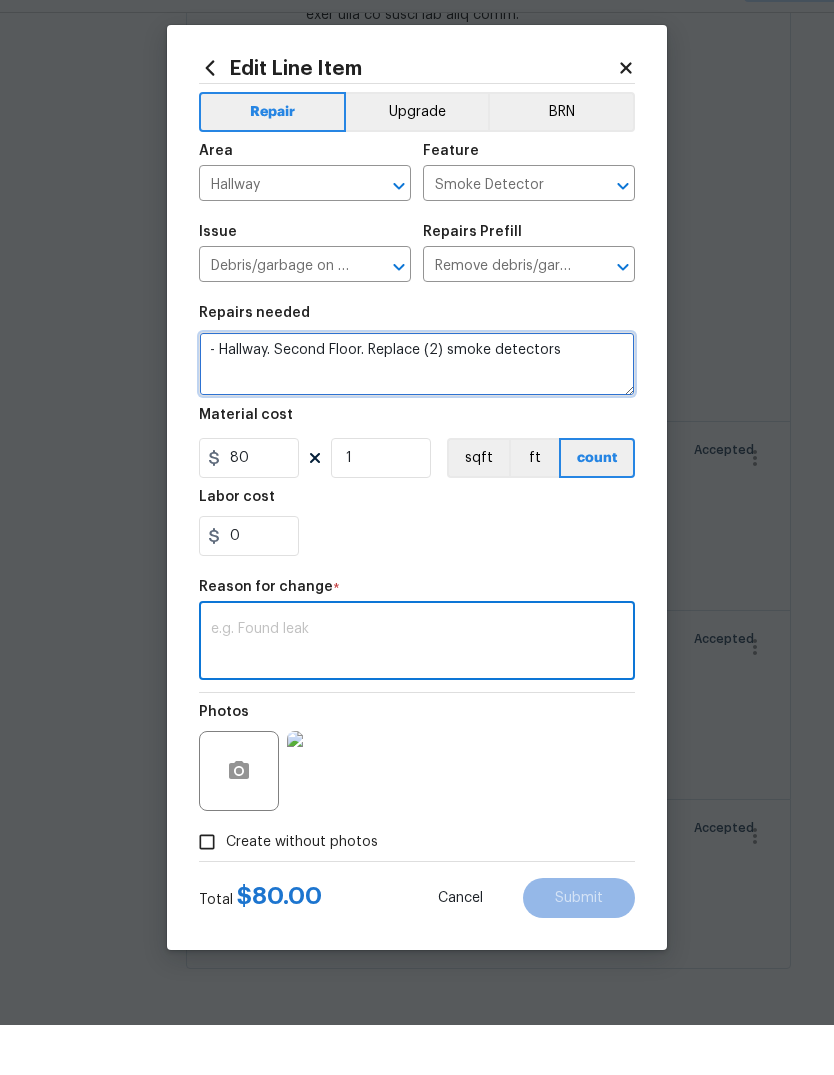 click on "- Hallway. Second Floor. Replace (2) smoke detectors" at bounding box center (417, 414) 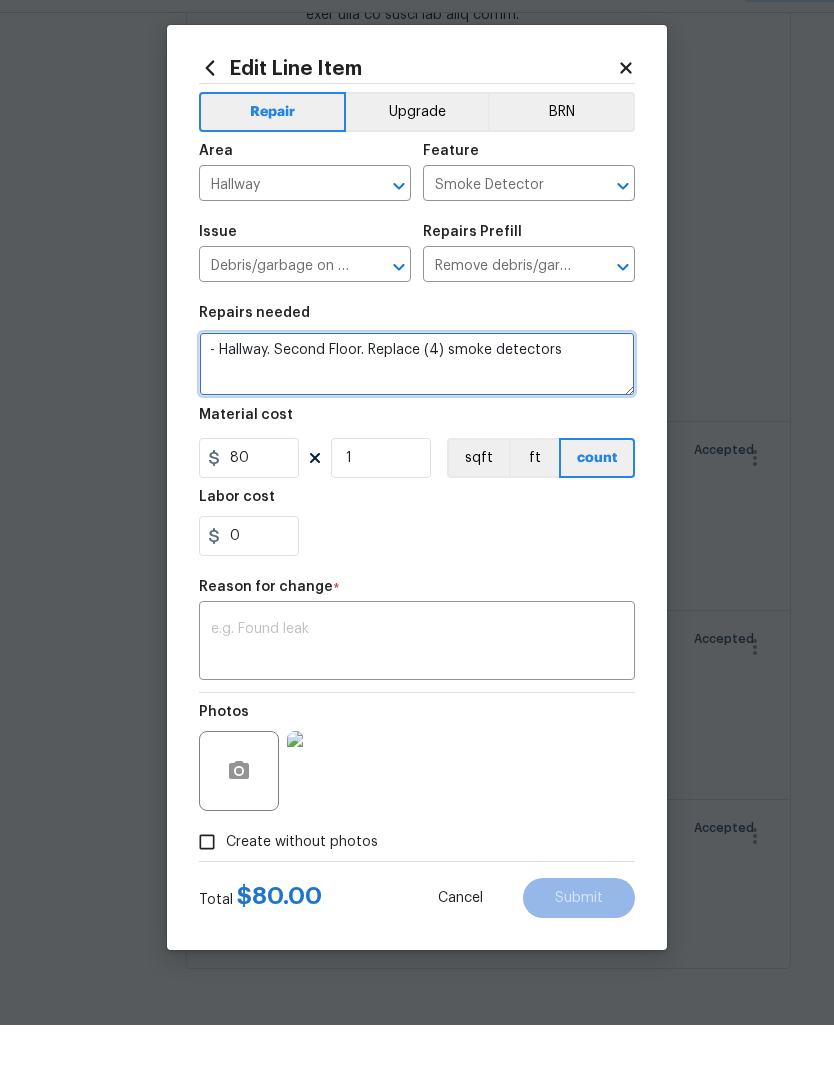 click on "- Hallway. Second Floor. Replace (4) smoke detectors" at bounding box center (417, 414) 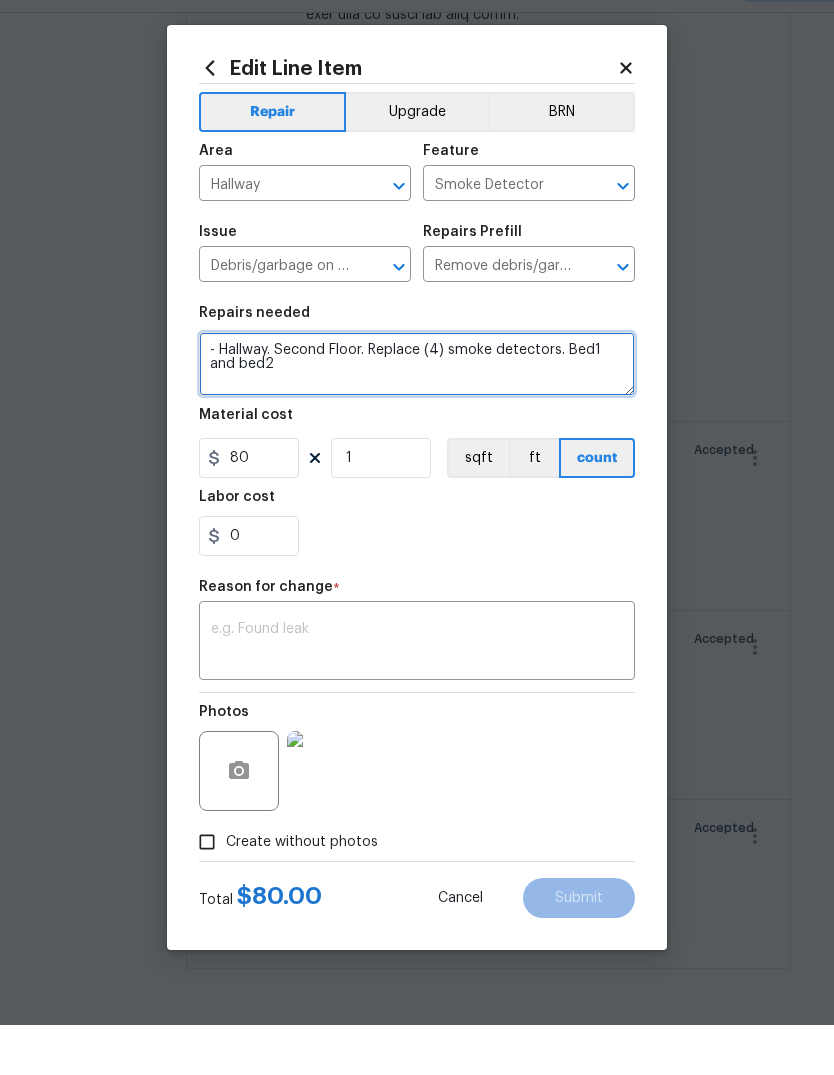 type on "- Hallway. Second Floor. Replace (4) smoke detectors. Bed1 and bed2" 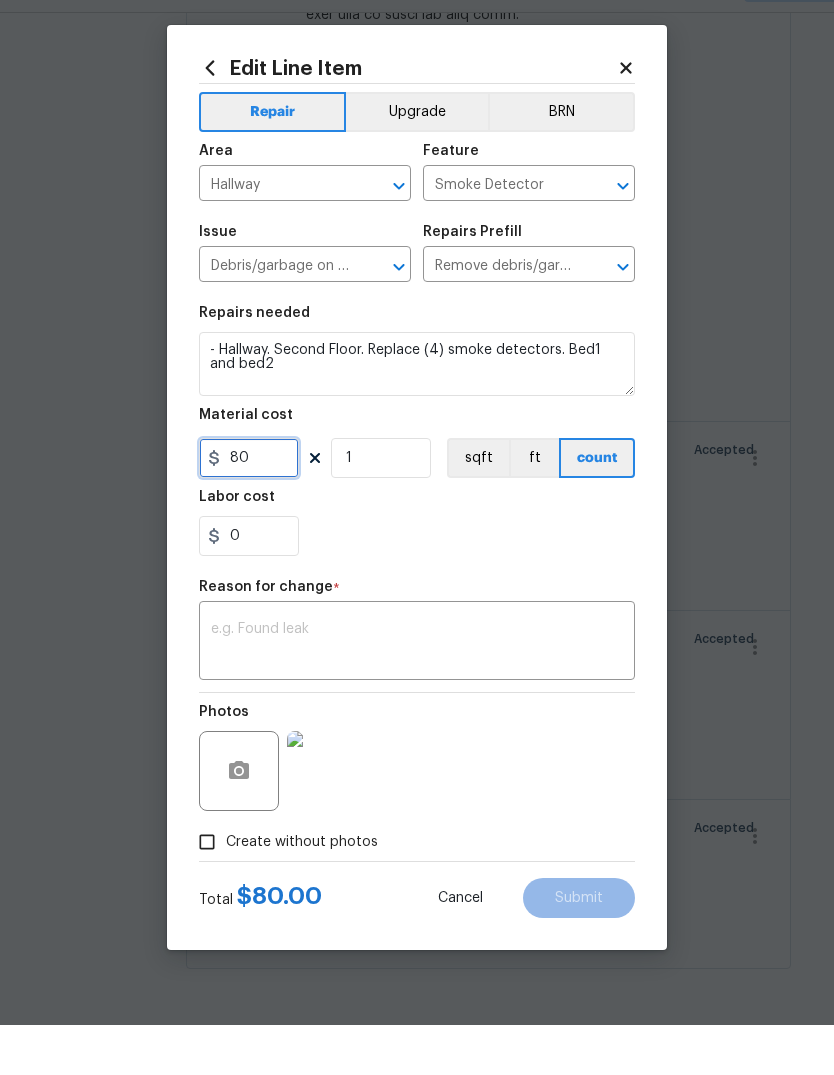 click on "80" at bounding box center [249, 508] 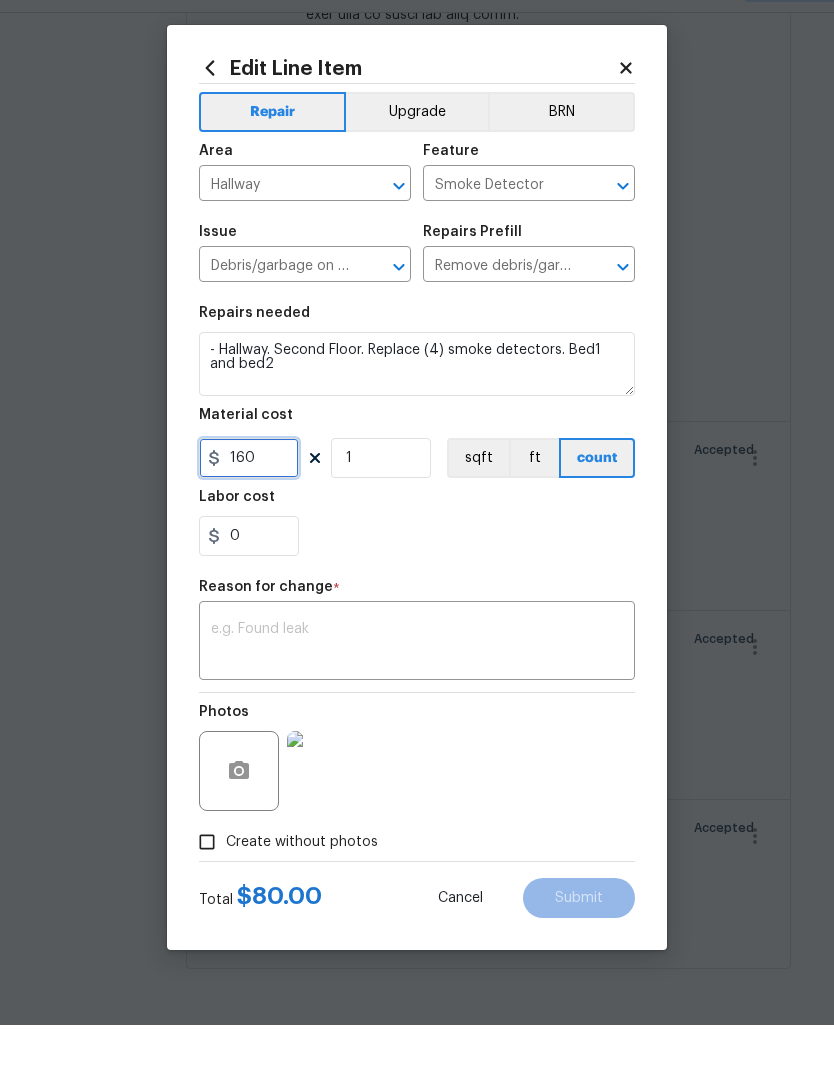 type on "160" 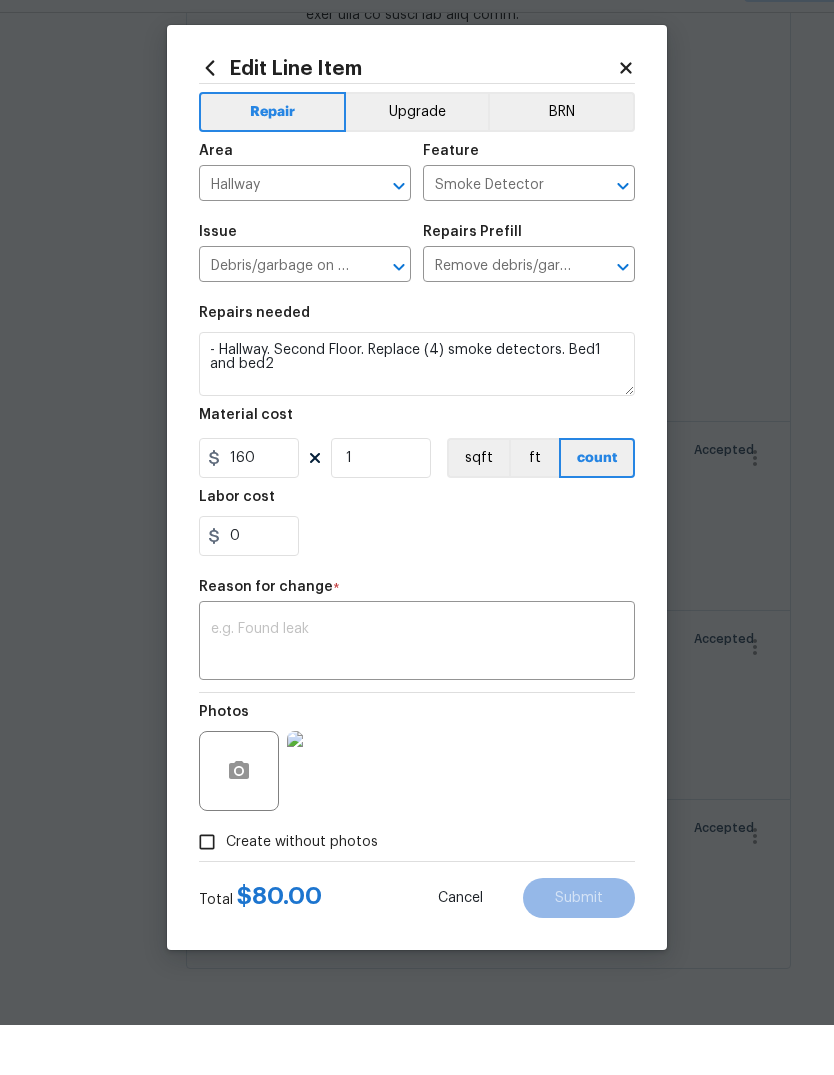 click at bounding box center [417, 693] 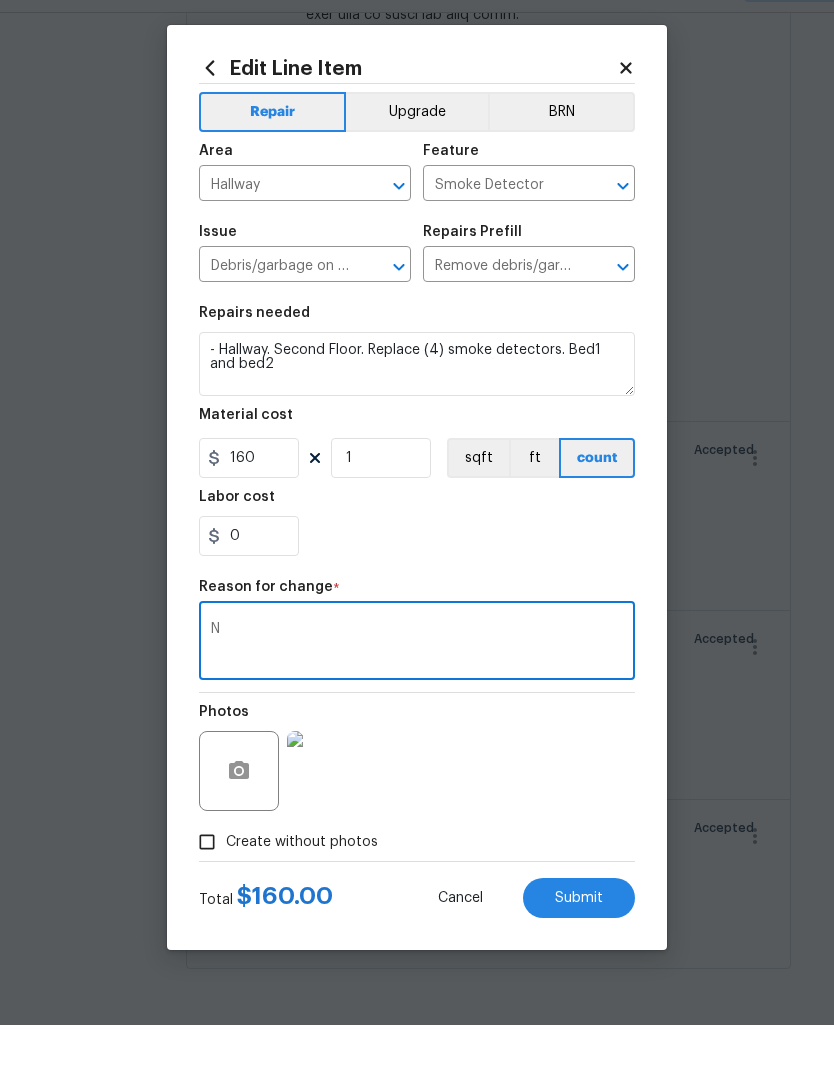 scroll, scrollTop: 50, scrollLeft: 0, axis: vertical 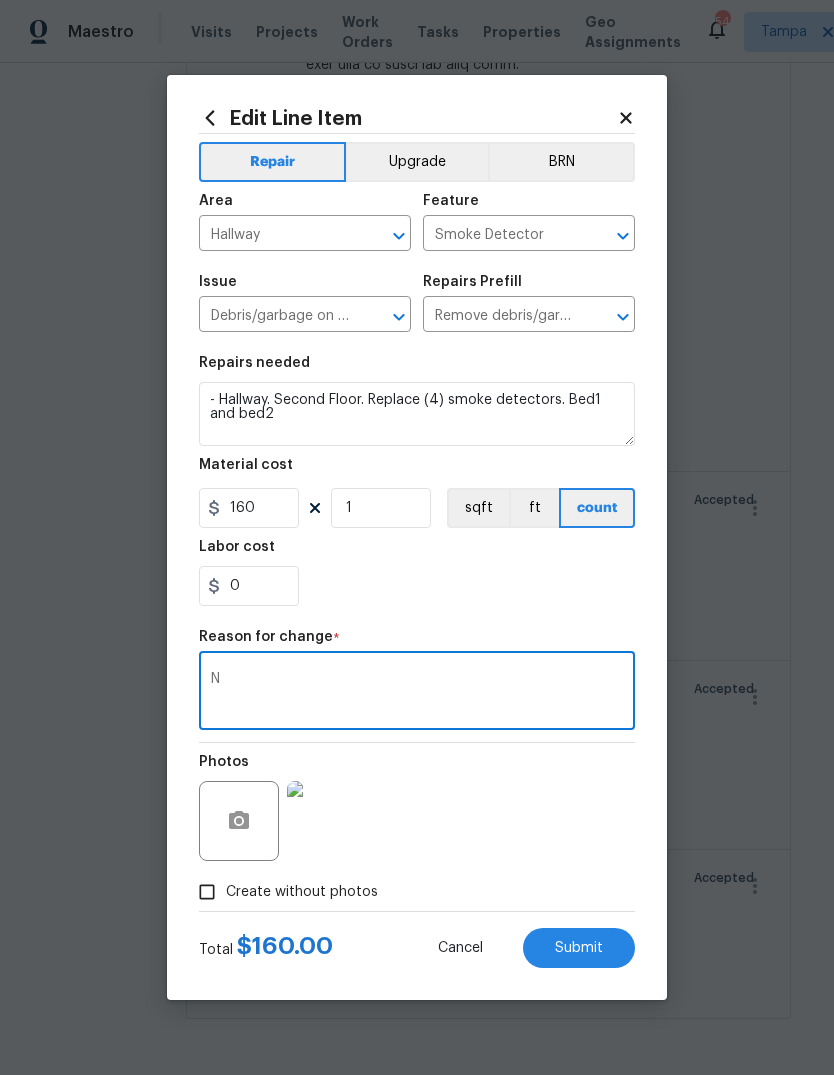 type on "N" 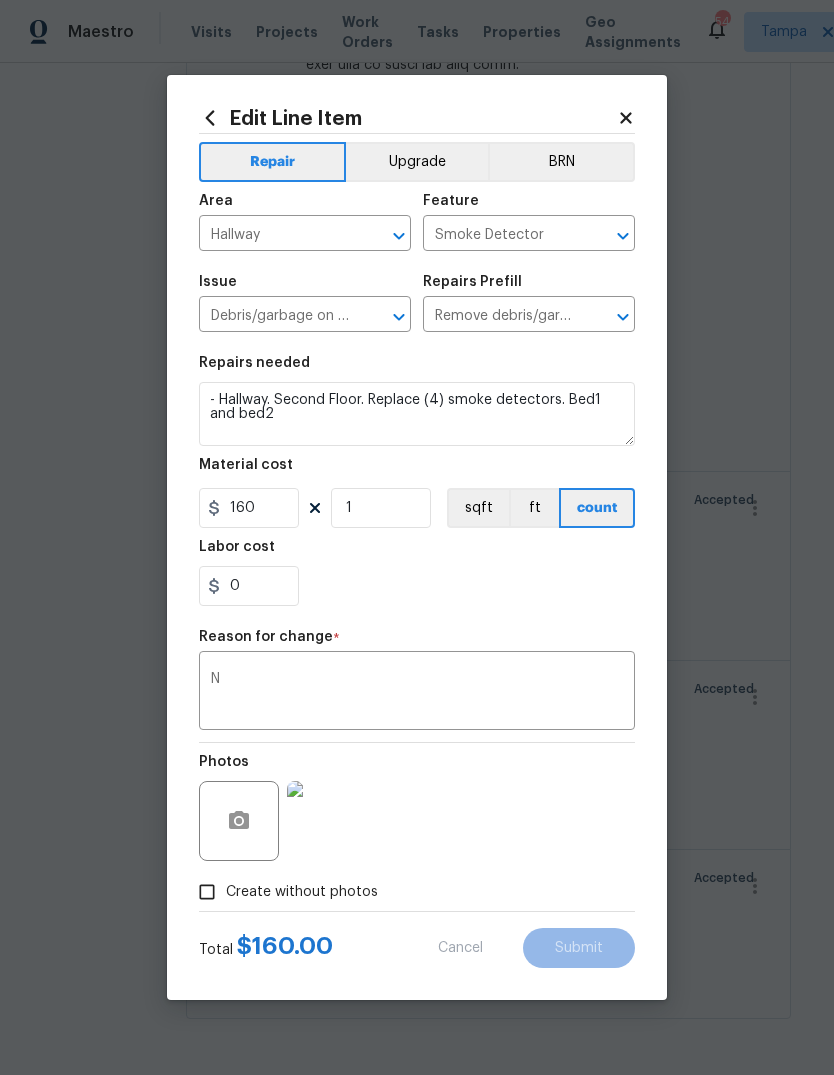 type on "- Hallway. Second Floor. Replace (2) smoke detectors" 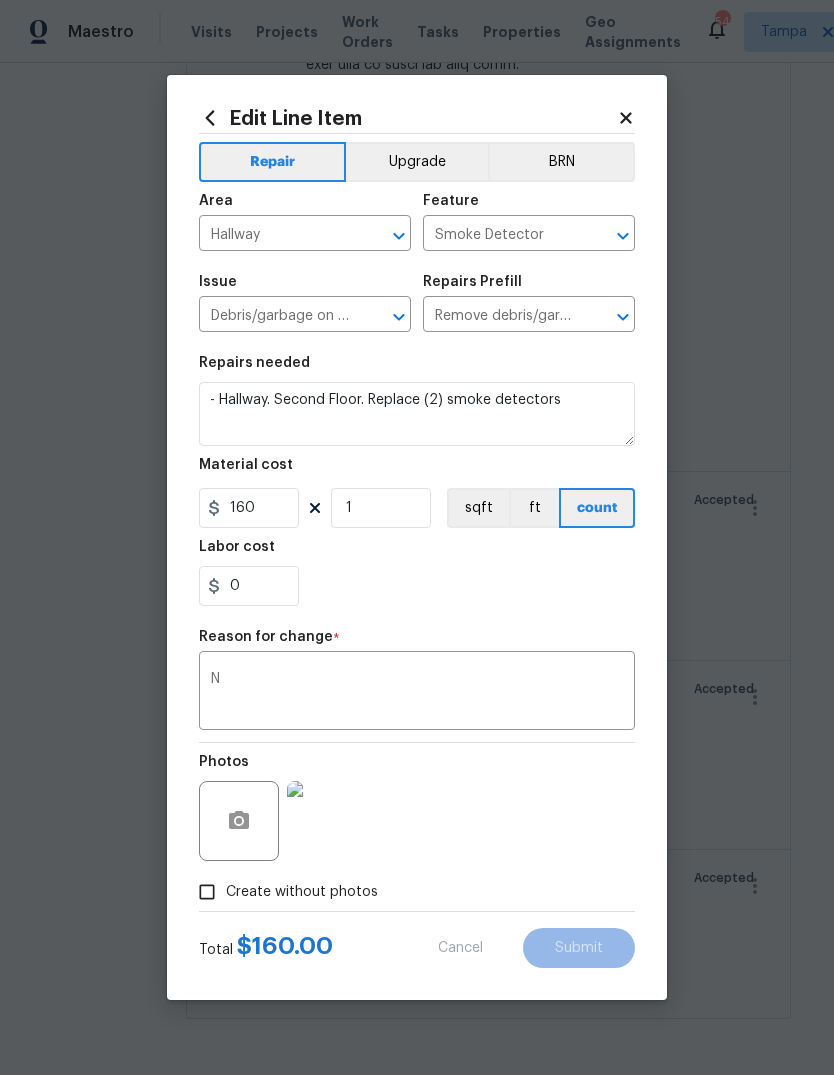 type on "80" 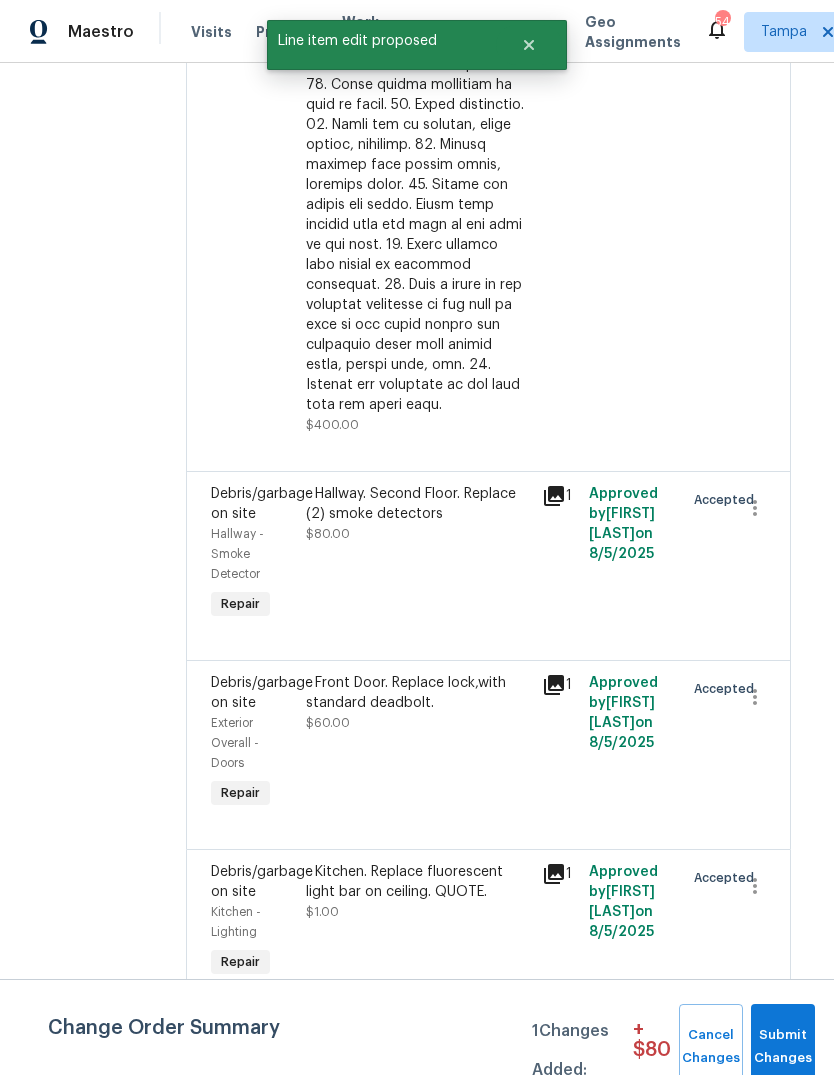 scroll, scrollTop: 0, scrollLeft: 0, axis: both 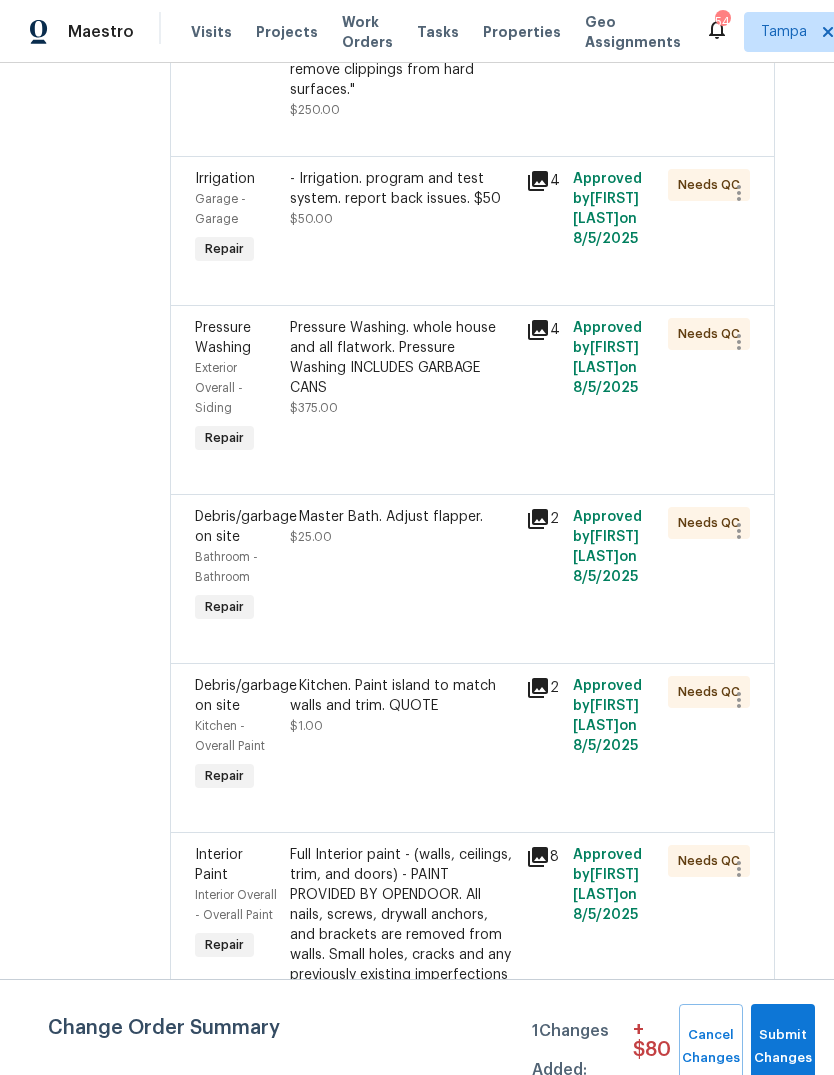 click on "- Kitchen. Paint island to match walls and trim. QUOTE $1.00" at bounding box center (402, 706) 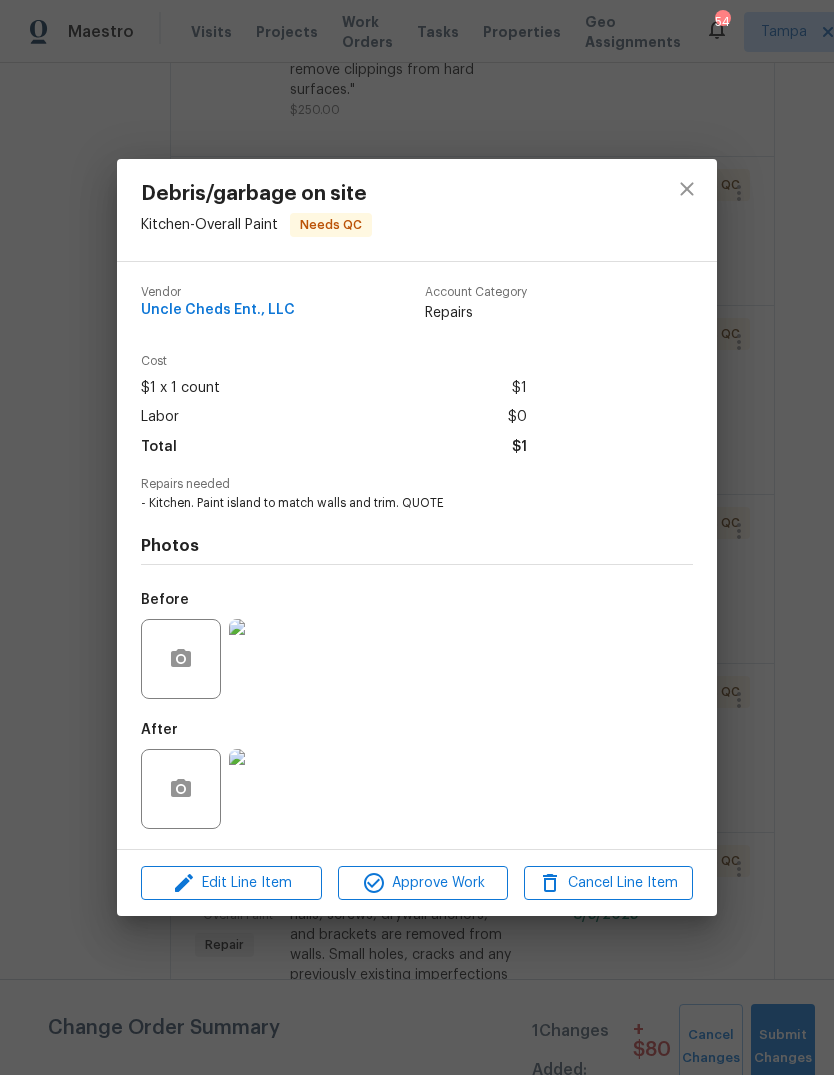 click at bounding box center (269, 659) 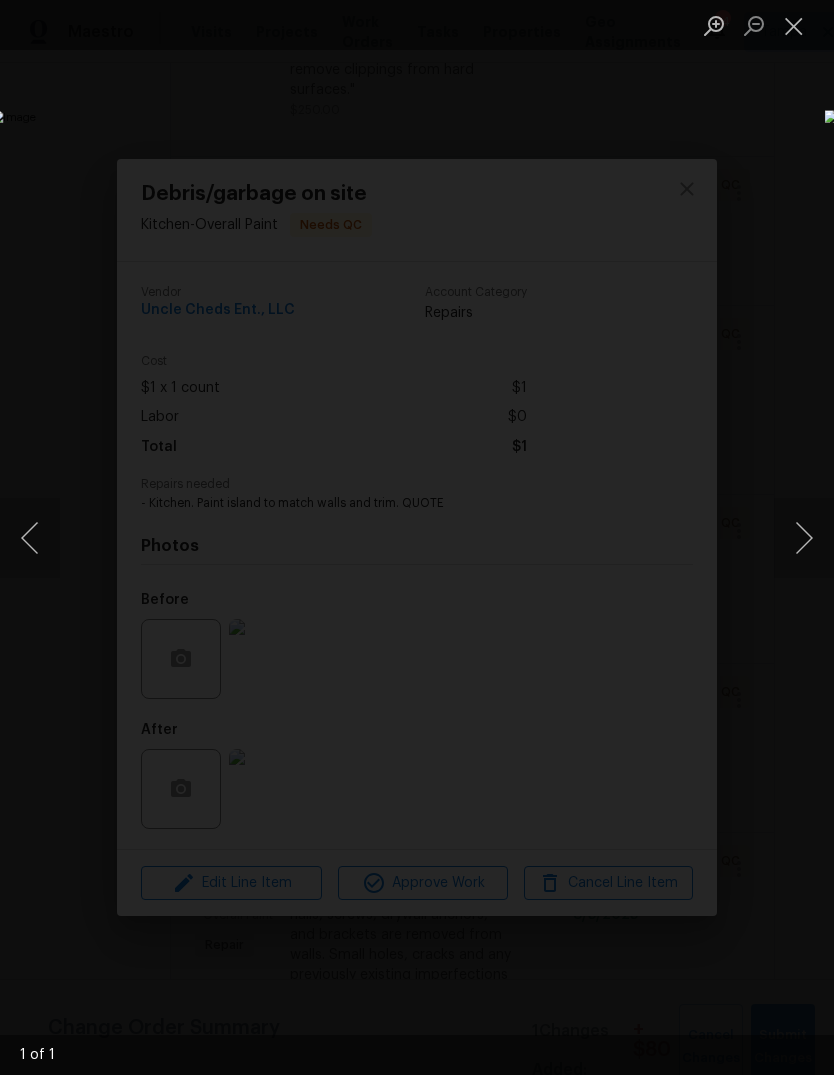 click at bounding box center (794, 25) 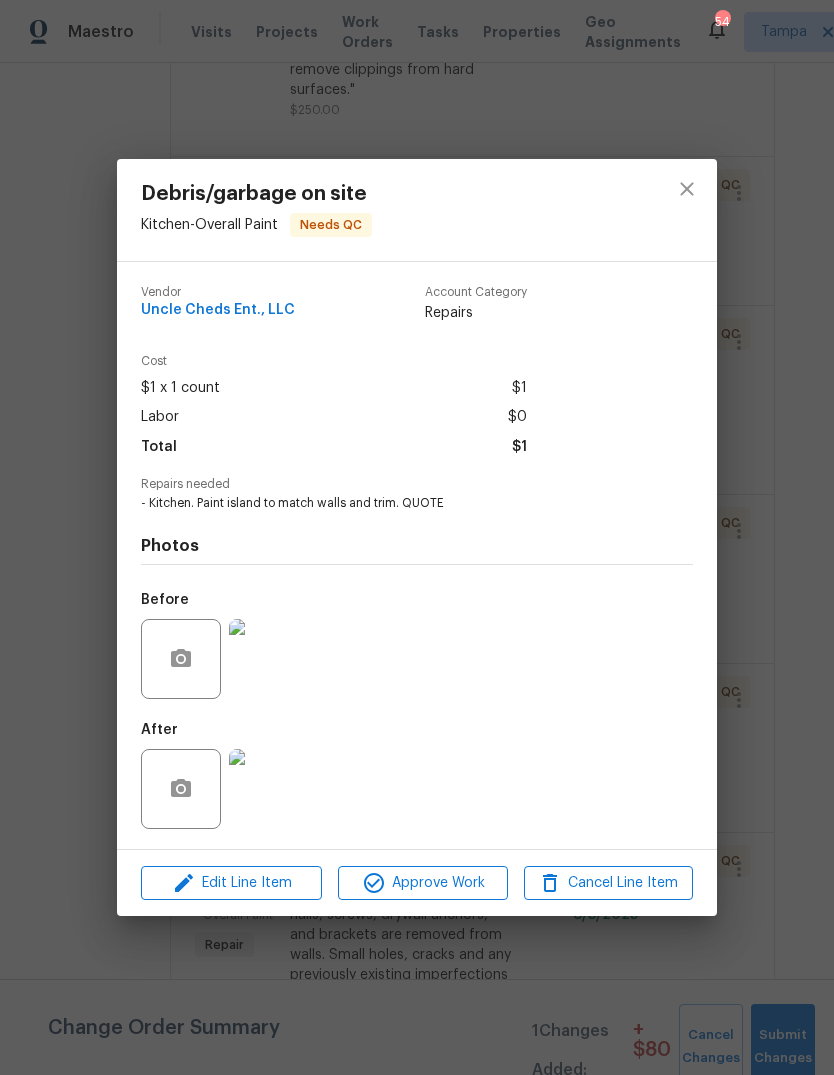 click at bounding box center (269, 789) 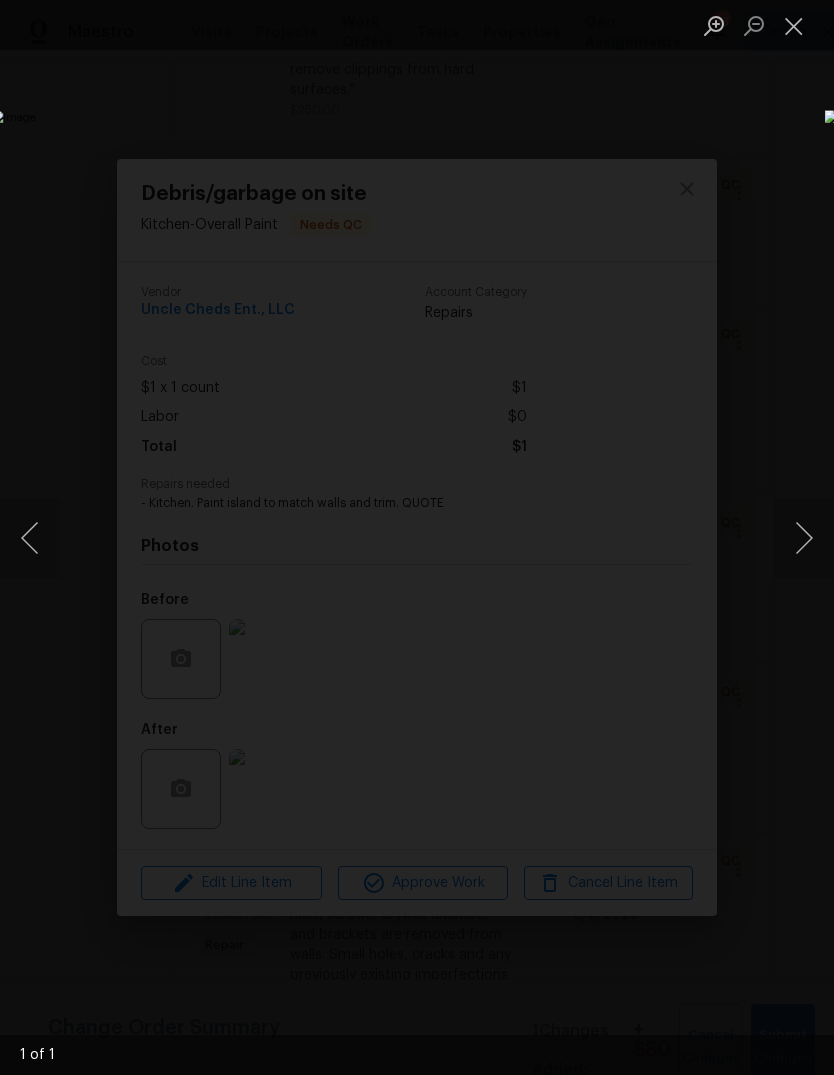 click at bounding box center (794, 25) 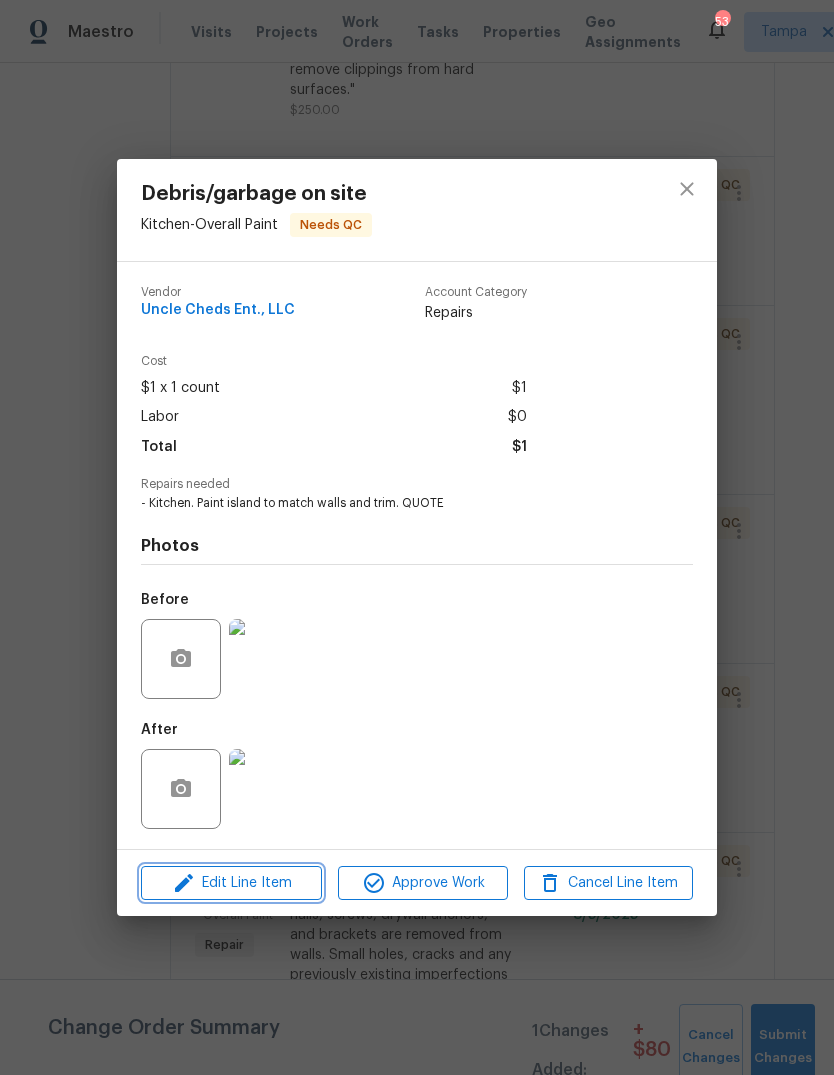 click on "Edit Line Item" at bounding box center (231, 883) 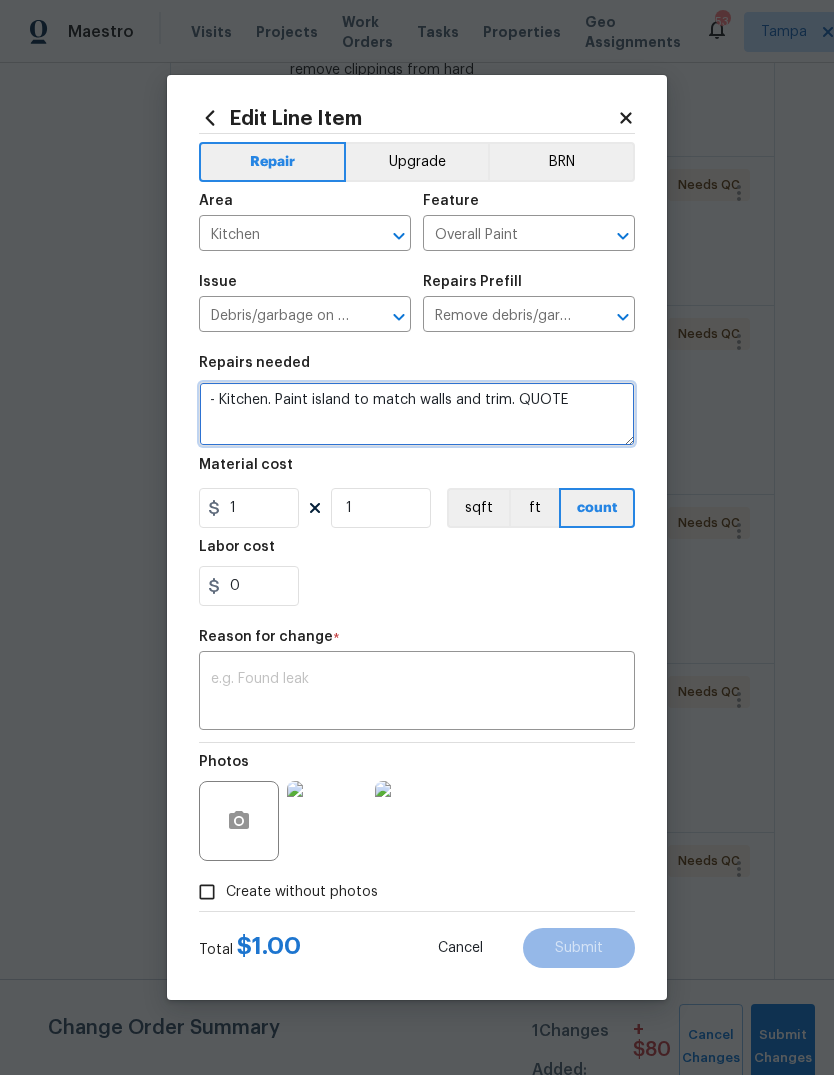 click on "- Kitchen. Paint island to match walls and trim. QUOTE" at bounding box center (417, 414) 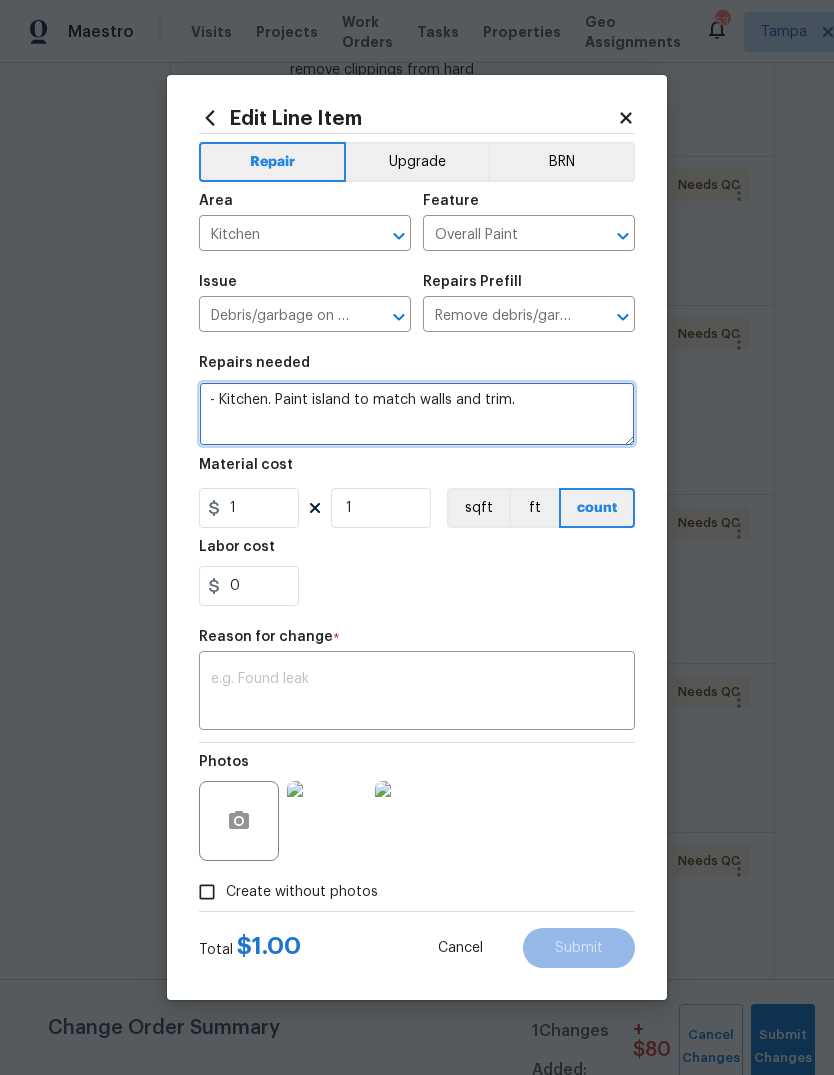type on "- Kitchen. Paint island to match walls and trim." 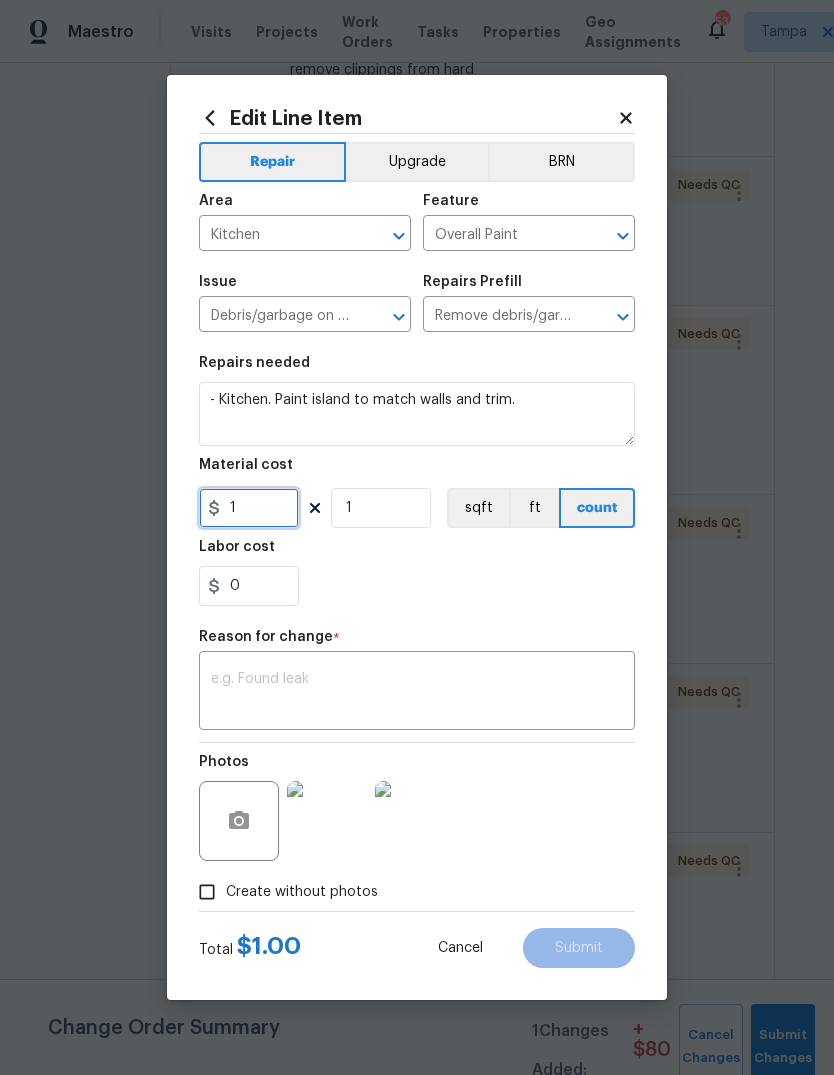 click on "1" at bounding box center (249, 508) 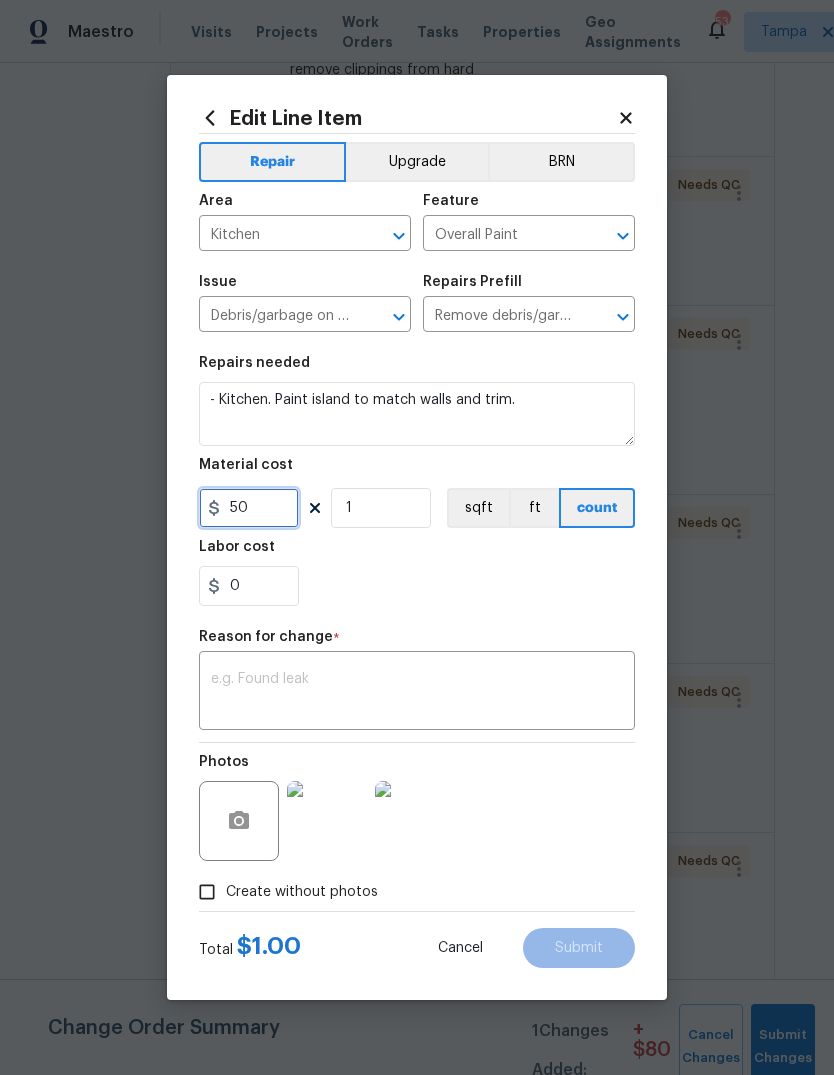 type on "50" 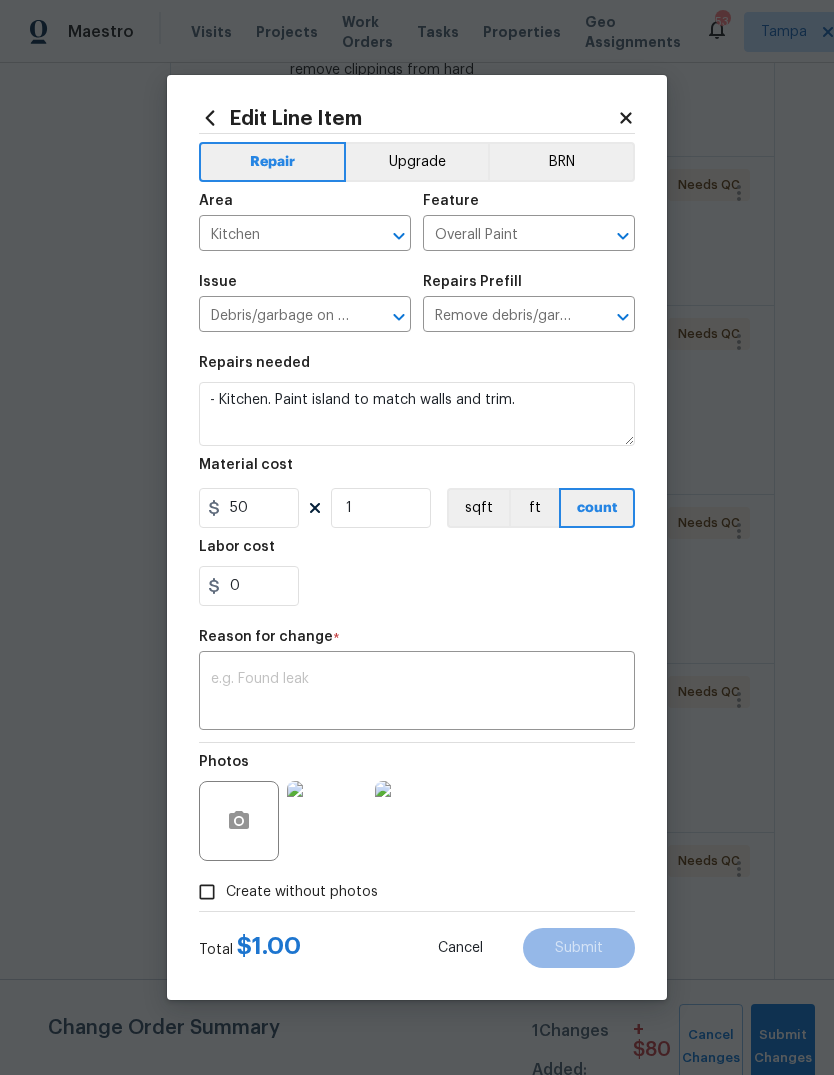 click at bounding box center [417, 693] 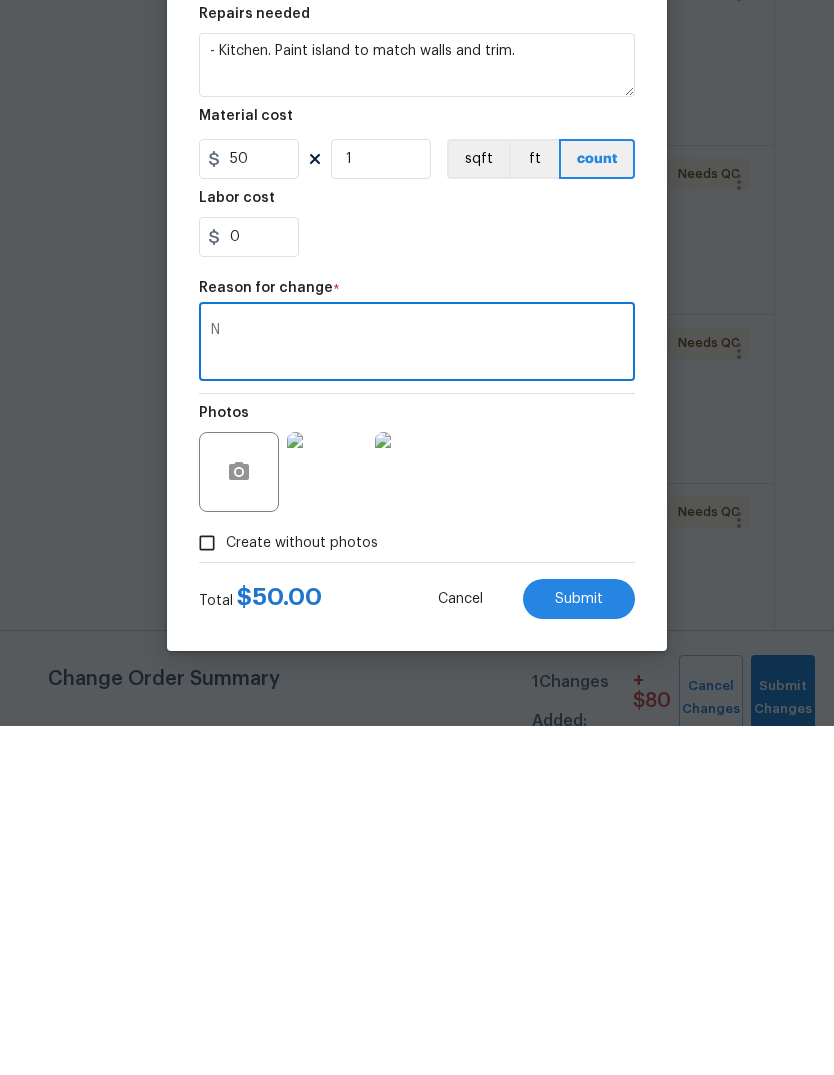 type on "N" 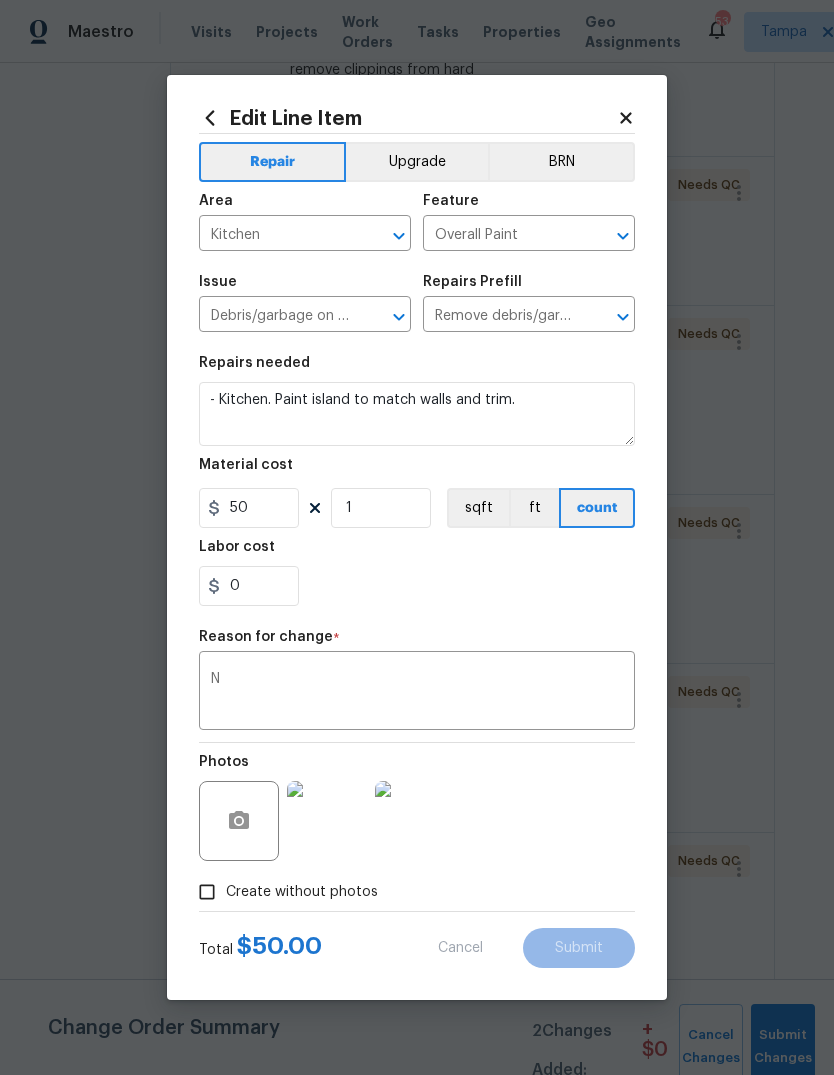 type on "- Kitchen. Paint island to match walls and trim. QUOTE" 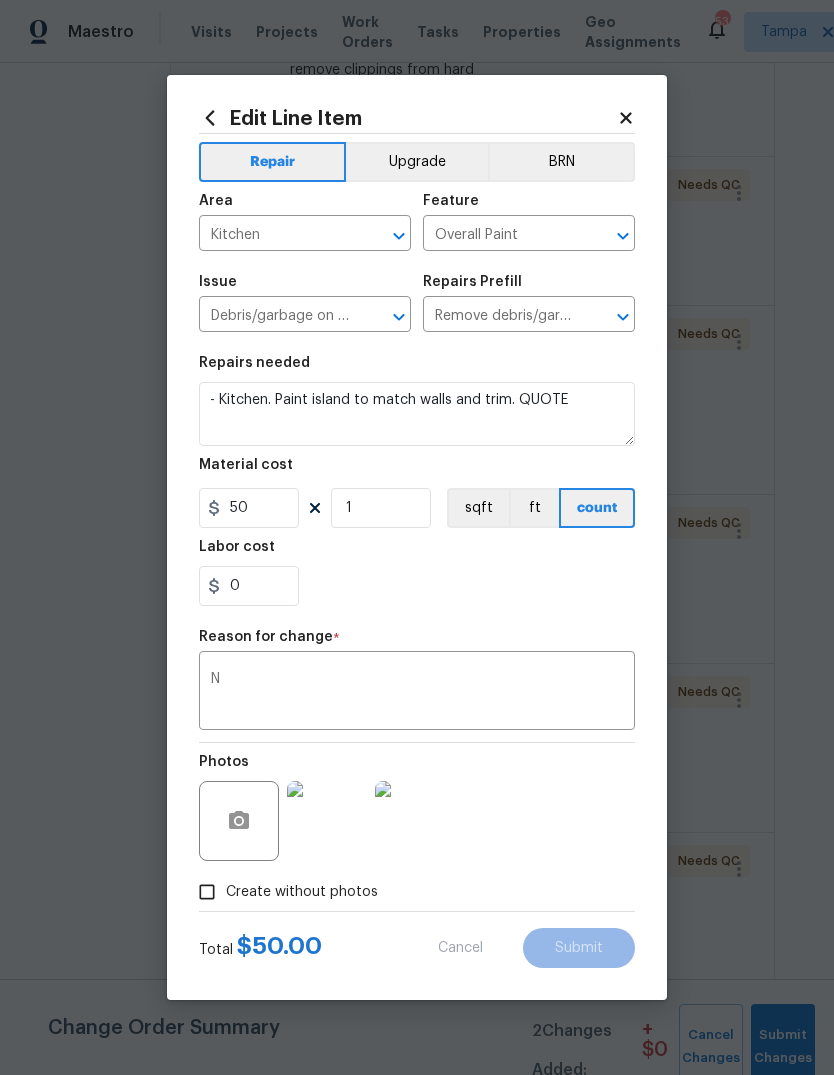 type on "1" 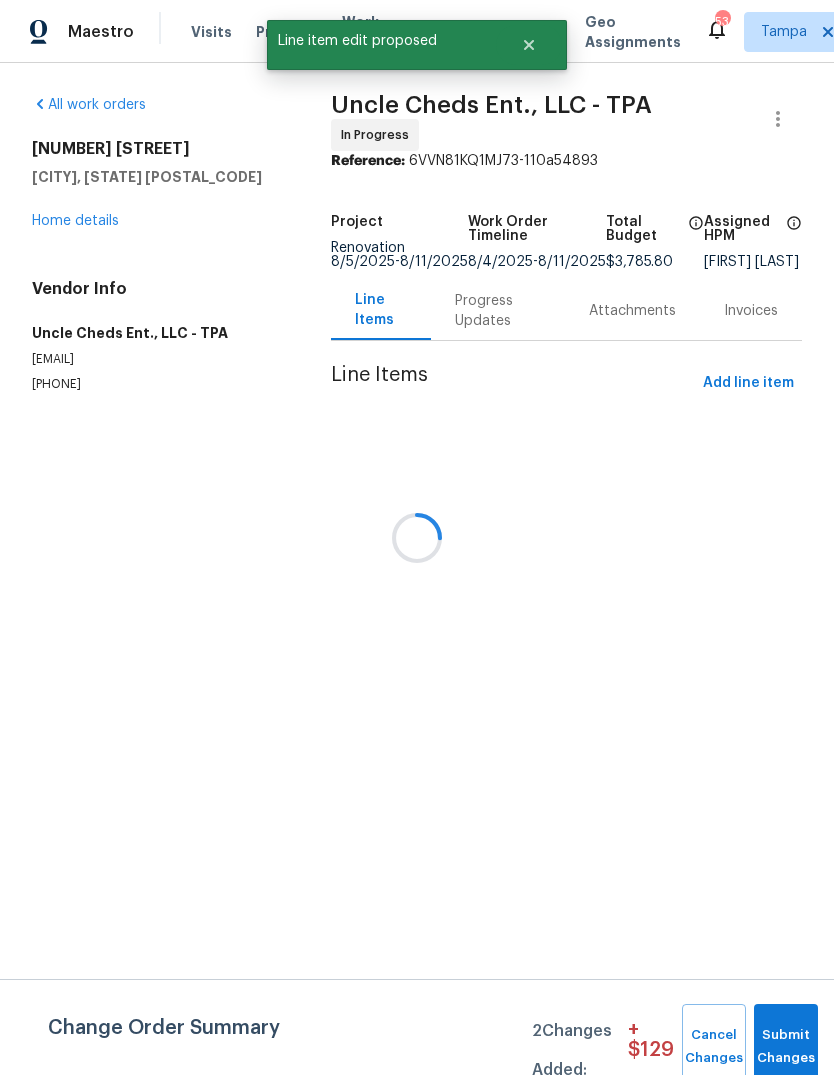 scroll, scrollTop: 0, scrollLeft: 0, axis: both 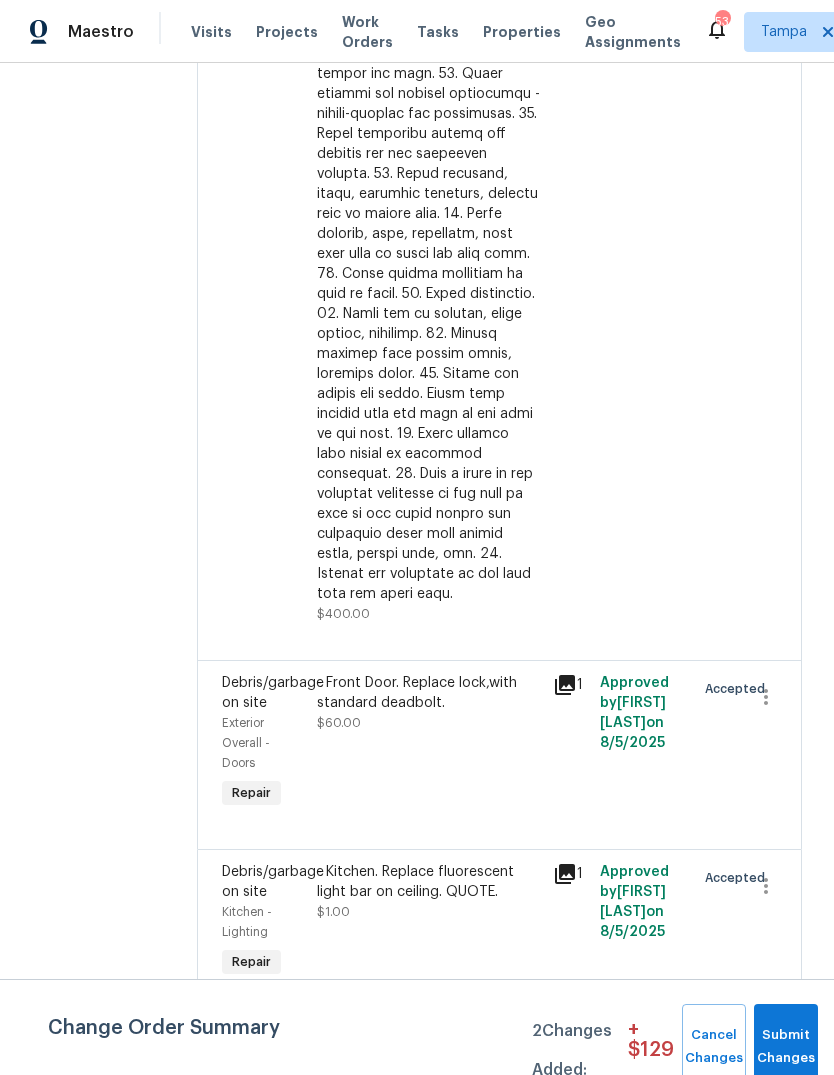 click on "- Kitchen. Replace fluorescent light bar on ceiling. QUOTE." at bounding box center (429, 882) 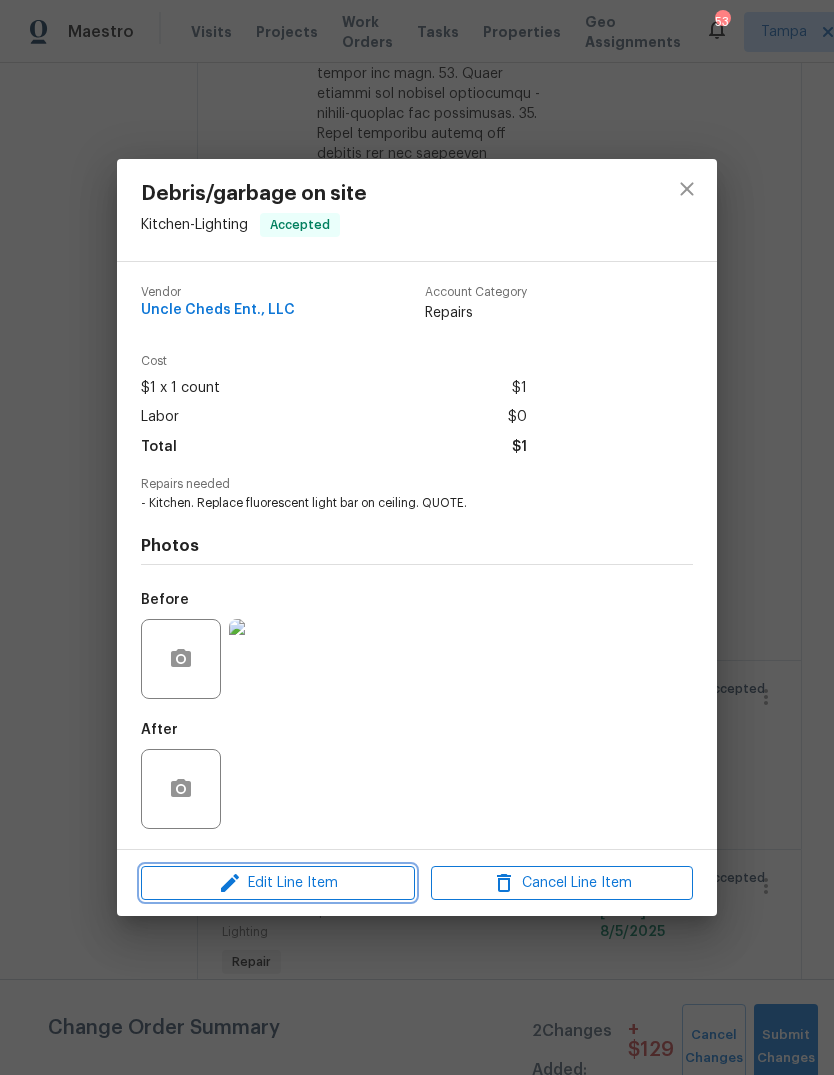 click on "Edit Line Item" at bounding box center [278, 883] 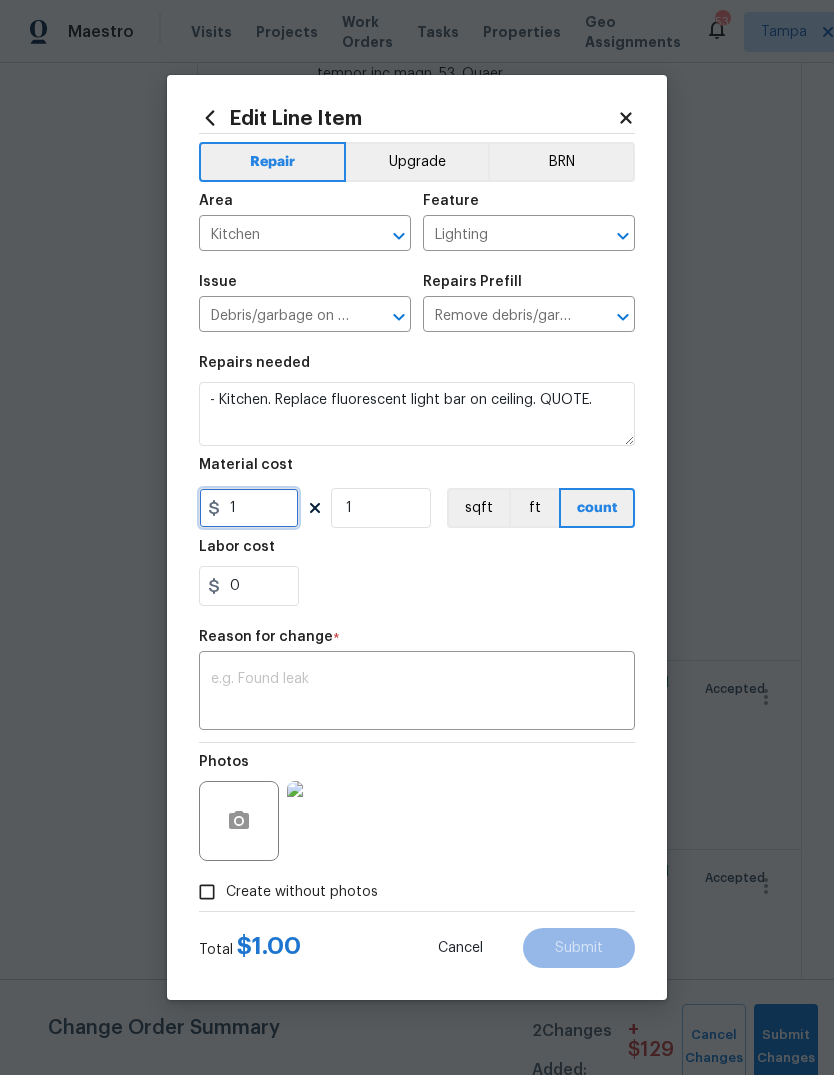 click on "1" at bounding box center (249, 508) 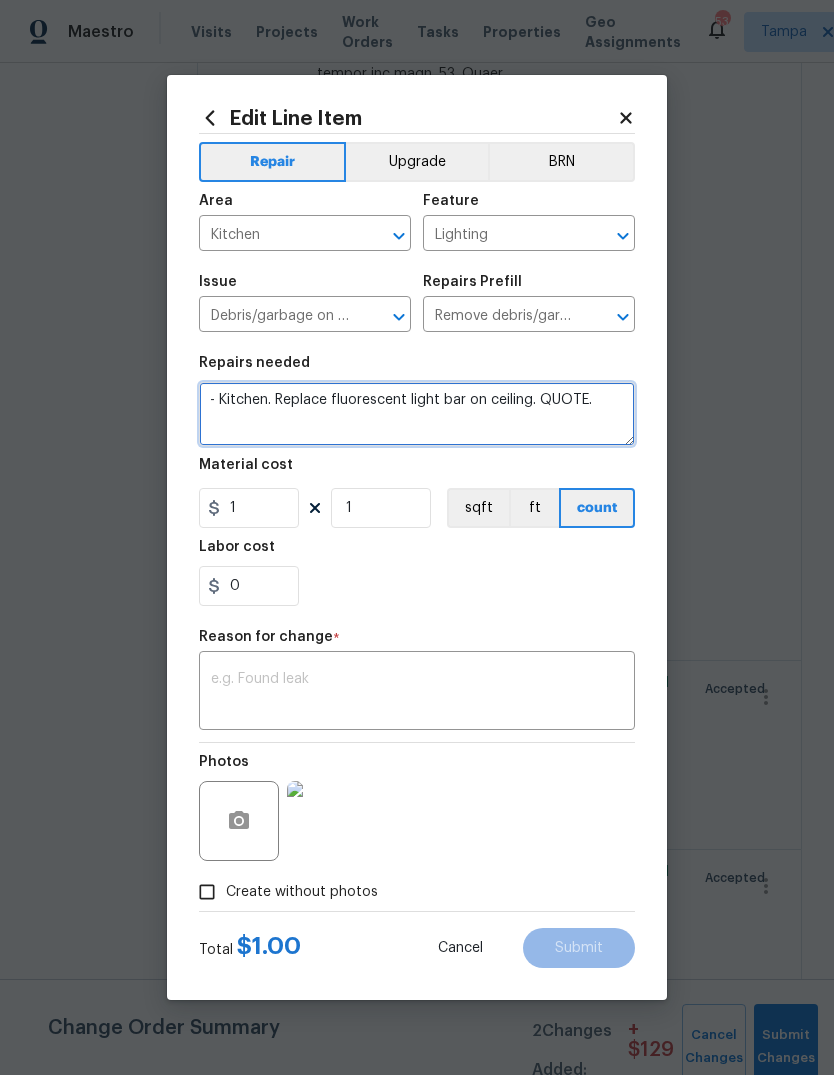 click on "- Kitchen. Replace fluorescent light bar on ceiling. QUOTE." at bounding box center (417, 414) 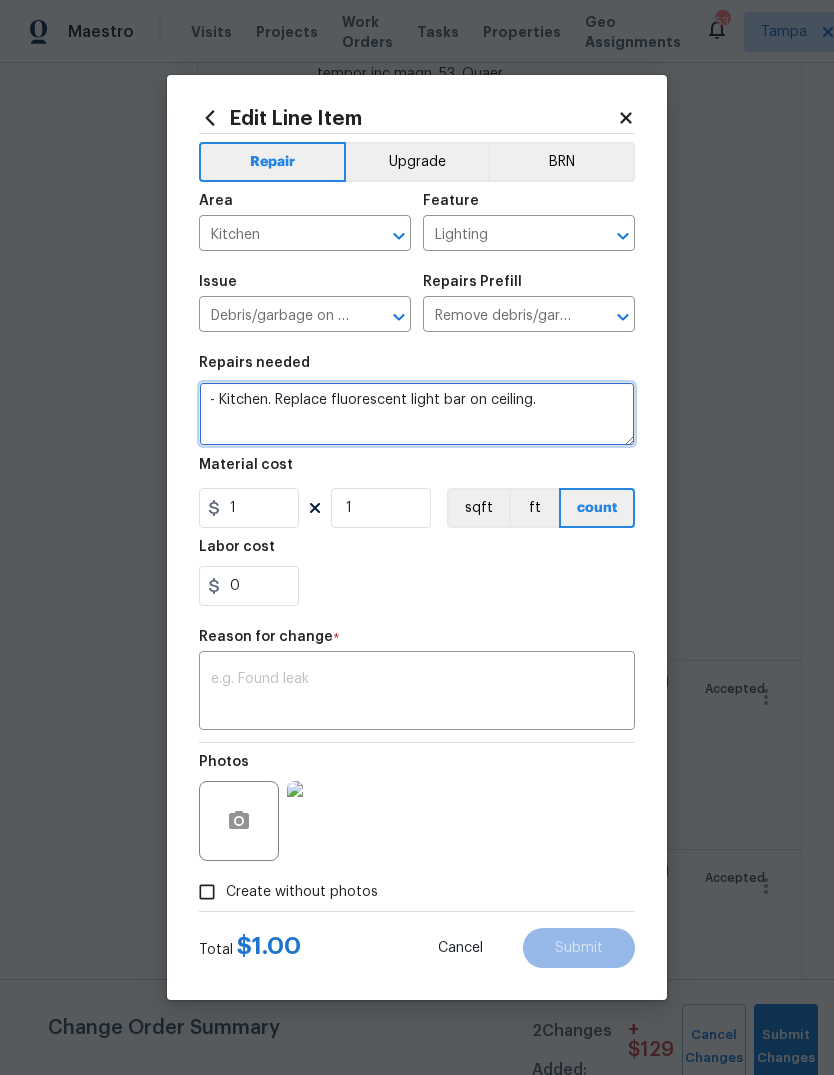 type on "- Kitchen. Replace fluorescent light bar on ceiling." 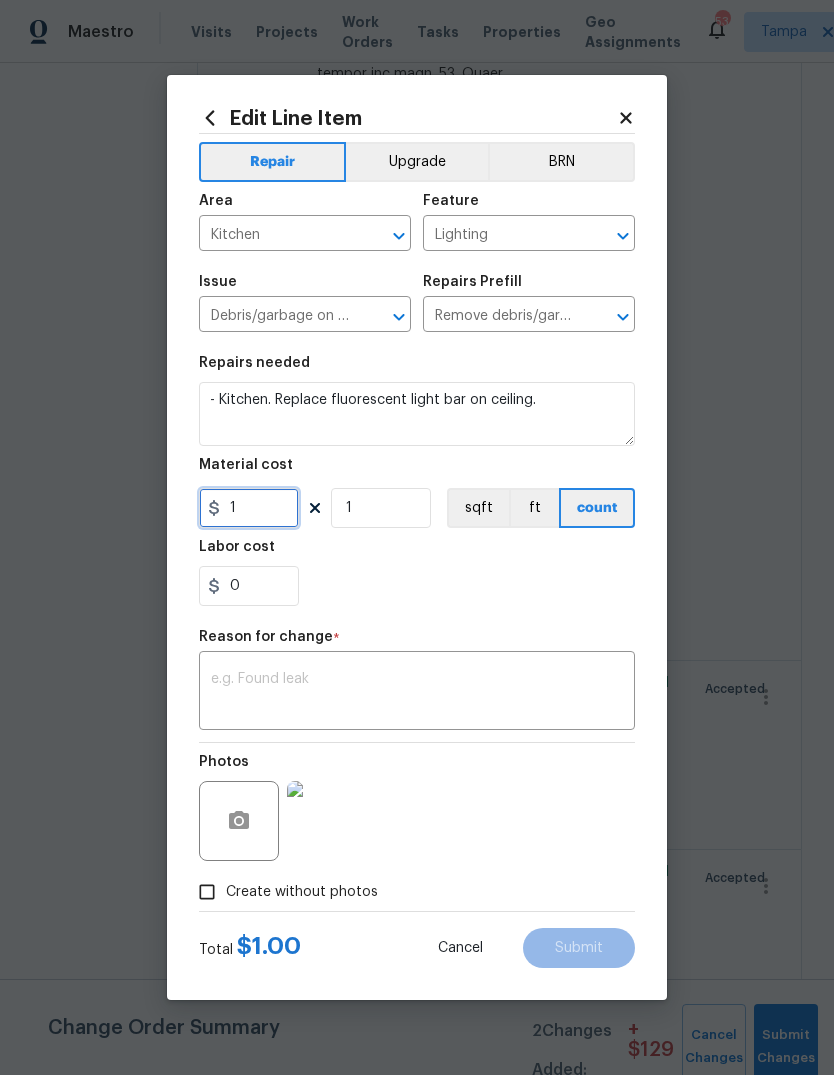click on "1" at bounding box center [249, 508] 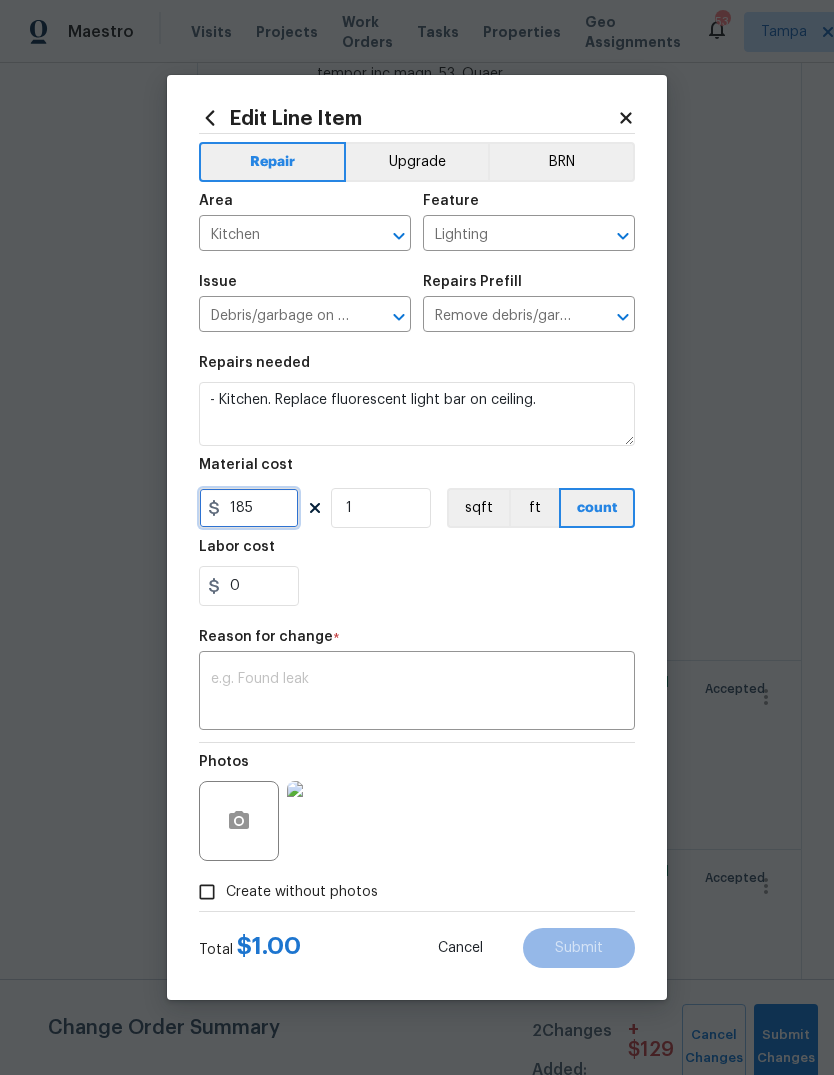type on "185" 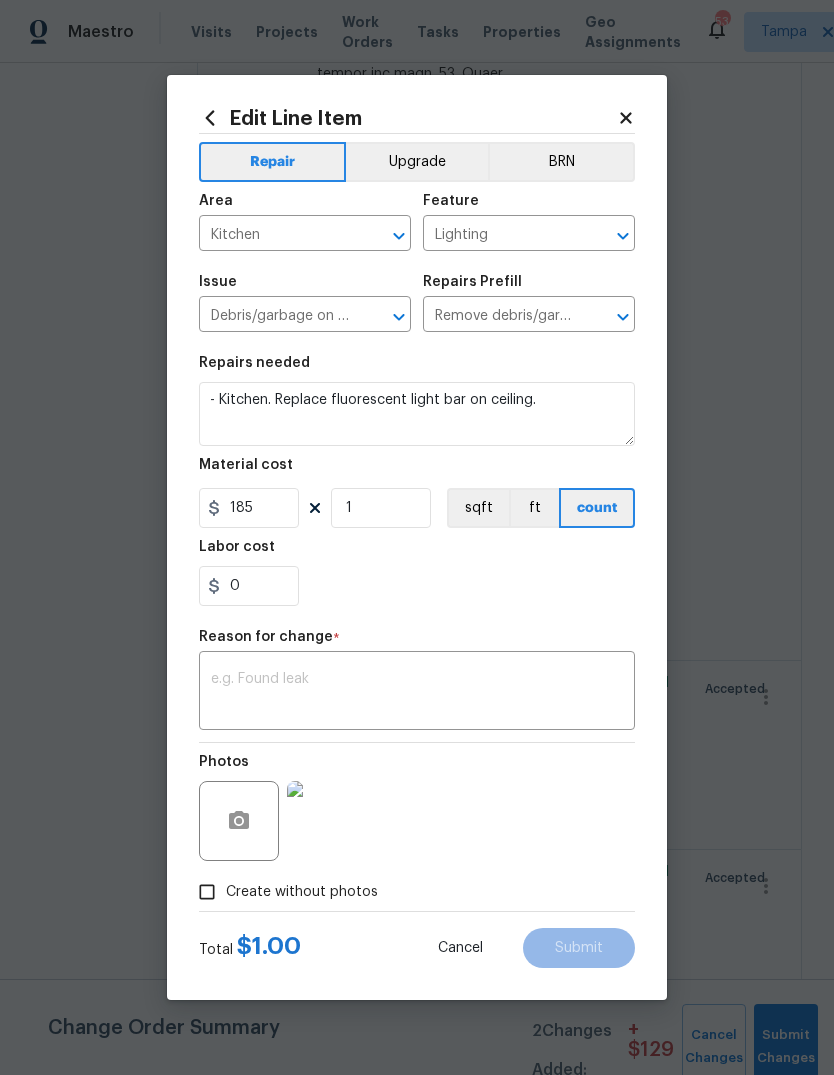 click on "x ​" at bounding box center [417, 693] 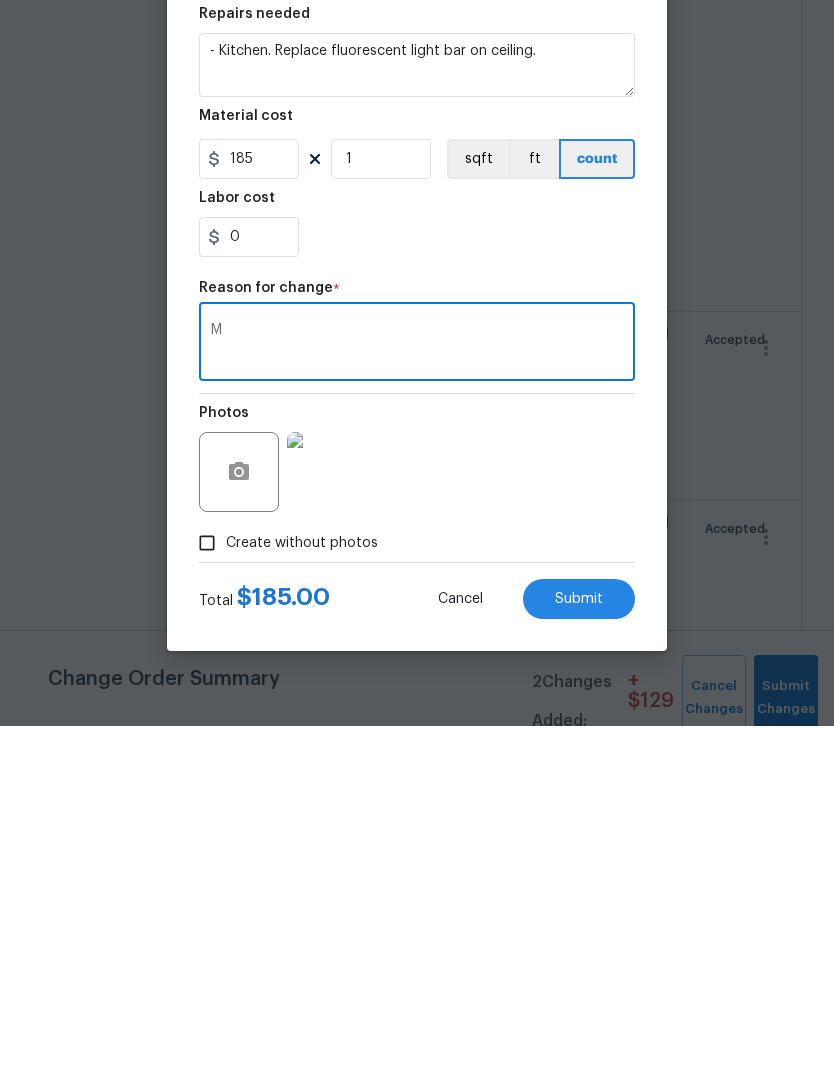 type on "M" 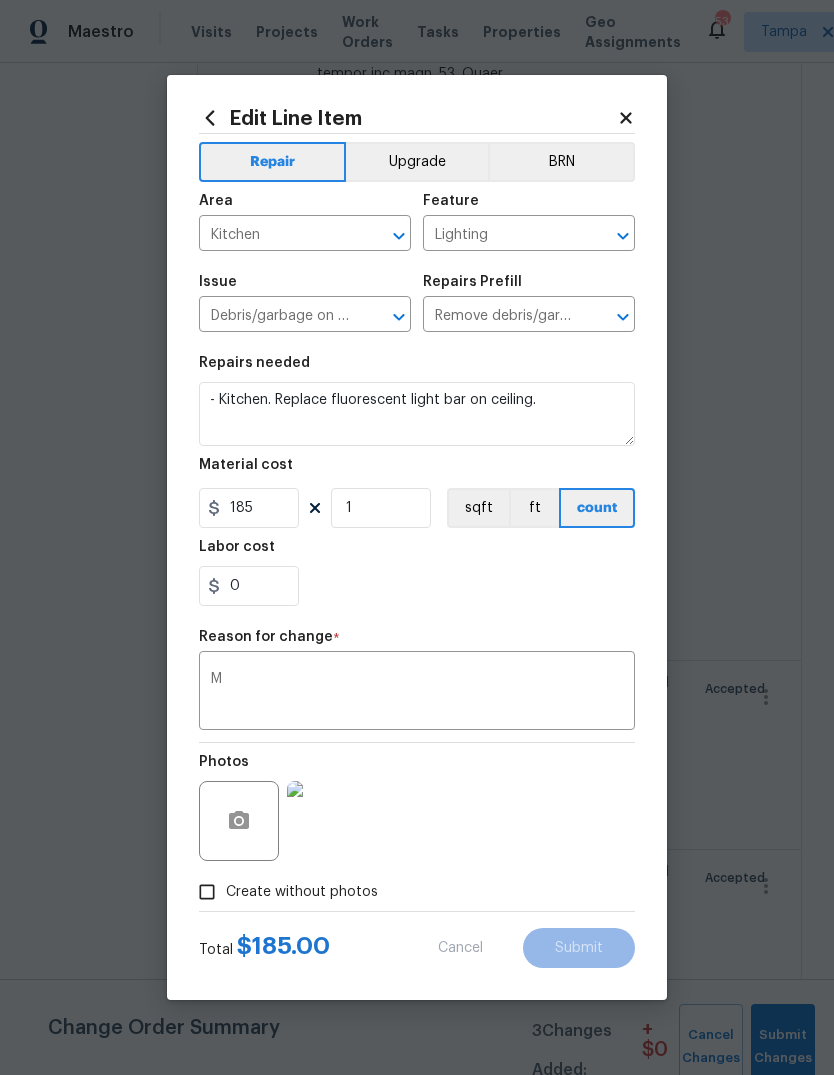 type on "- Kitchen. Replace fluorescent light bar on ceiling. QUOTE." 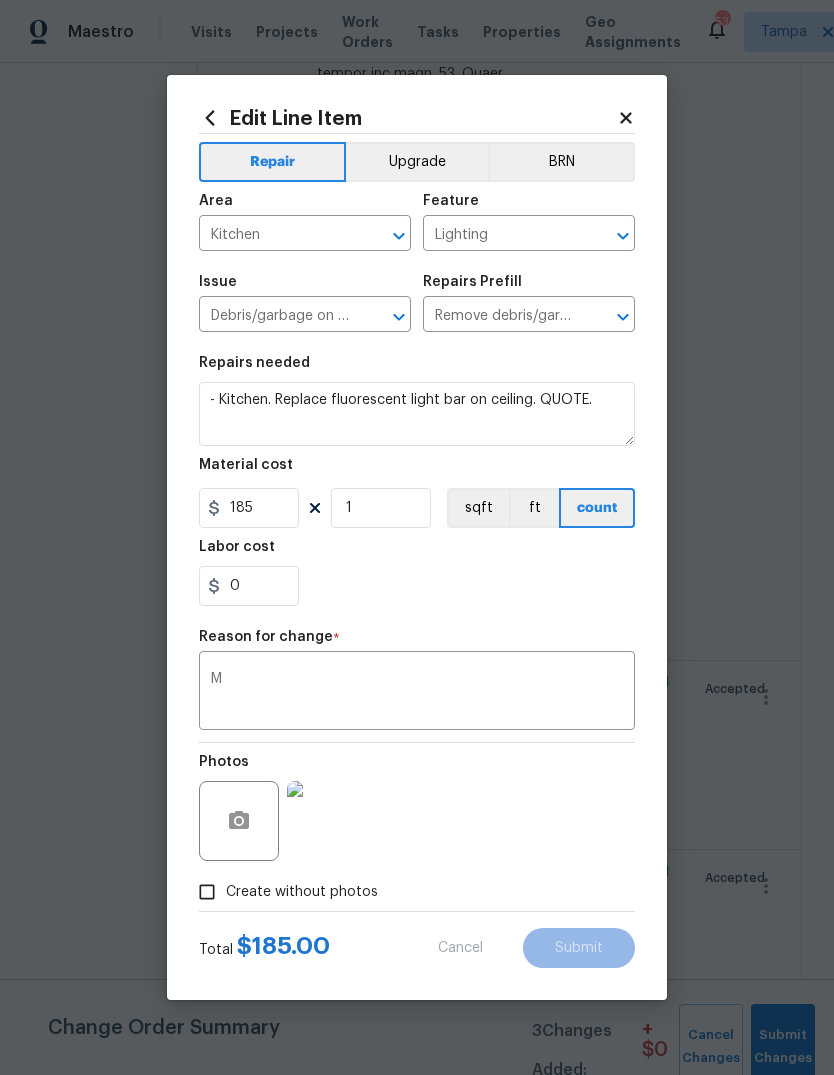 type on "1" 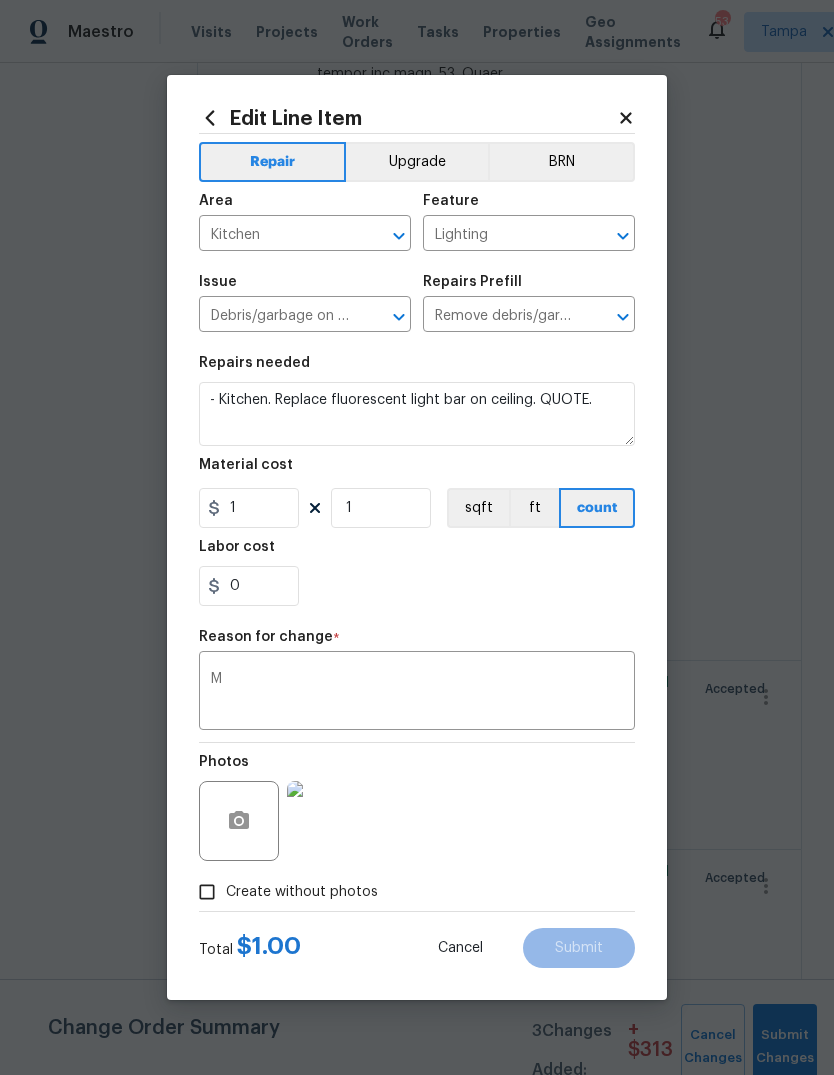 scroll, scrollTop: 0, scrollLeft: 0, axis: both 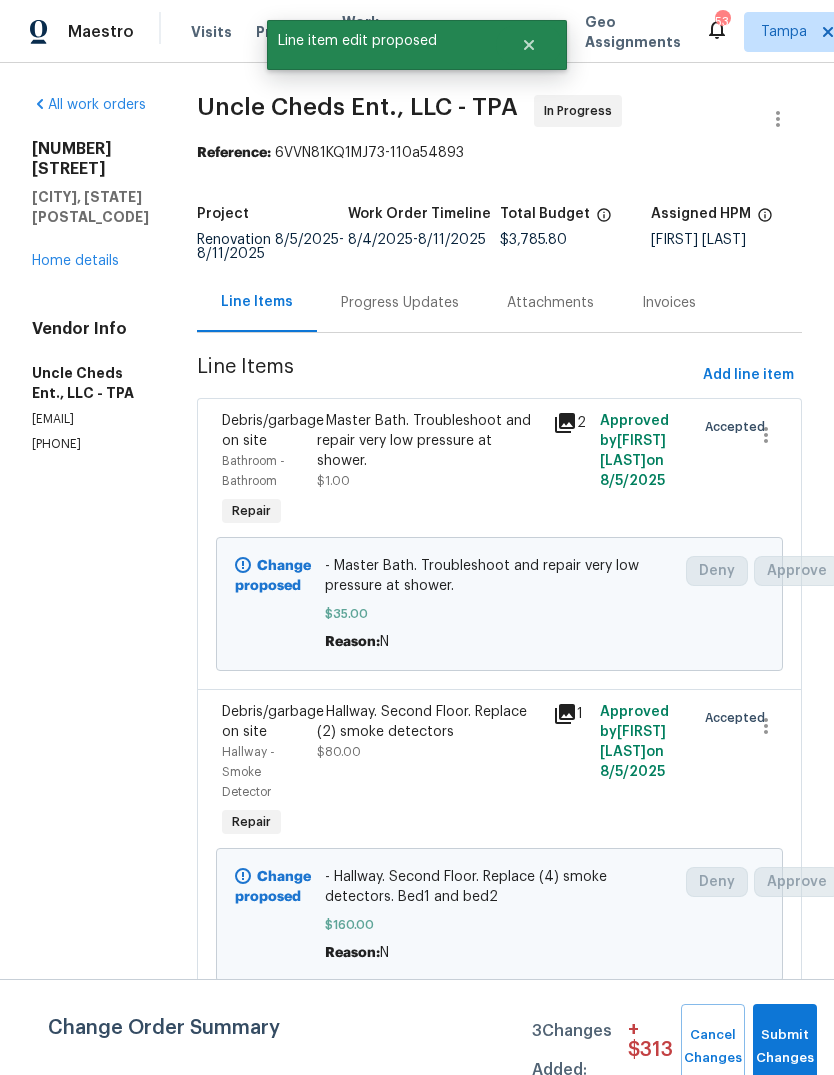 click on "Submit Changes" at bounding box center (785, 1047) 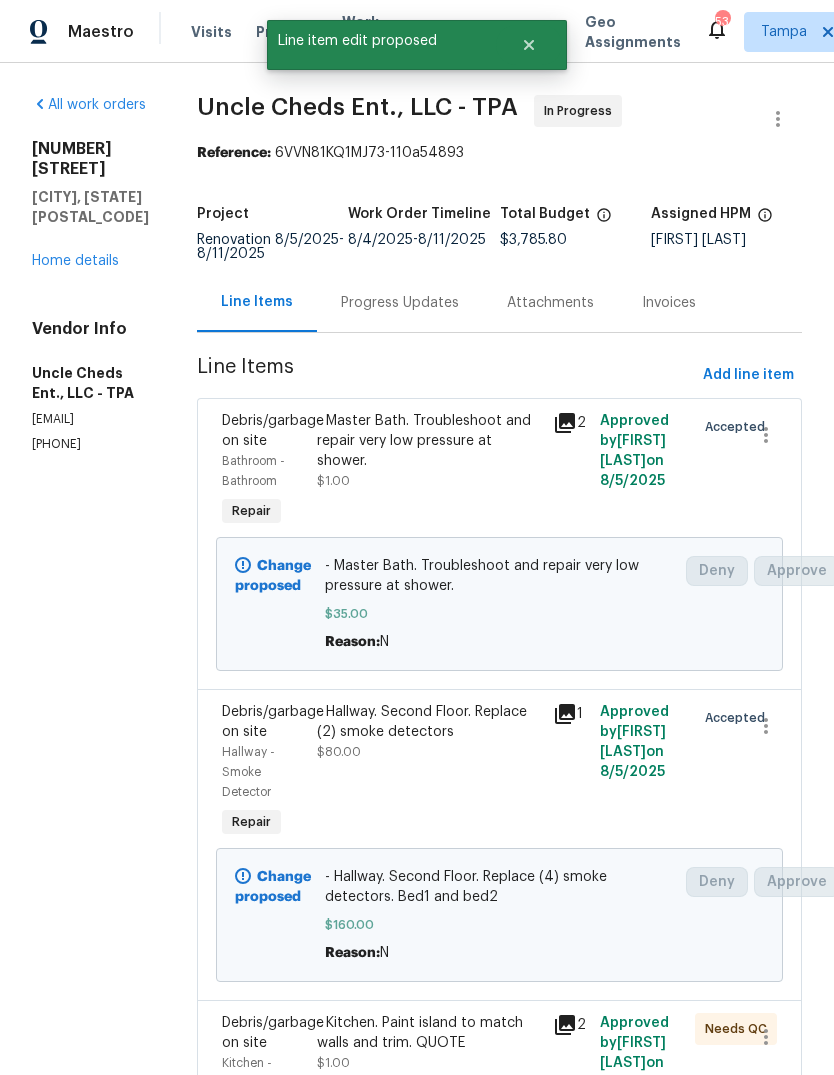 click on "Home details" at bounding box center [75, 261] 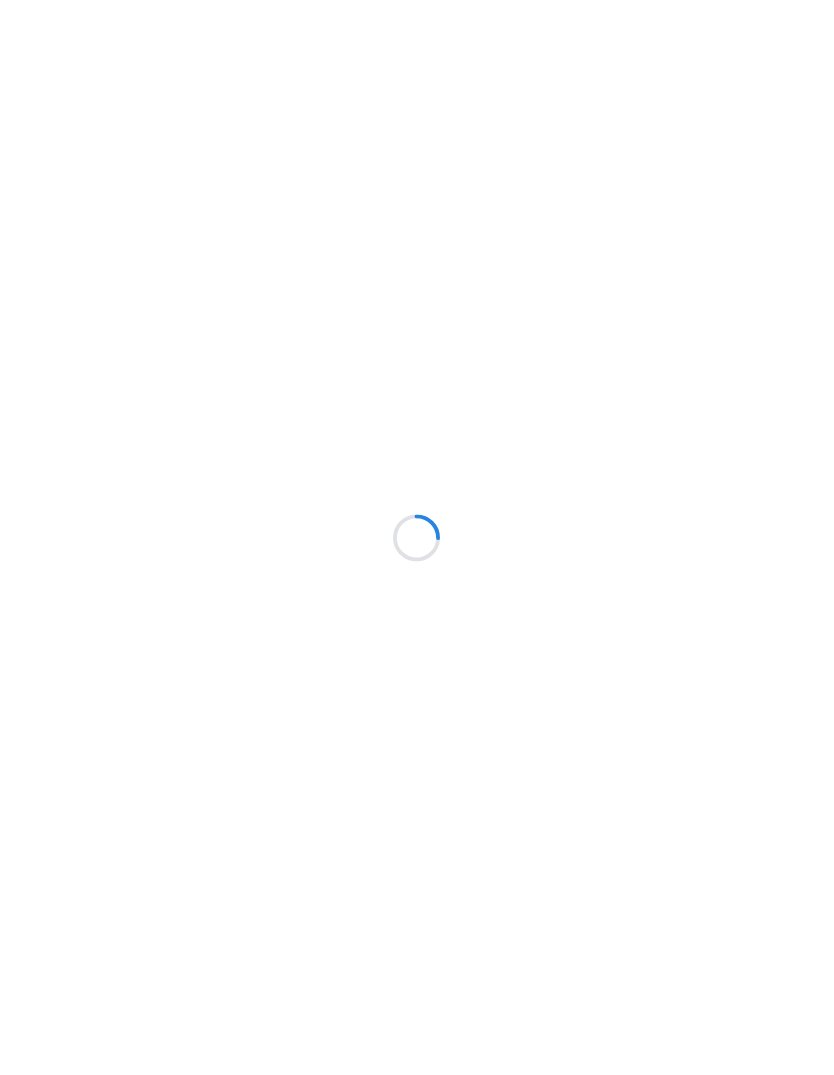 scroll, scrollTop: 0, scrollLeft: 0, axis: both 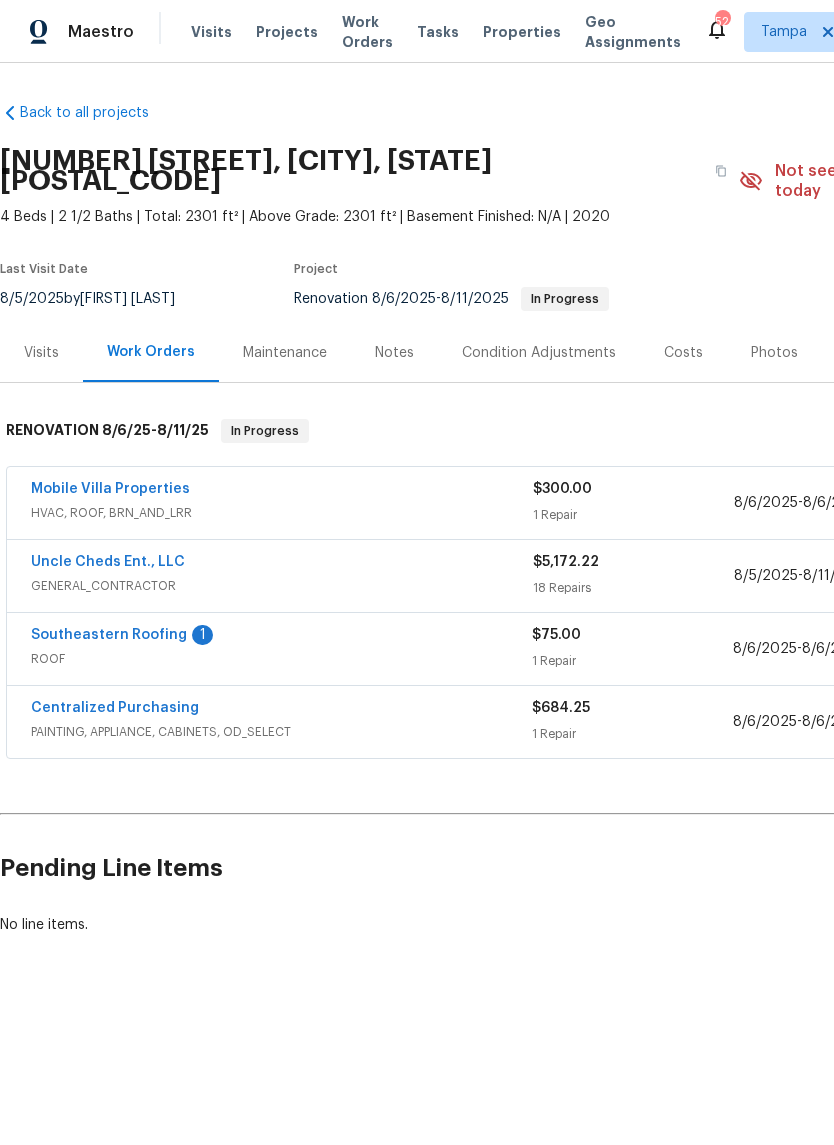 click on "Southeastern Roofing" at bounding box center [109, 635] 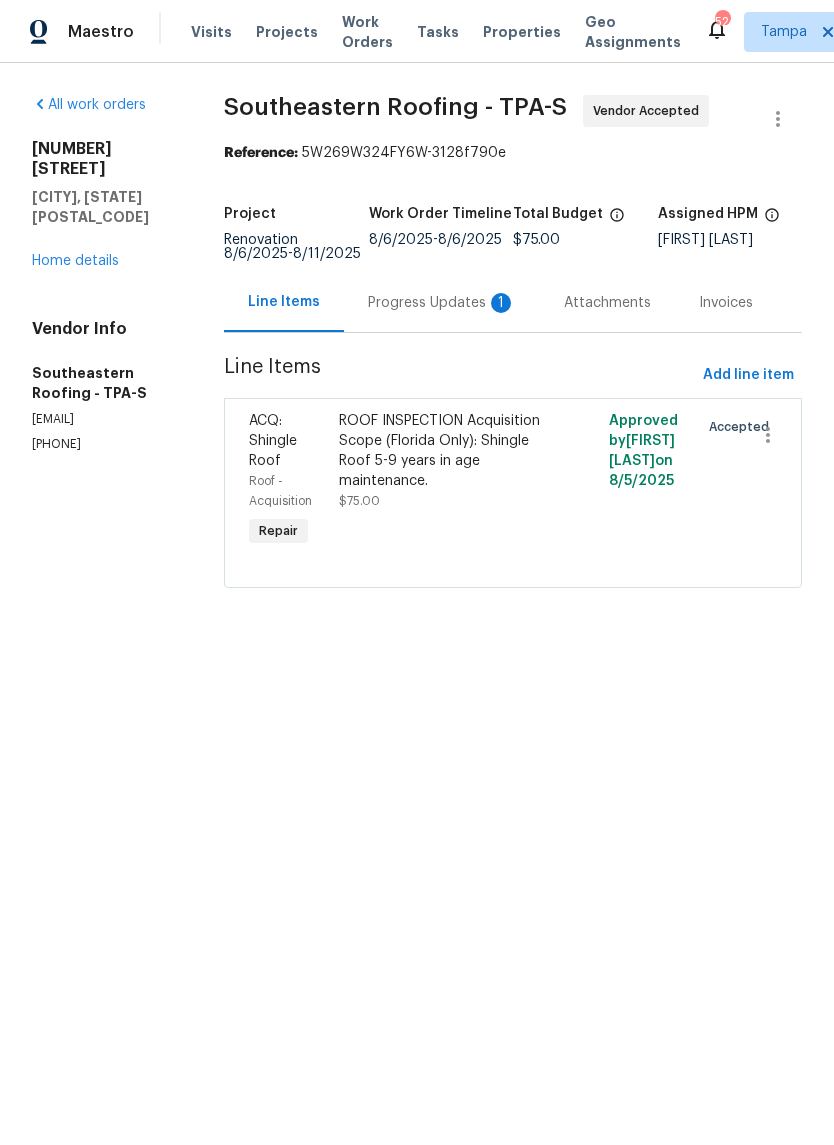 click on "Progress Updates 1" at bounding box center (442, 302) 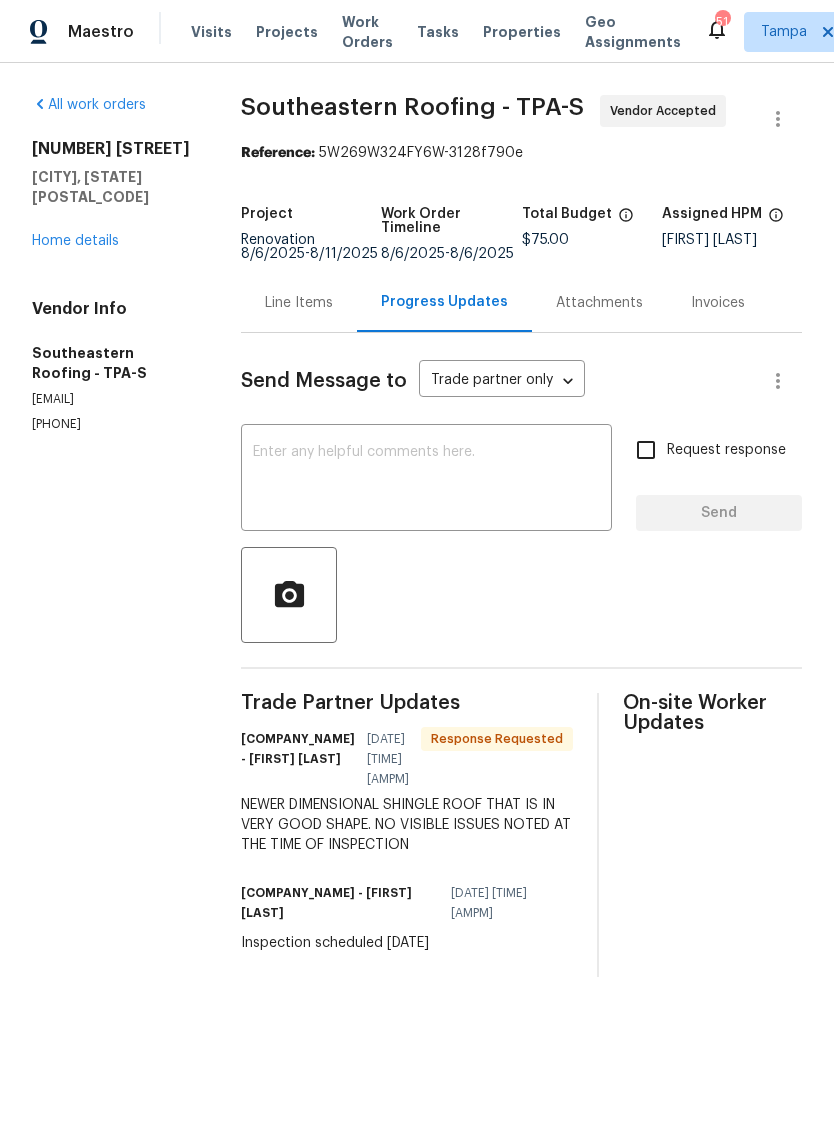 click at bounding box center [426, 480] 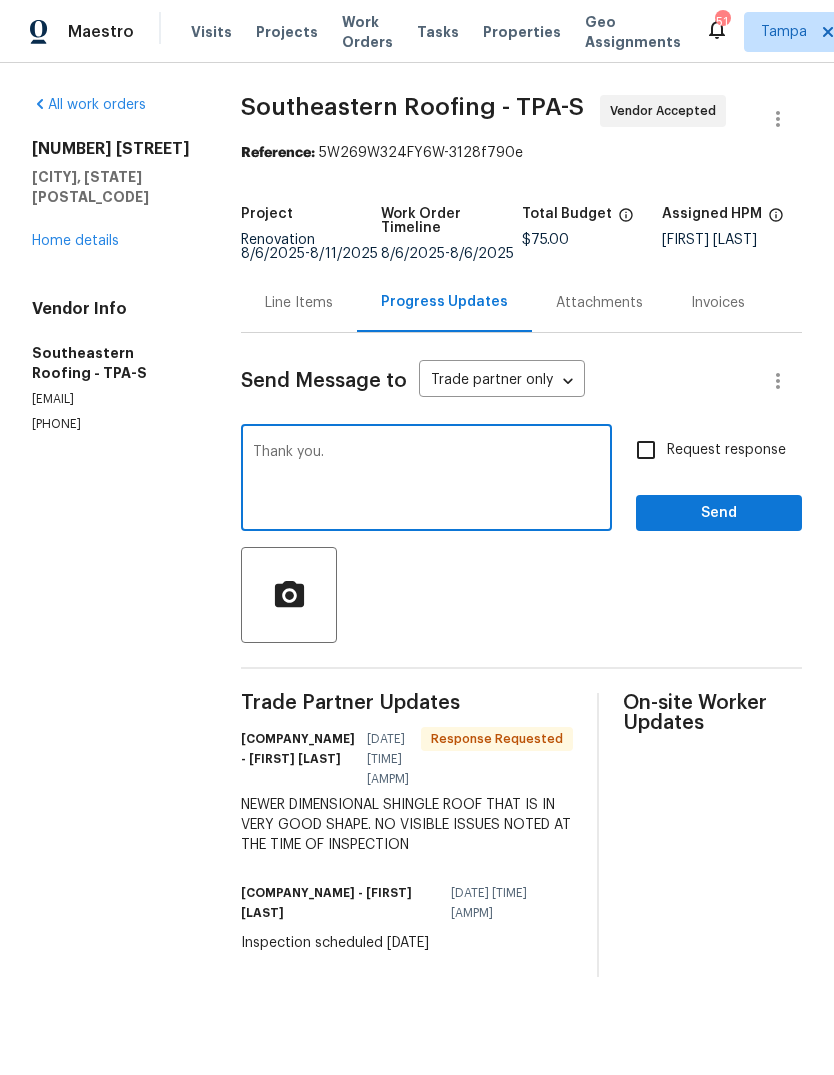 type on "Thank you." 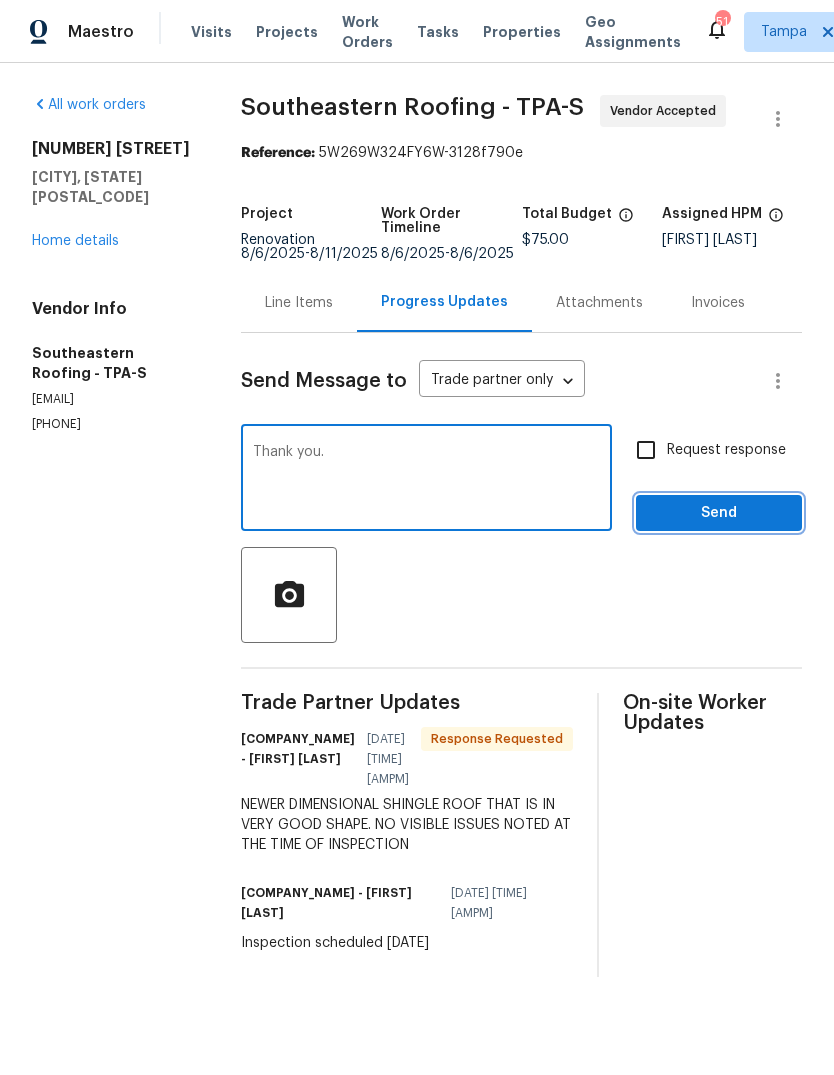 click on "Send" at bounding box center [719, 513] 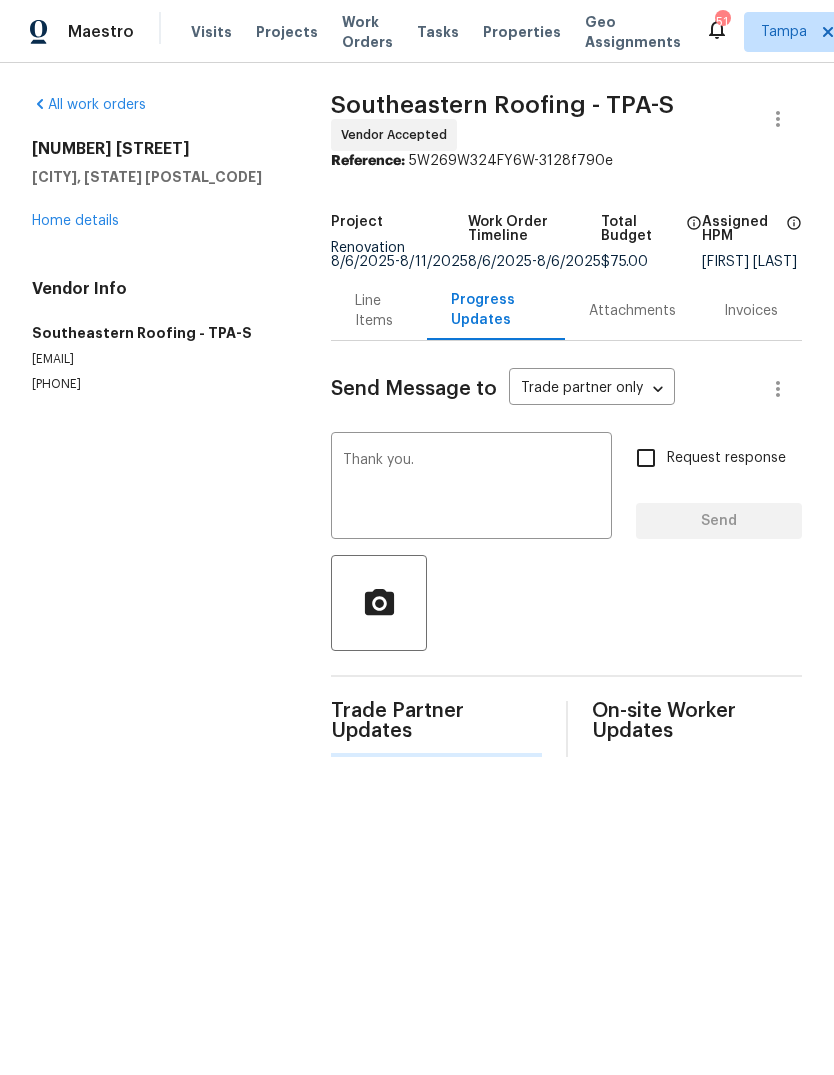 type 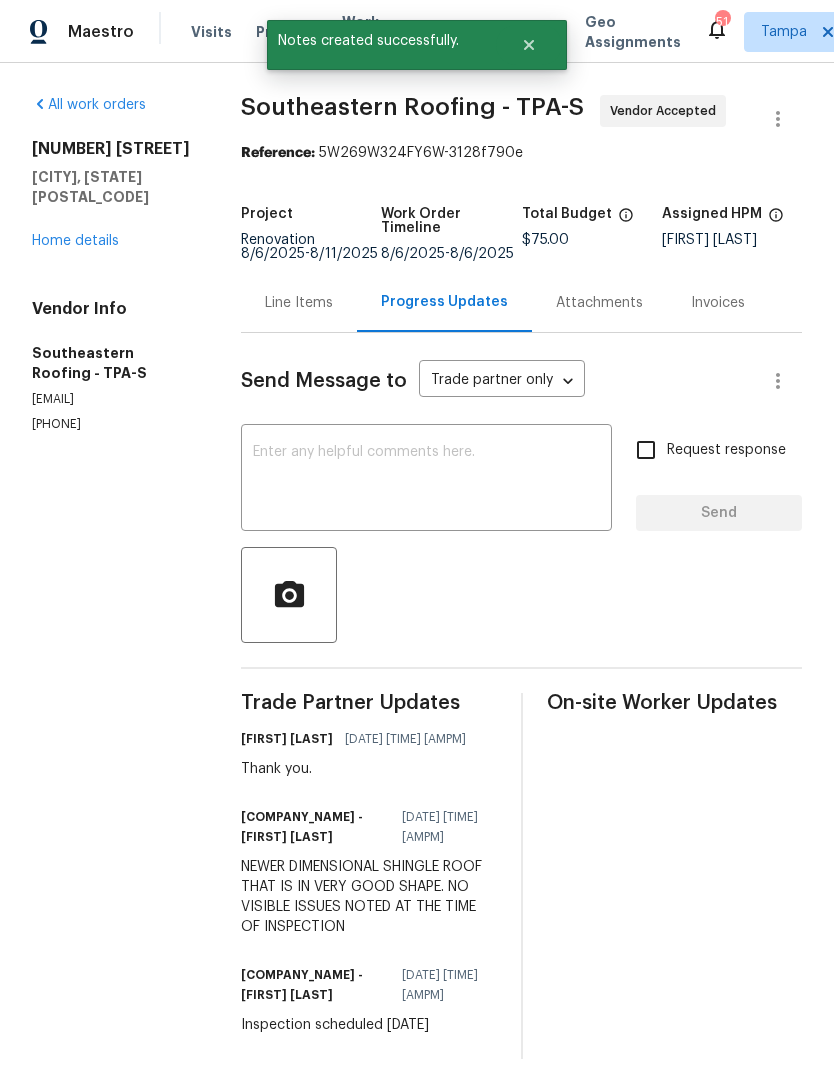 click on "Home details" at bounding box center [75, 241] 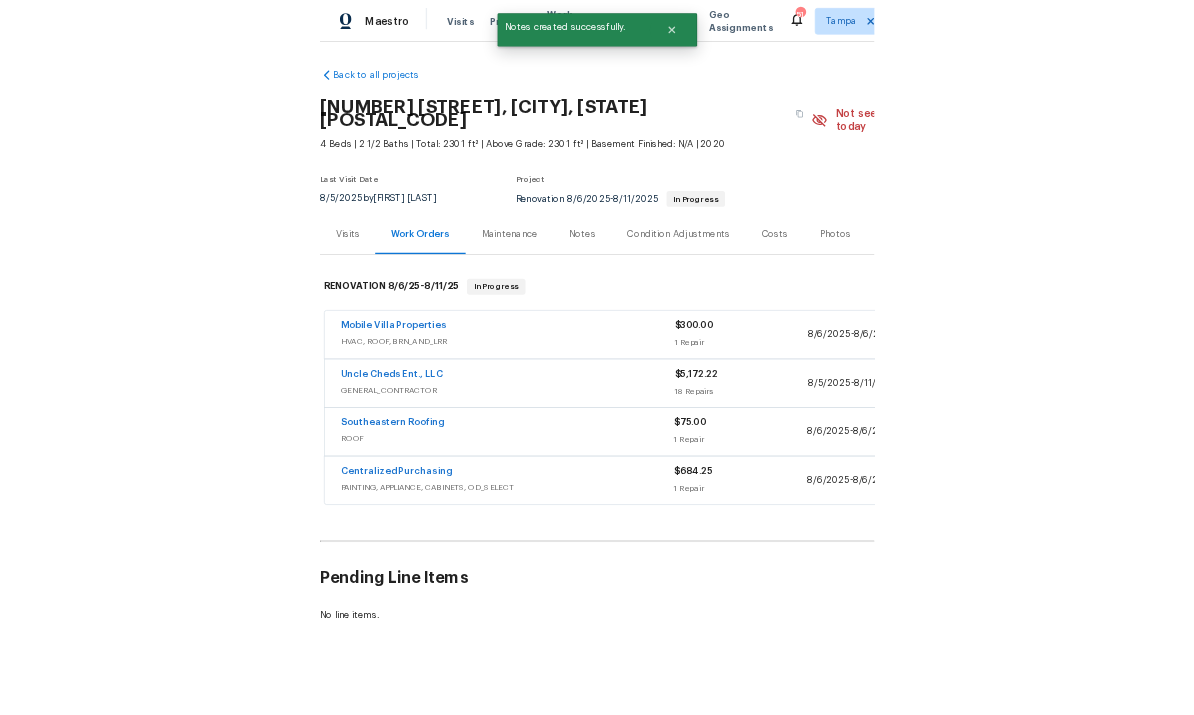scroll, scrollTop: 0, scrollLeft: 0, axis: both 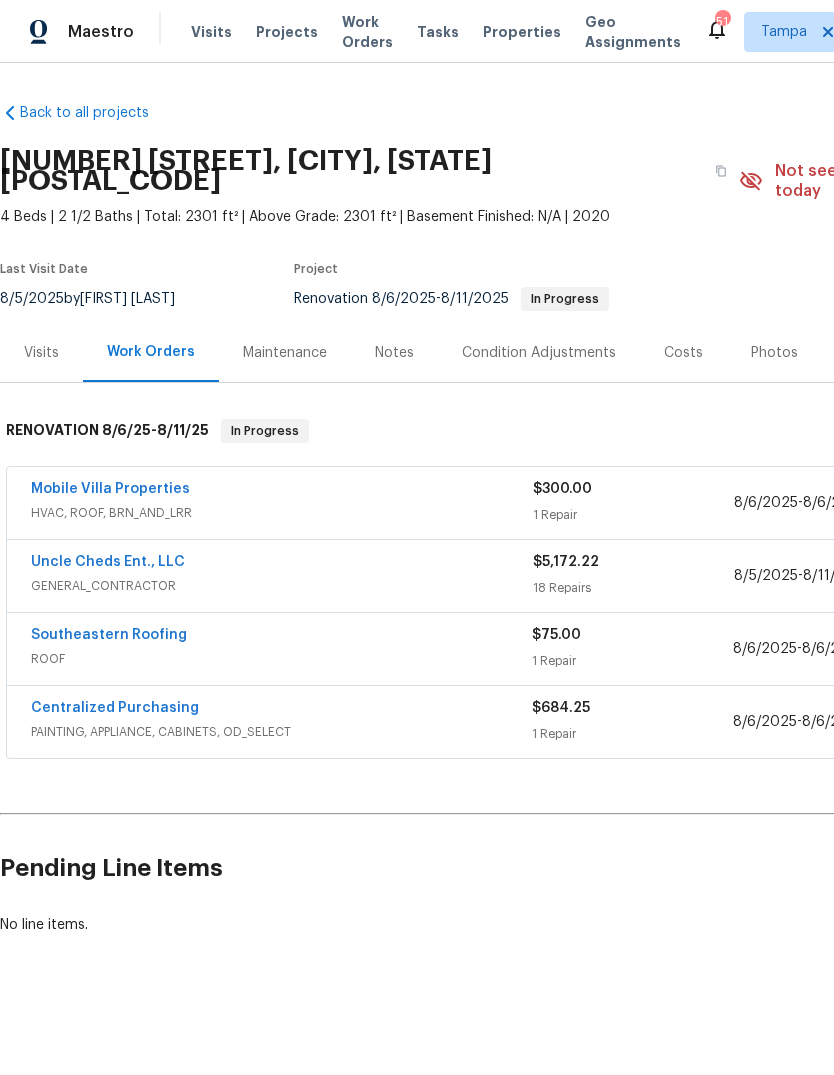 click on "Southeastern Roofing" at bounding box center (109, 635) 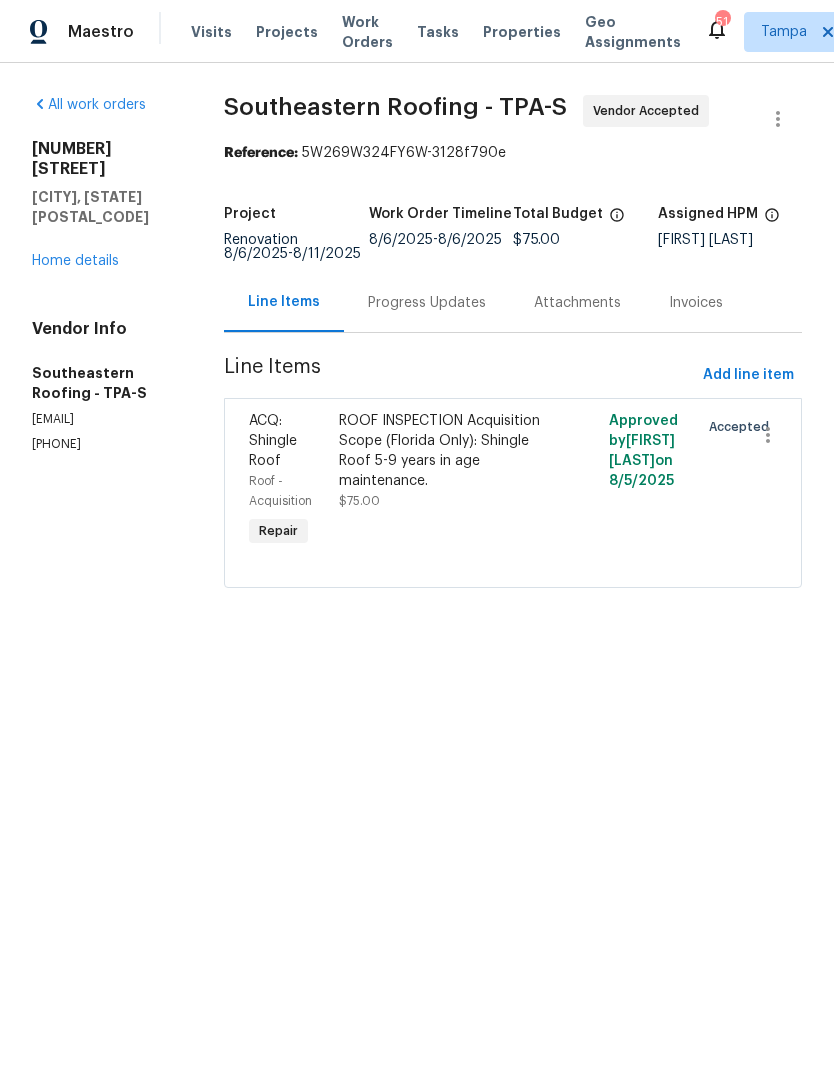 click on "ROOF INSPECTION
Acquisition Scope (Florida Only): Shingle Roof 5-9 years in age maintenance. $75.00" at bounding box center (445, 461) 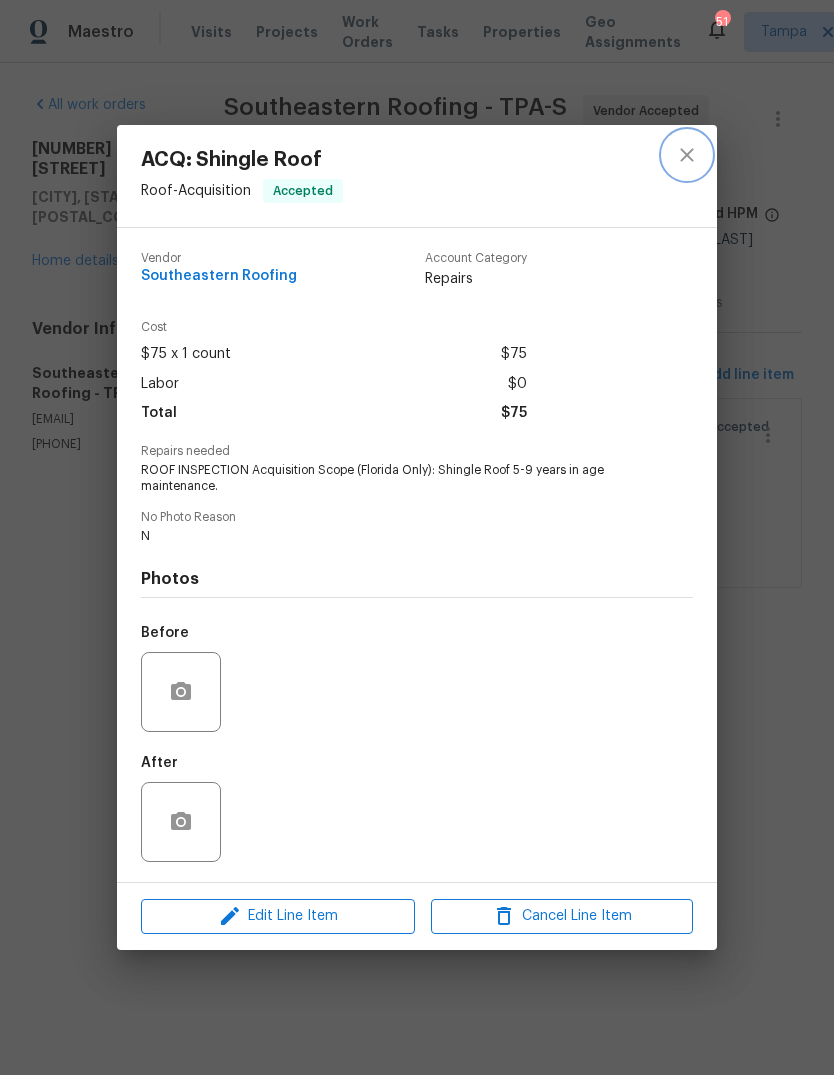 click at bounding box center [687, 155] 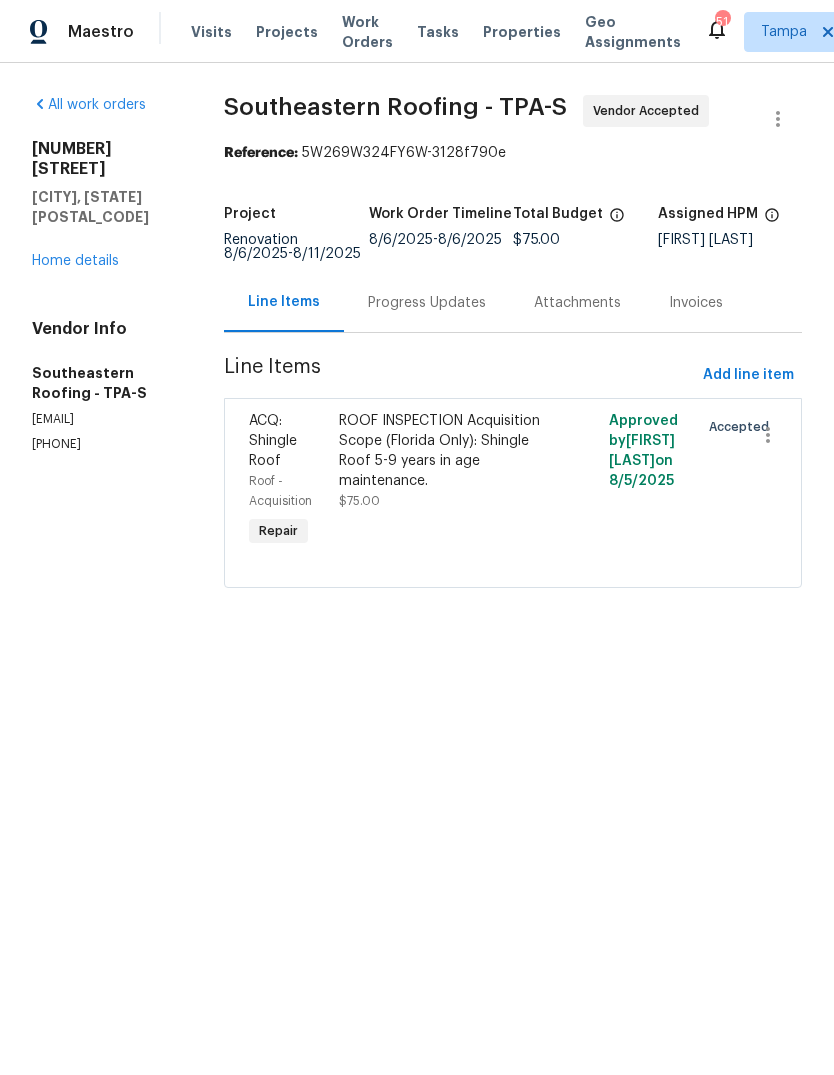 click on "Progress Updates" at bounding box center [427, 302] 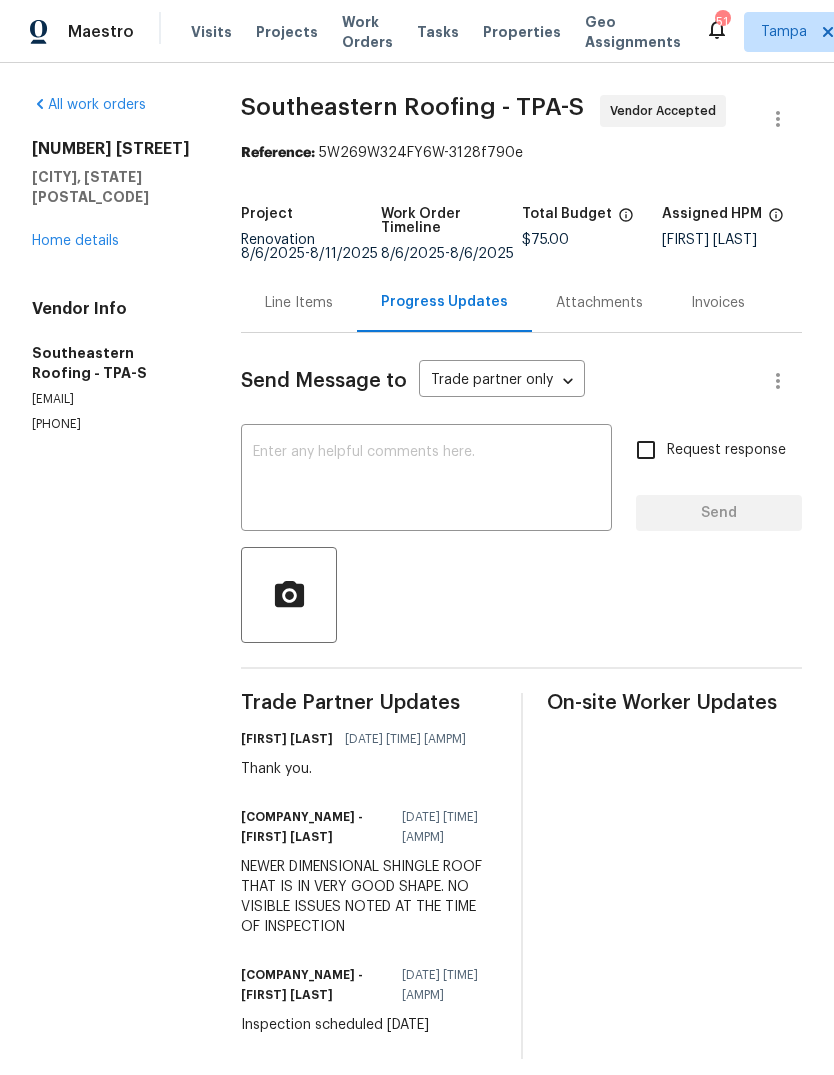 click at bounding box center [426, 480] 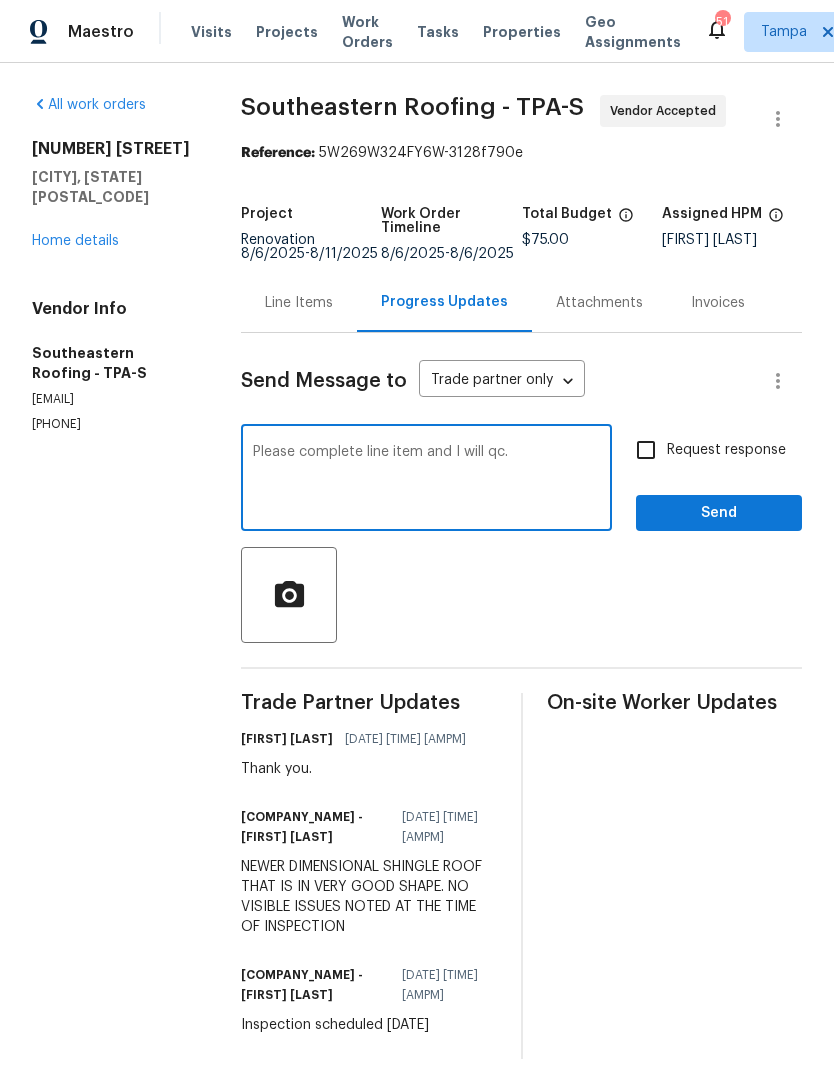 type on "Please complete line item and I will qc." 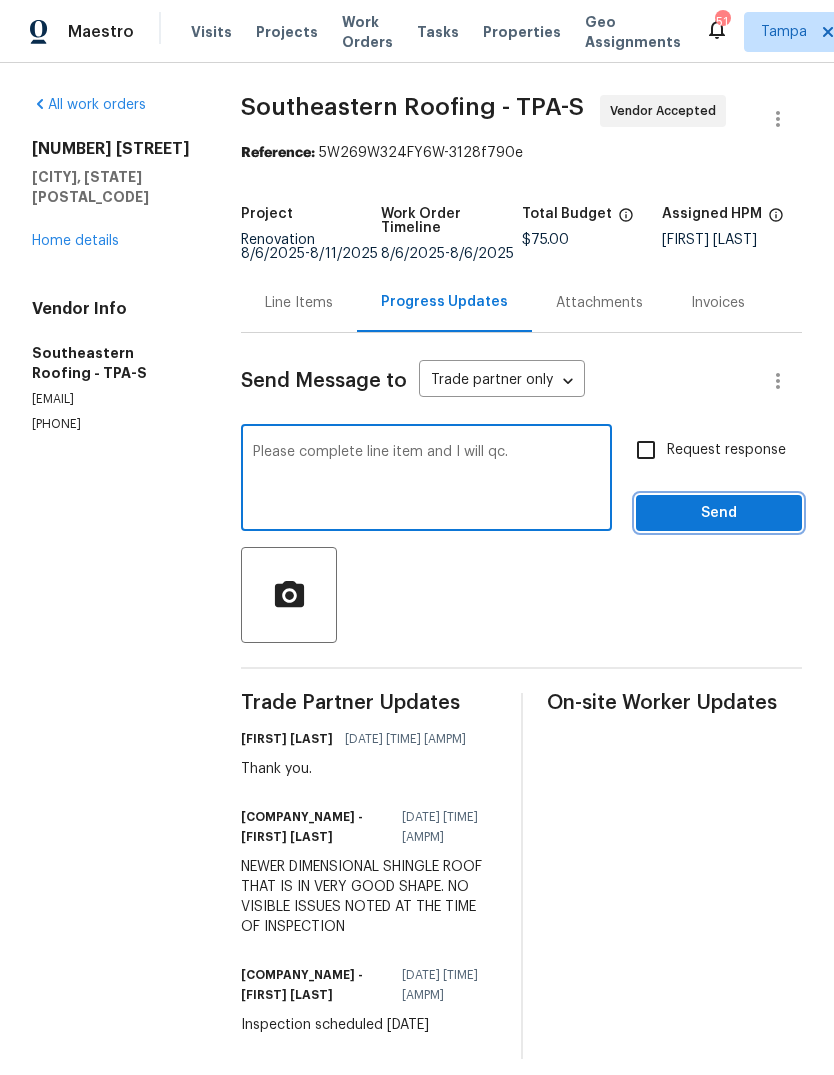 click on "Send" at bounding box center (719, 513) 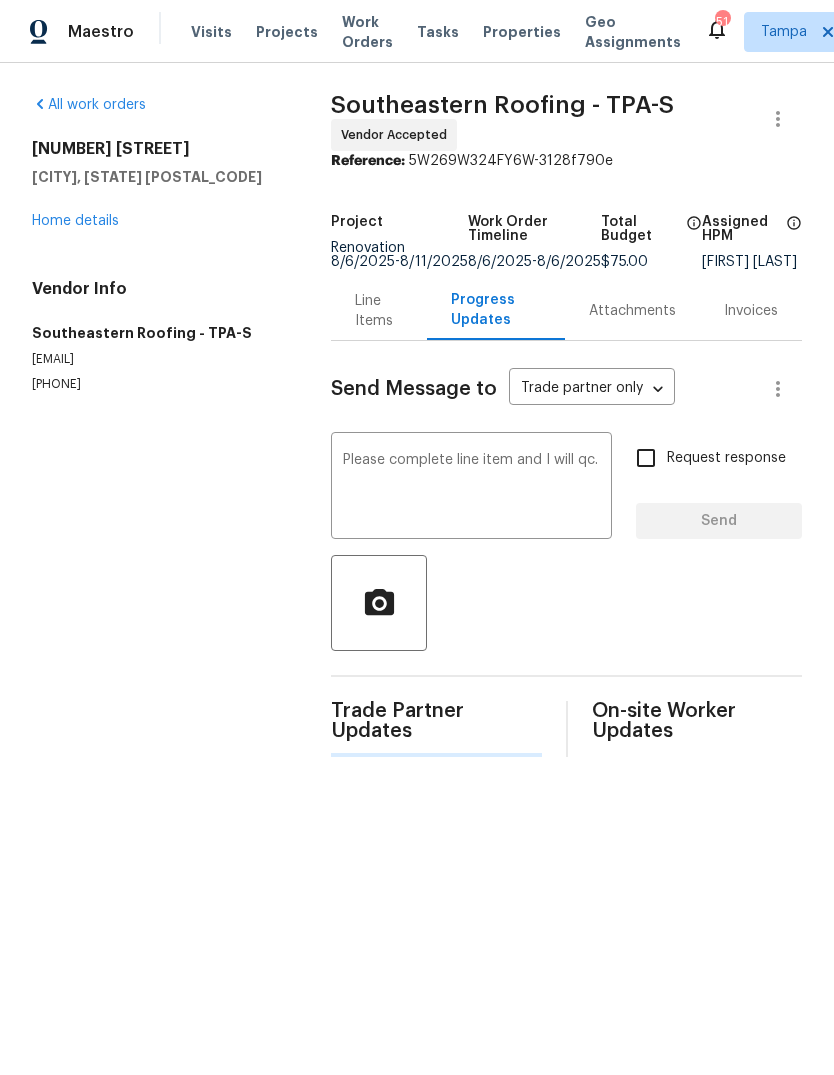 type 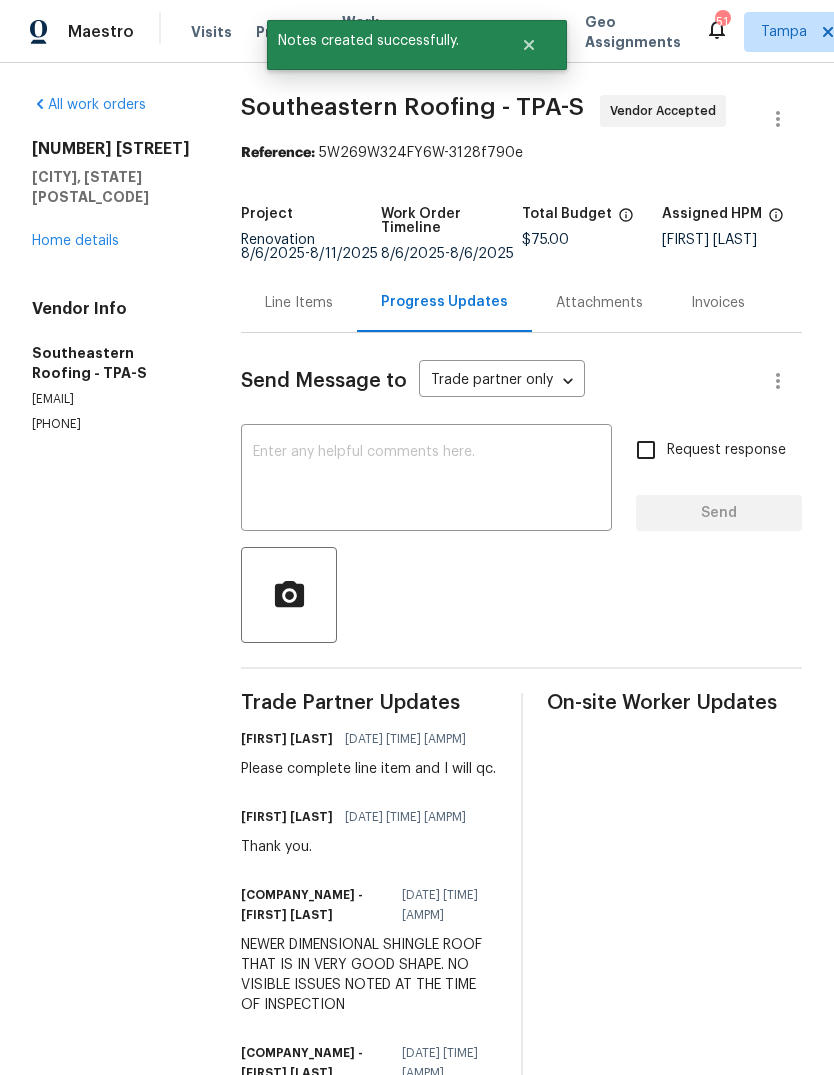 click on "Home details" at bounding box center (75, 241) 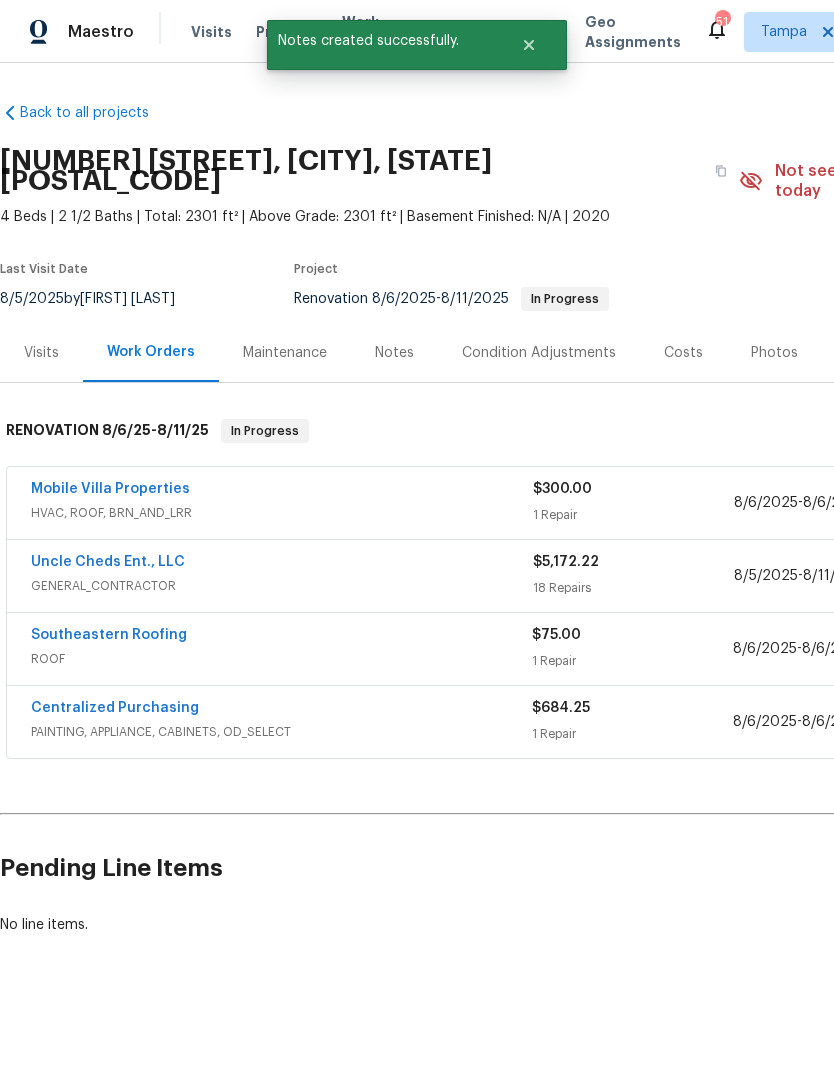 click on "Notes" at bounding box center [394, 352] 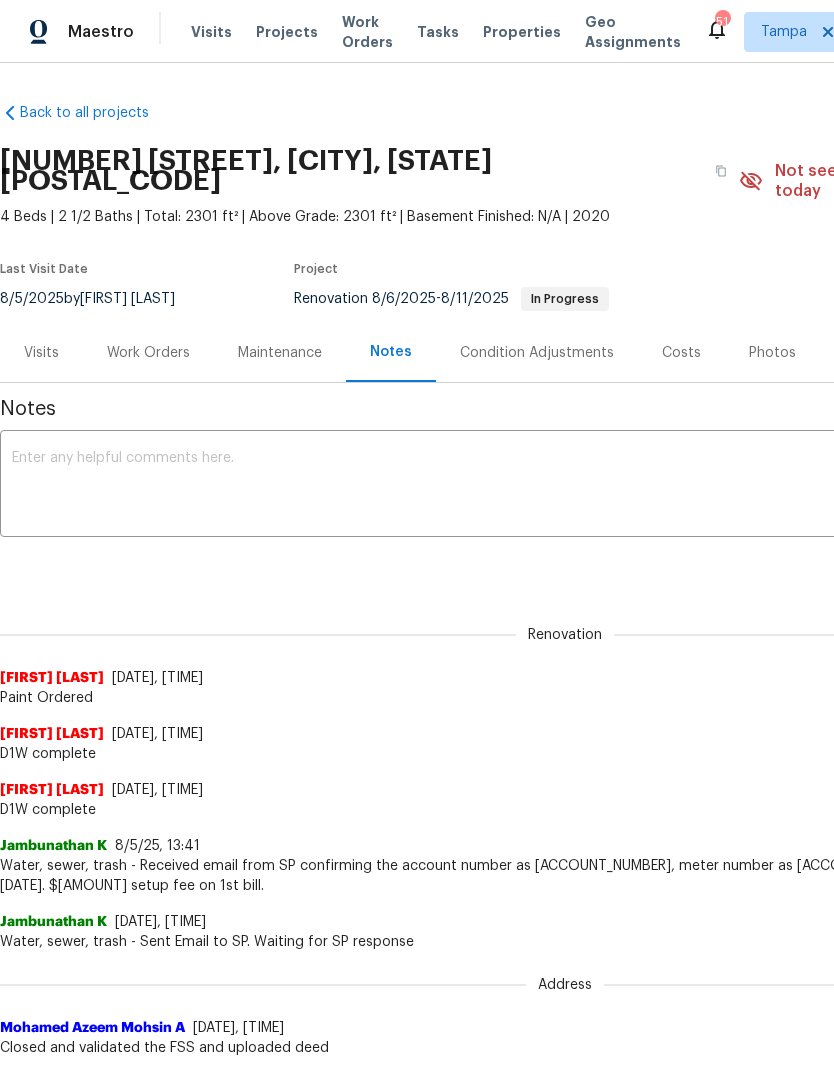 click at bounding box center (565, 486) 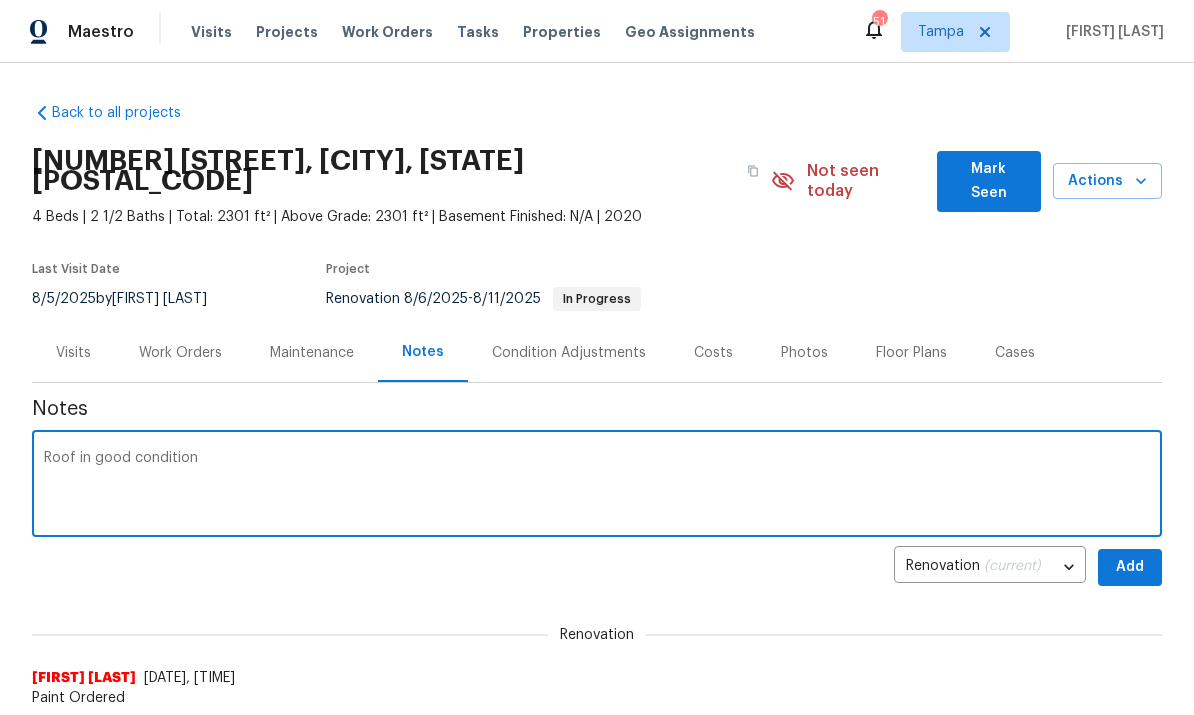 type on "Roof in good condition" 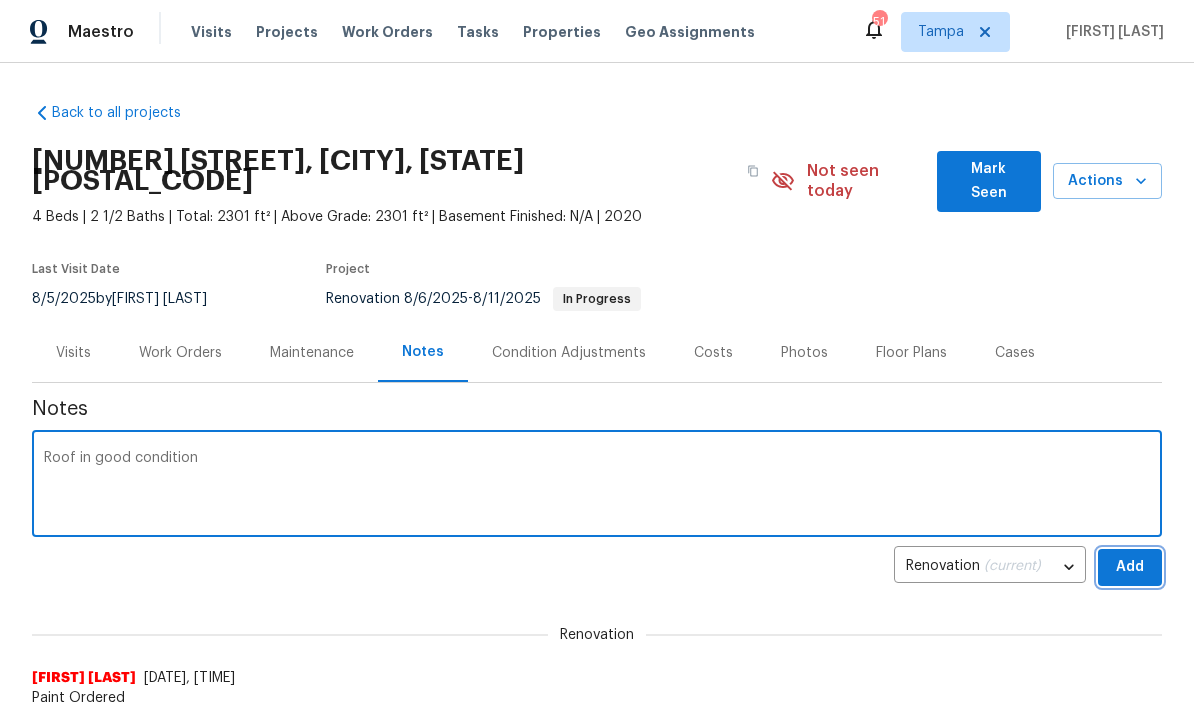 click on "Add" at bounding box center (1130, 567) 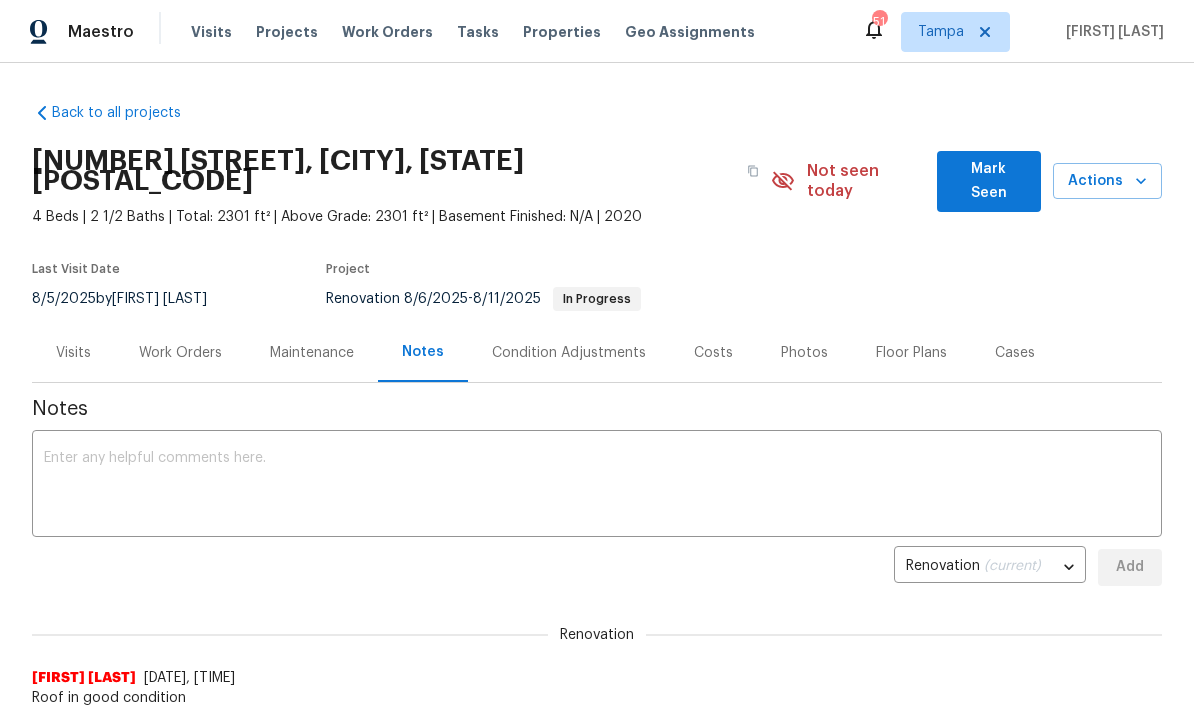 click at bounding box center [597, 486] 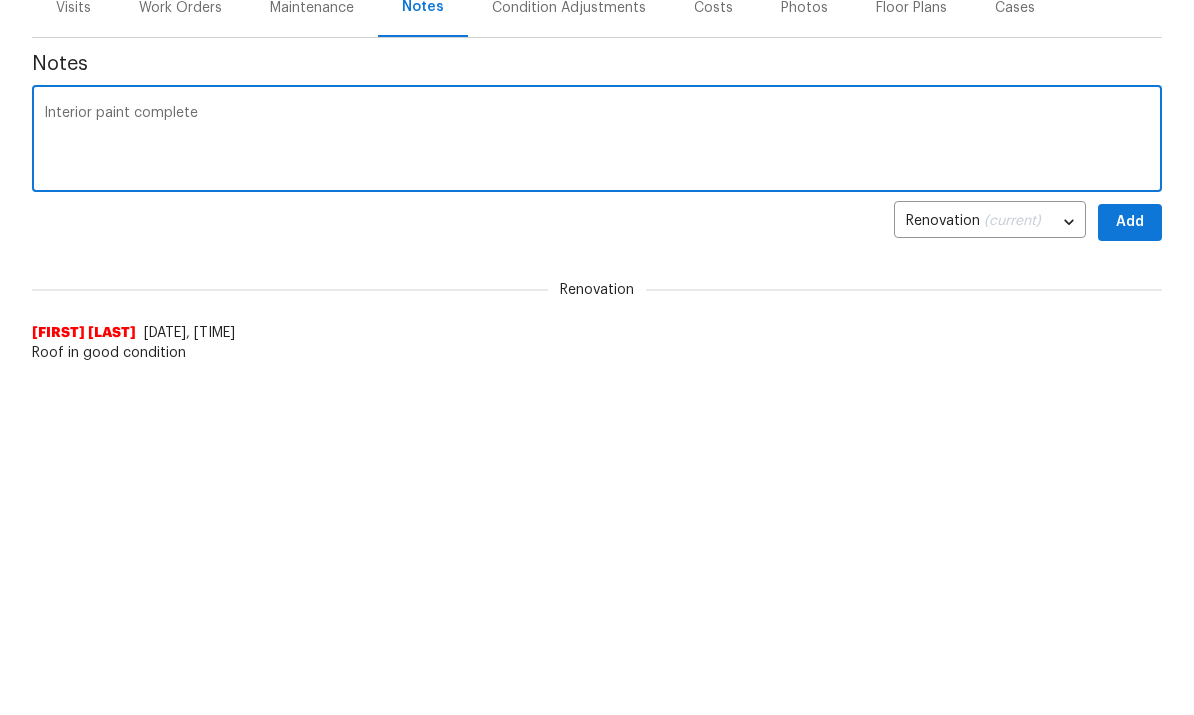 type on "Interior paint complete" 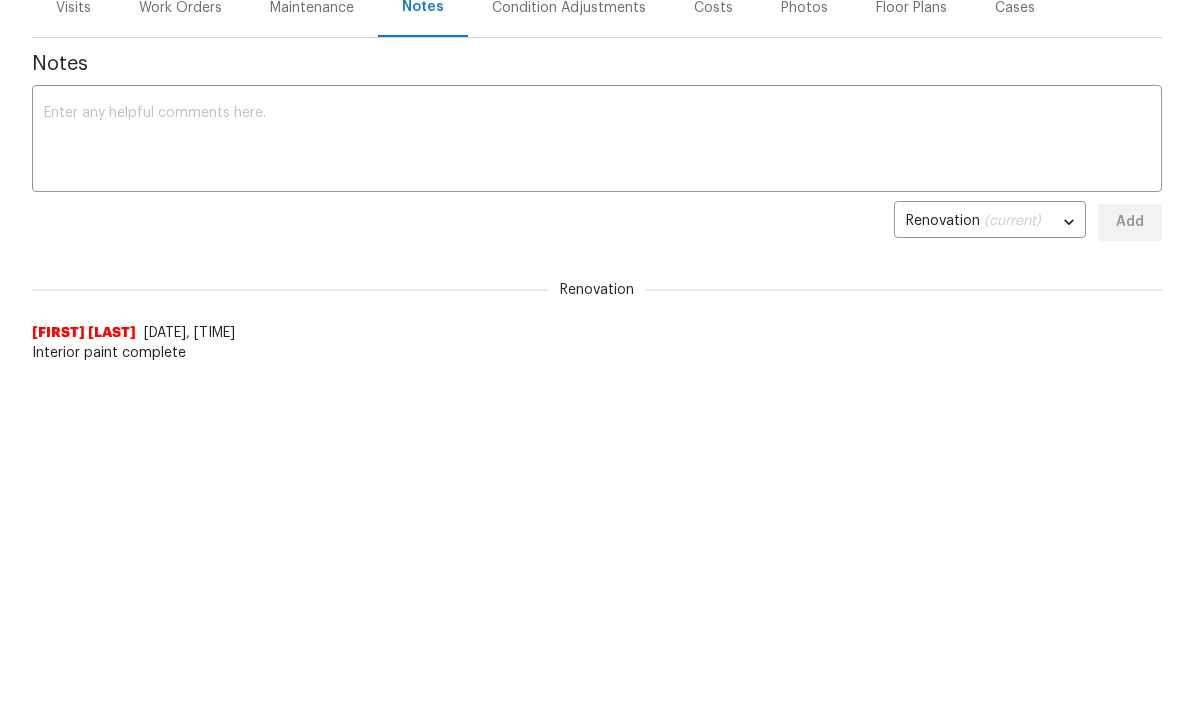 click at bounding box center [597, 141] 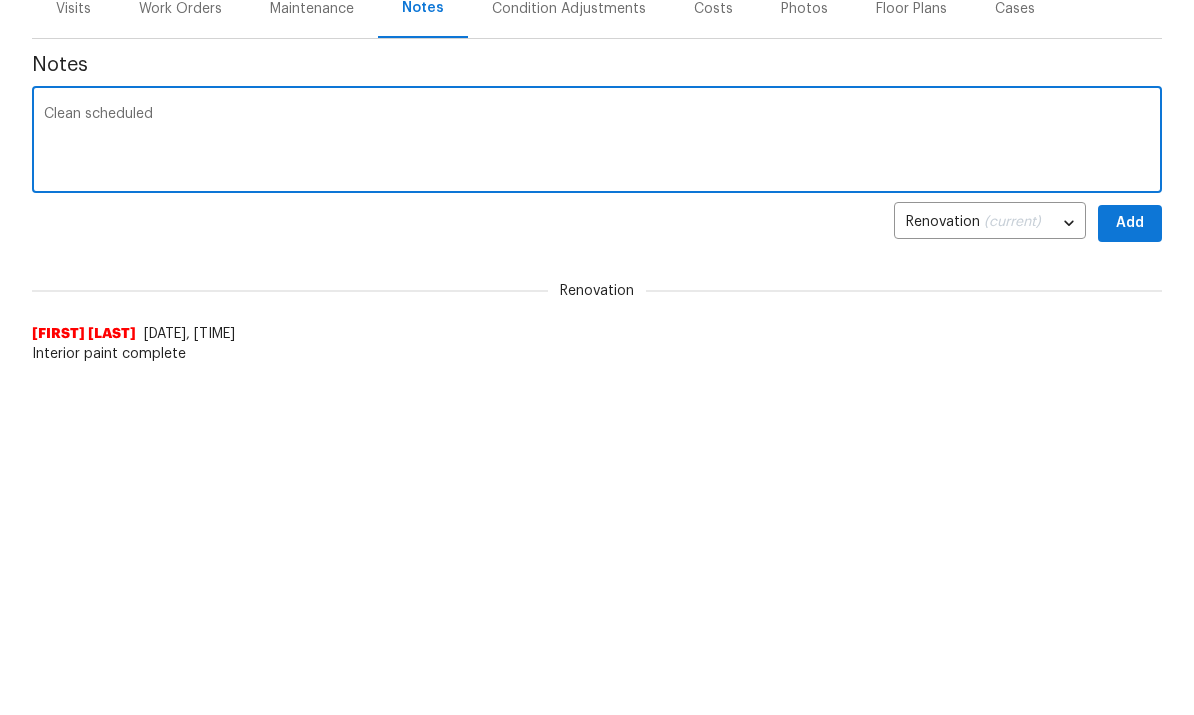 type on "Clean scheduled" 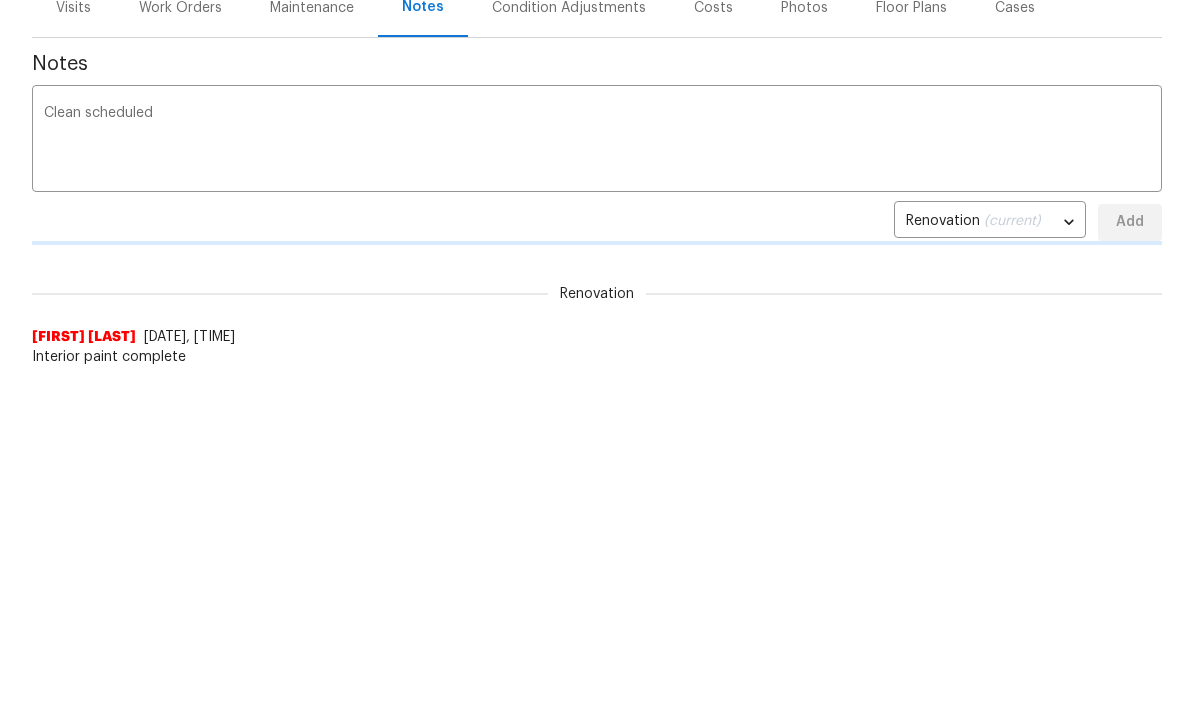 type 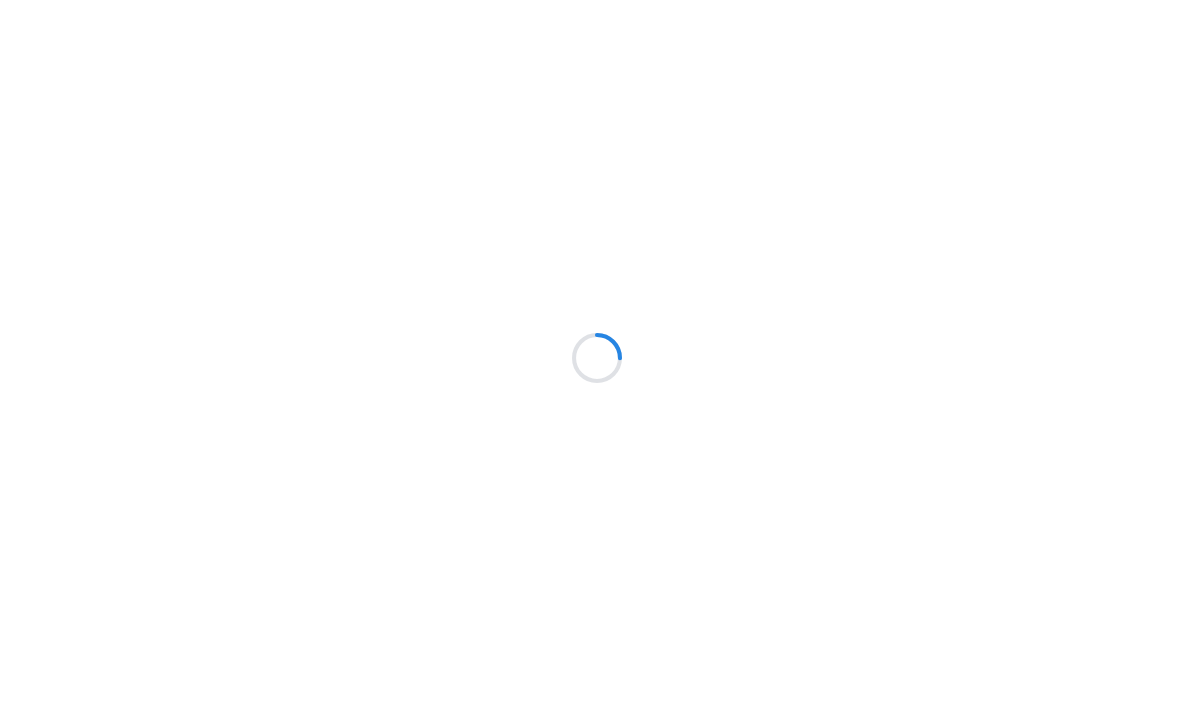 scroll, scrollTop: 0, scrollLeft: 0, axis: both 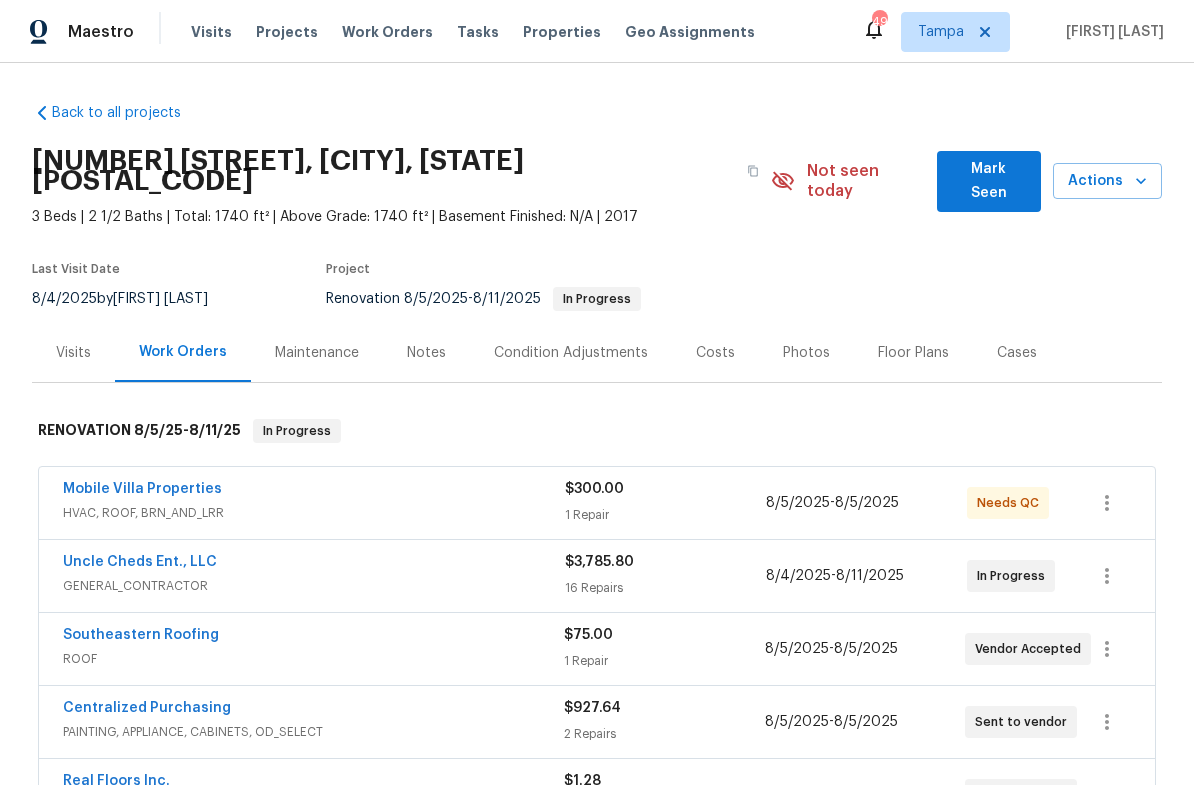 click on "Notes" at bounding box center (426, 353) 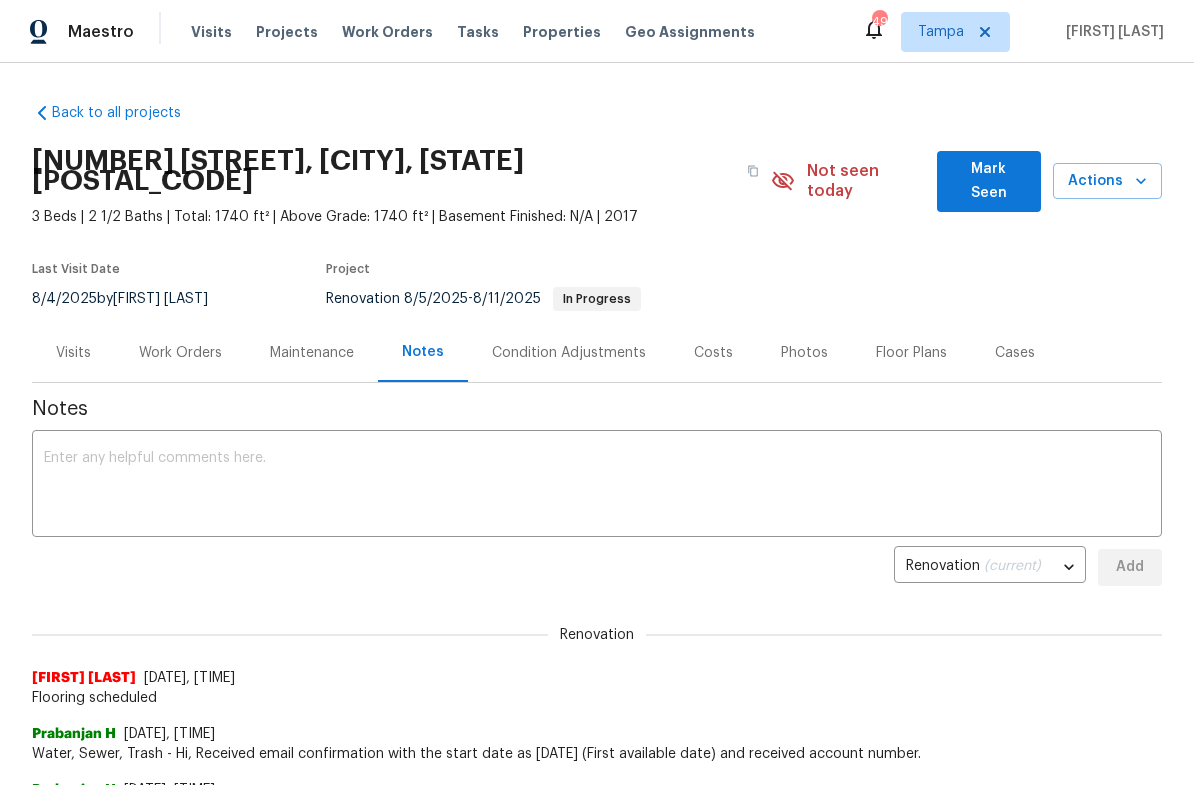 click at bounding box center [597, 486] 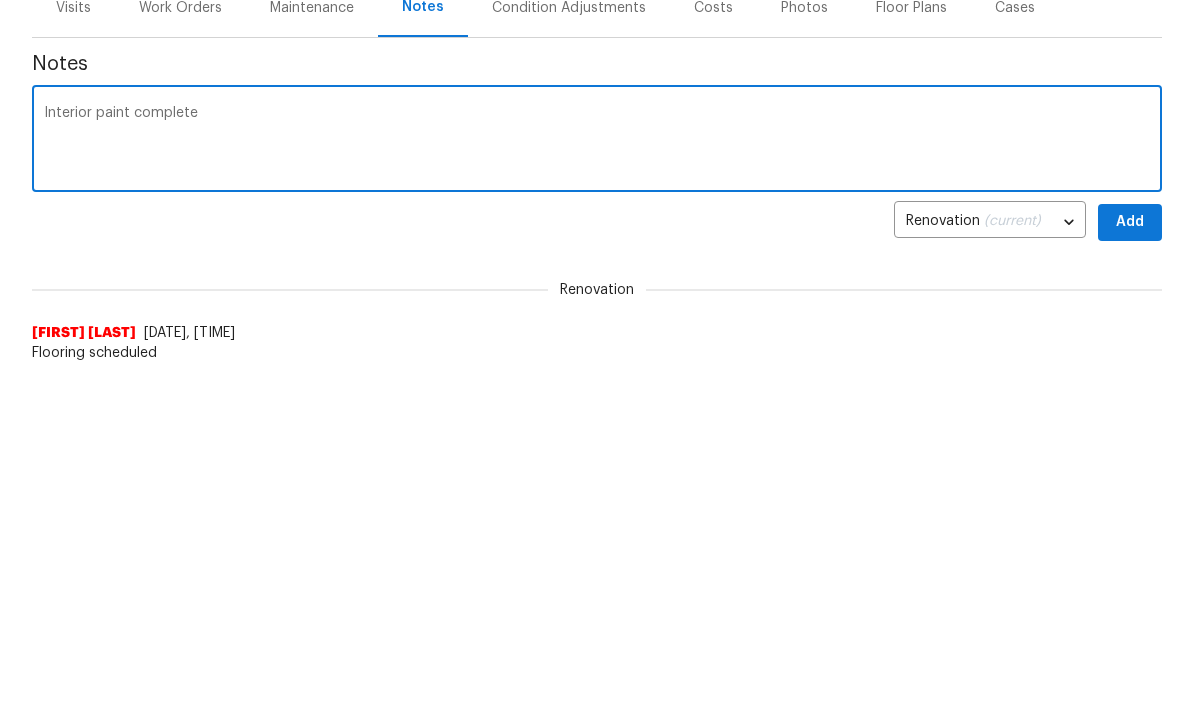 type on "Interior paint complete" 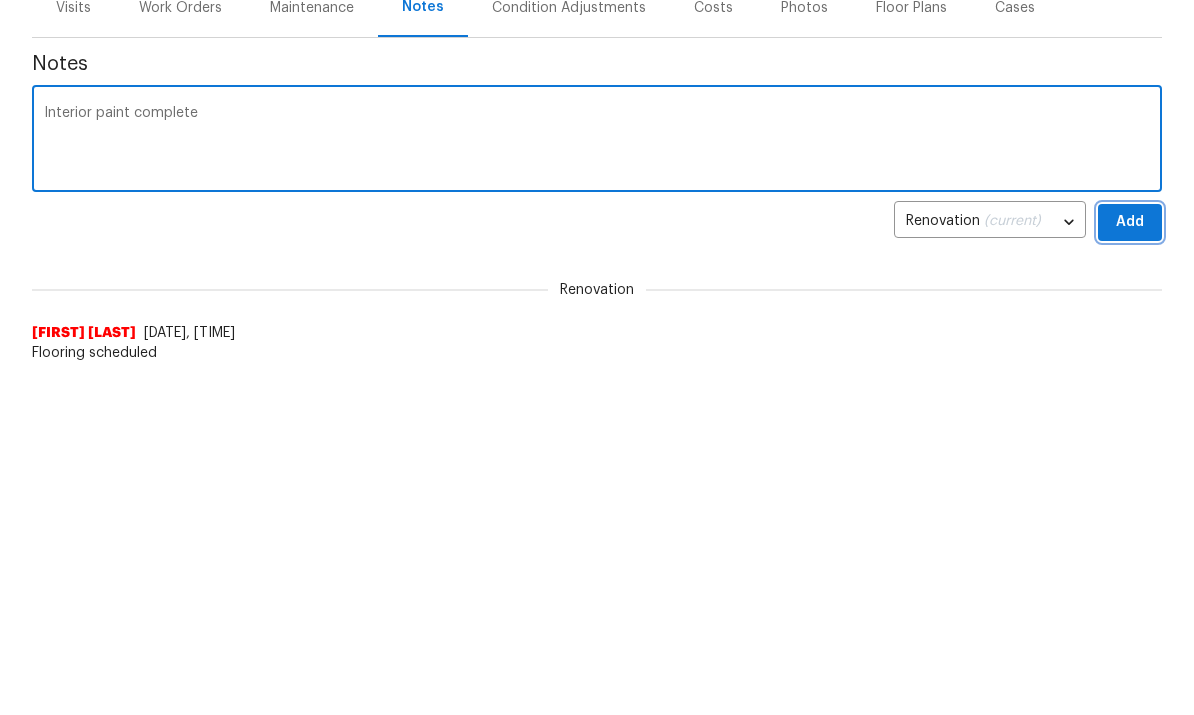 click on "Add" at bounding box center (1130, 567) 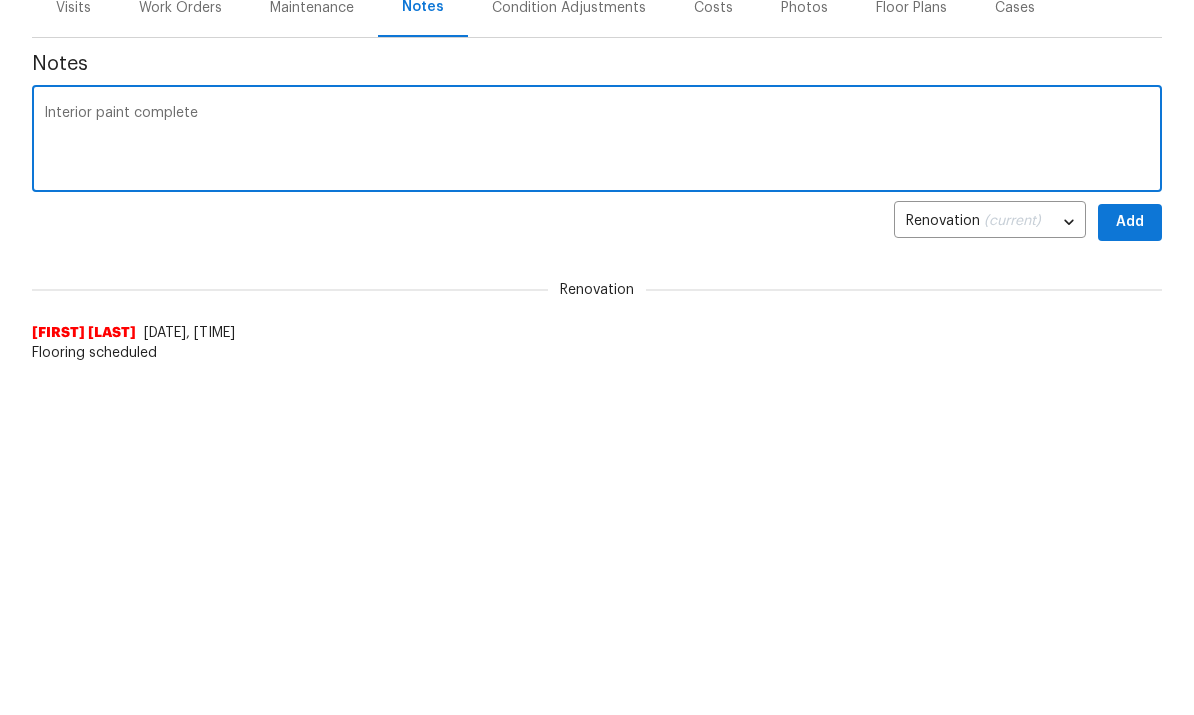 scroll, scrollTop: 345, scrollLeft: 0, axis: vertical 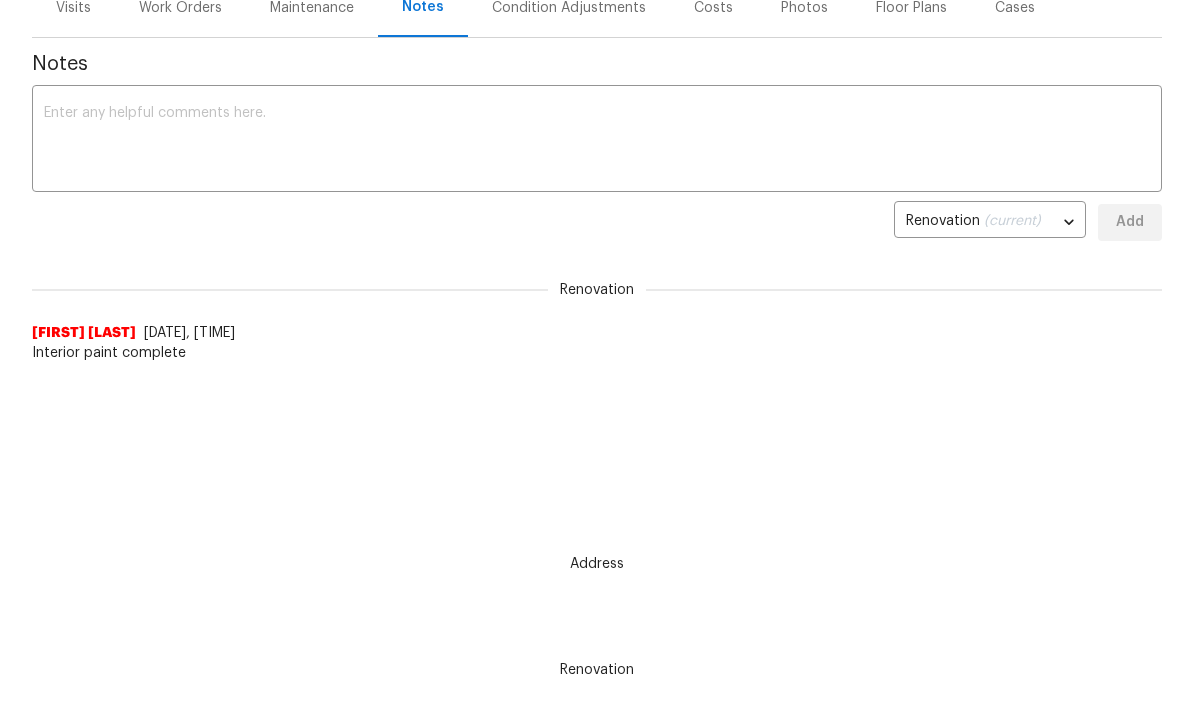 click at bounding box center (597, 141) 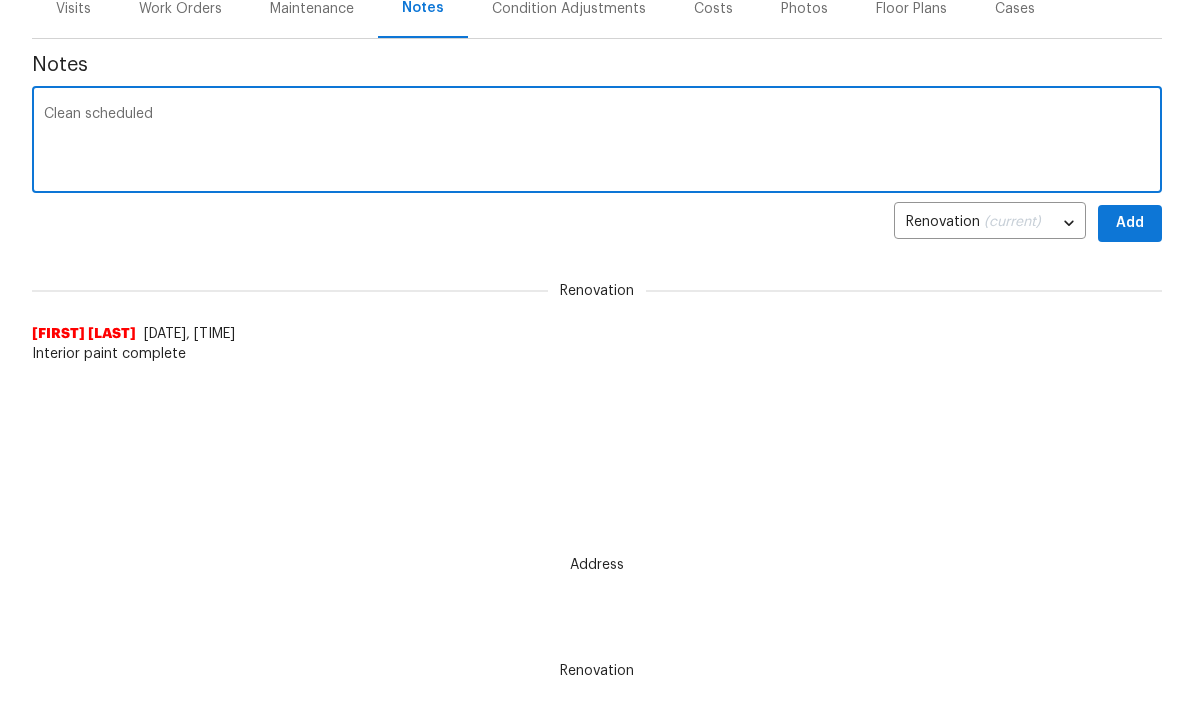type on "Clean scheduled" 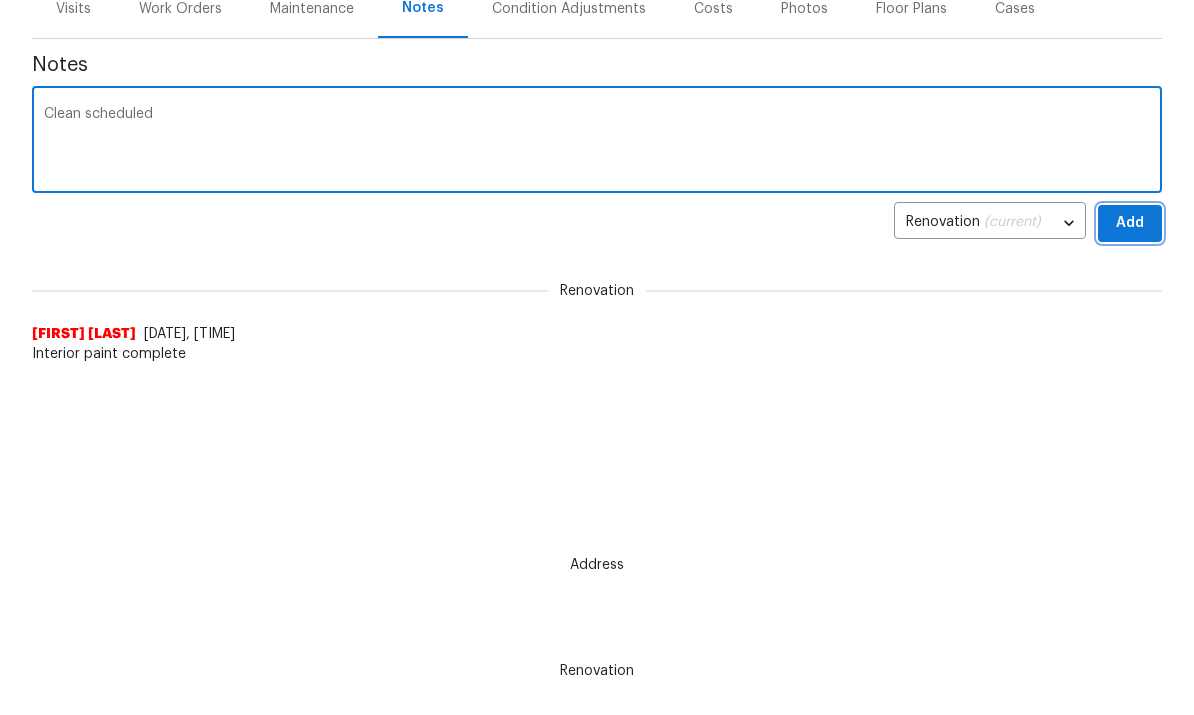 click on "Add" at bounding box center (1130, 223) 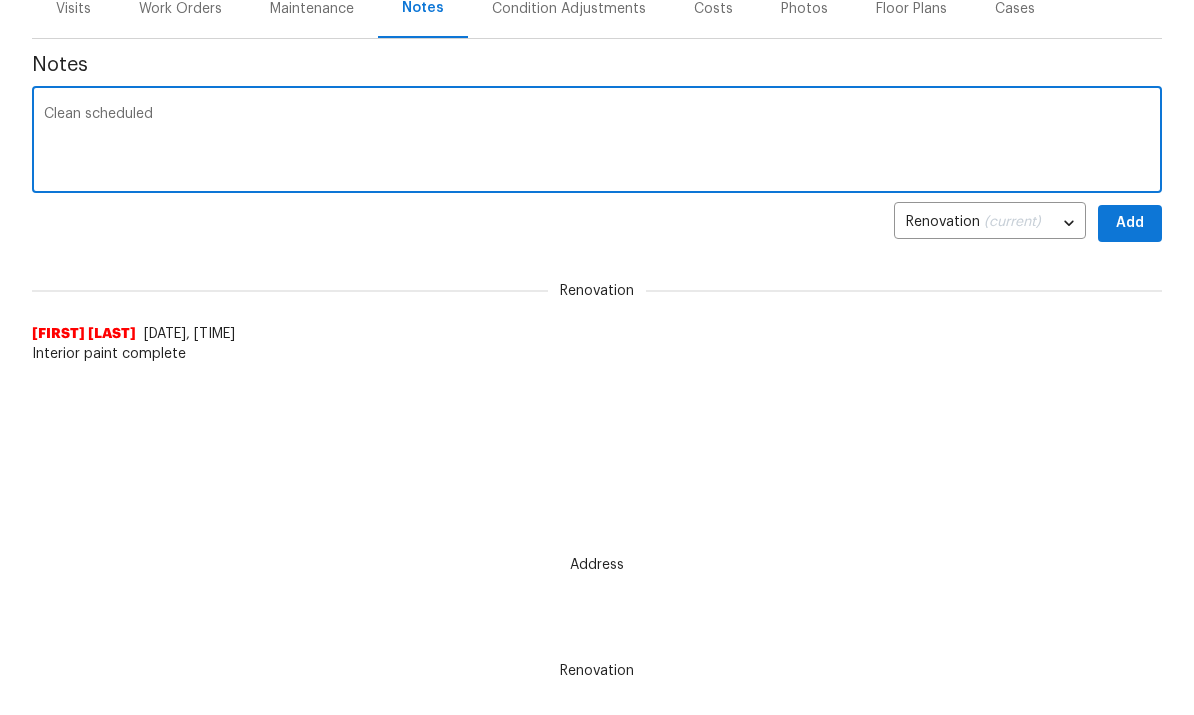 scroll, scrollTop: 345, scrollLeft: 0, axis: vertical 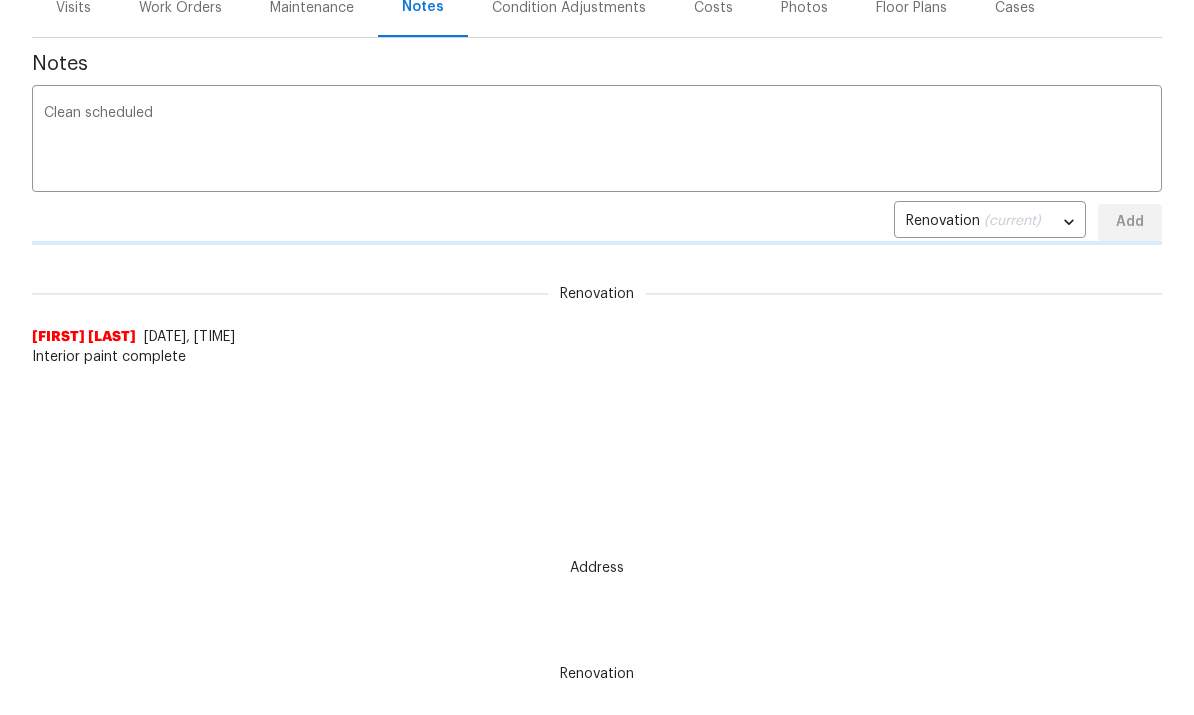 type 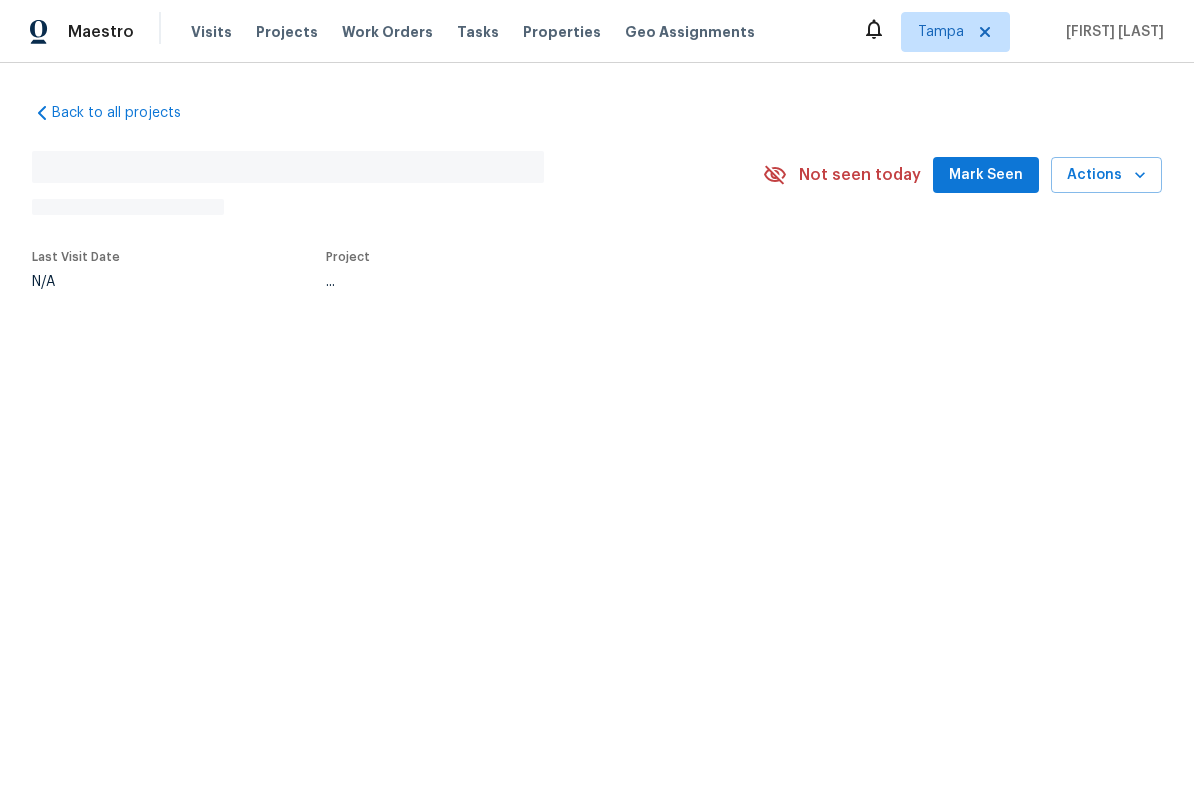 scroll, scrollTop: 0, scrollLeft: 0, axis: both 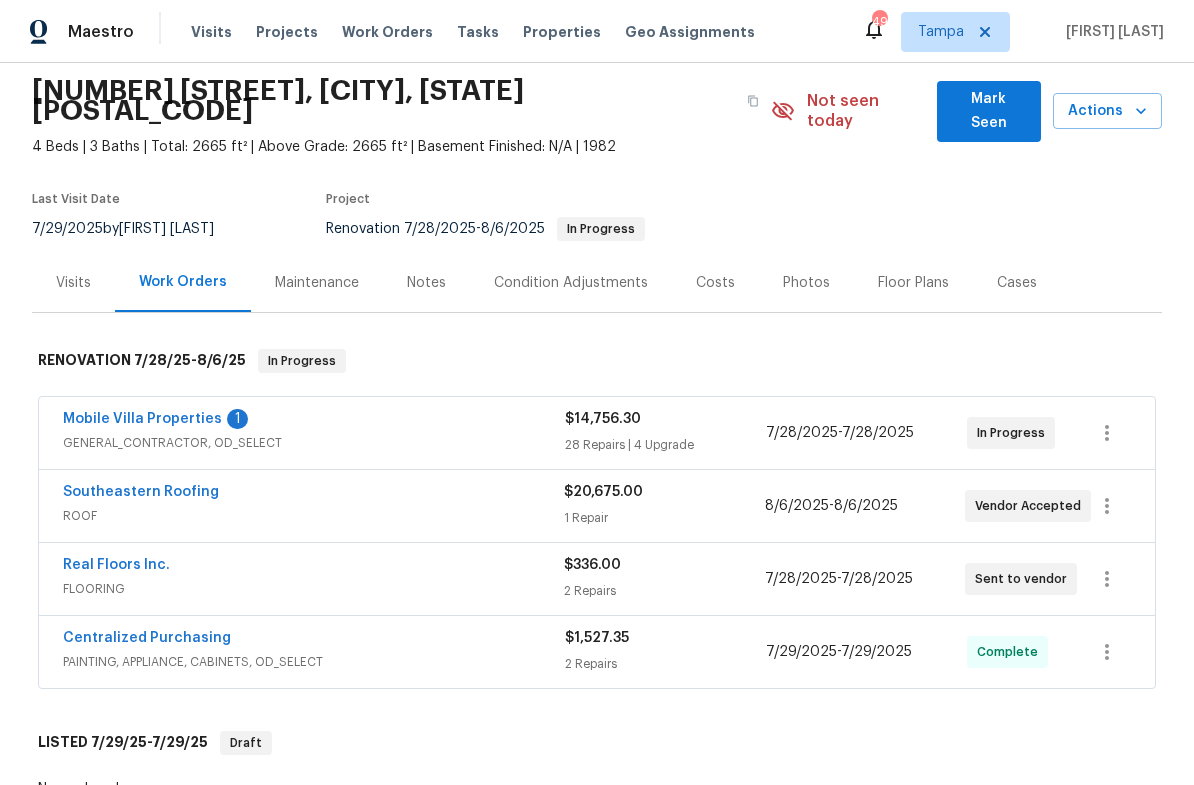 click on "Mobile Villa Properties" at bounding box center [142, 419] 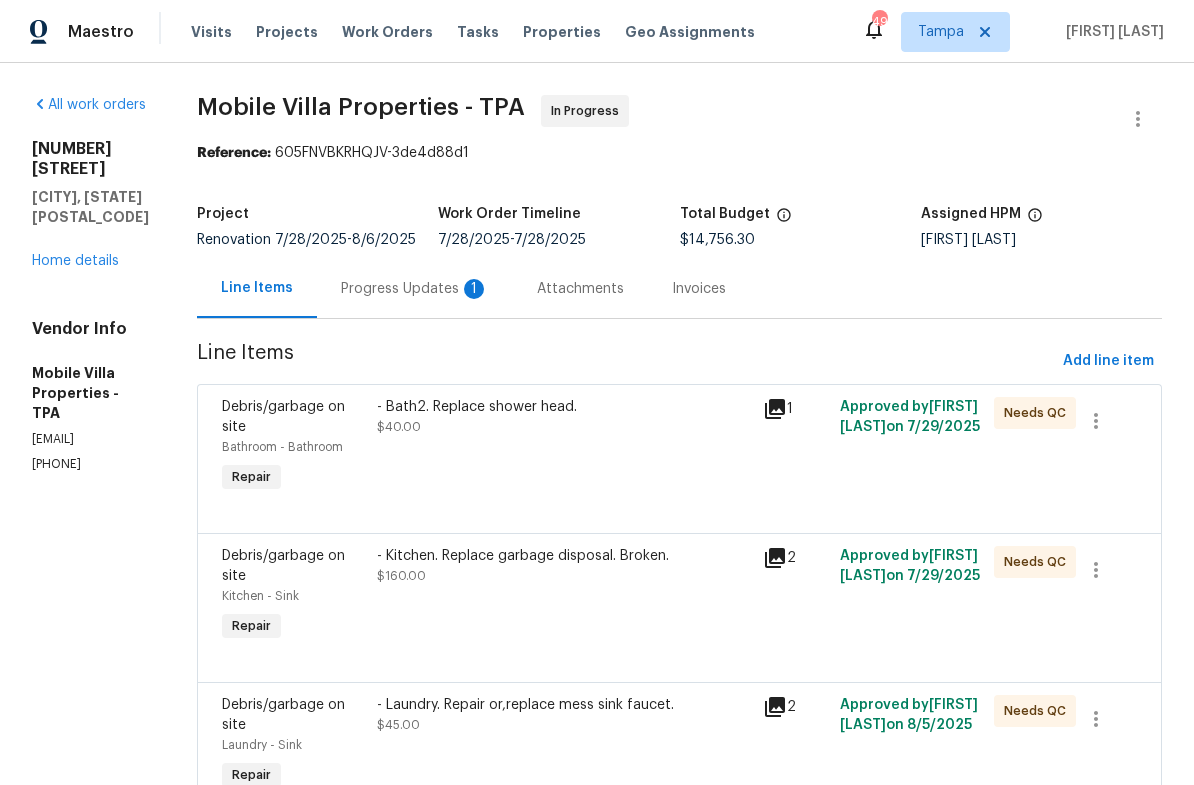 click on "Progress Updates 1" at bounding box center [415, 289] 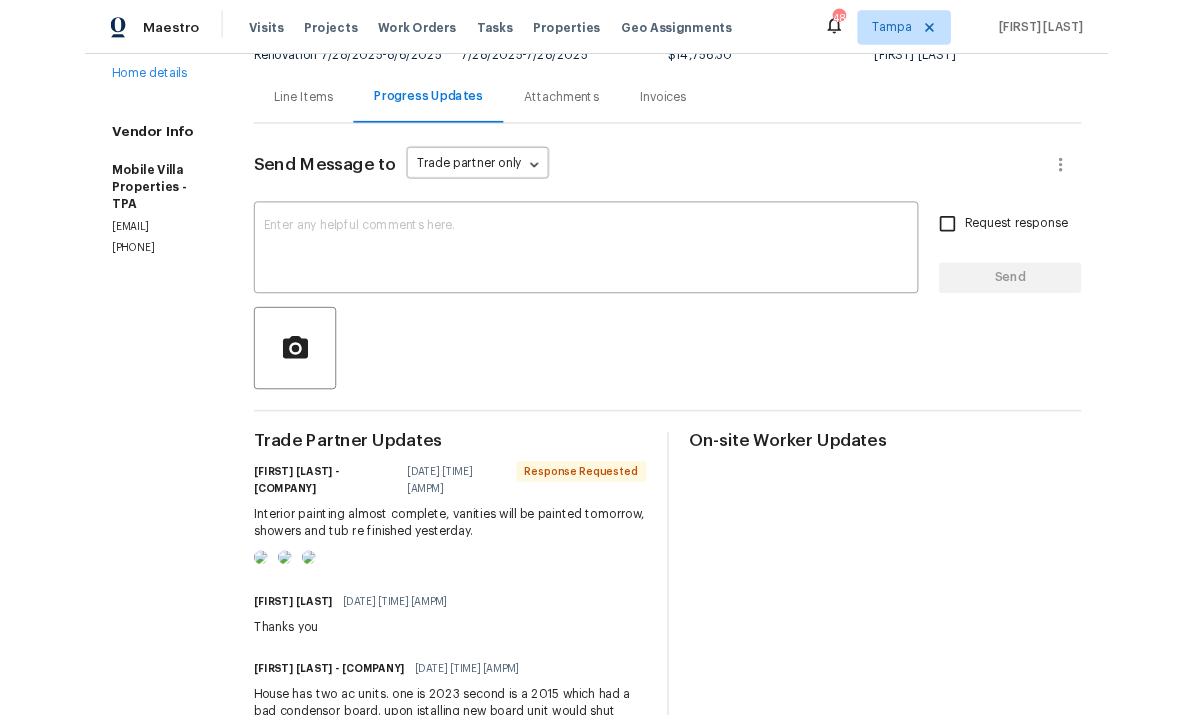 scroll, scrollTop: 84, scrollLeft: 0, axis: vertical 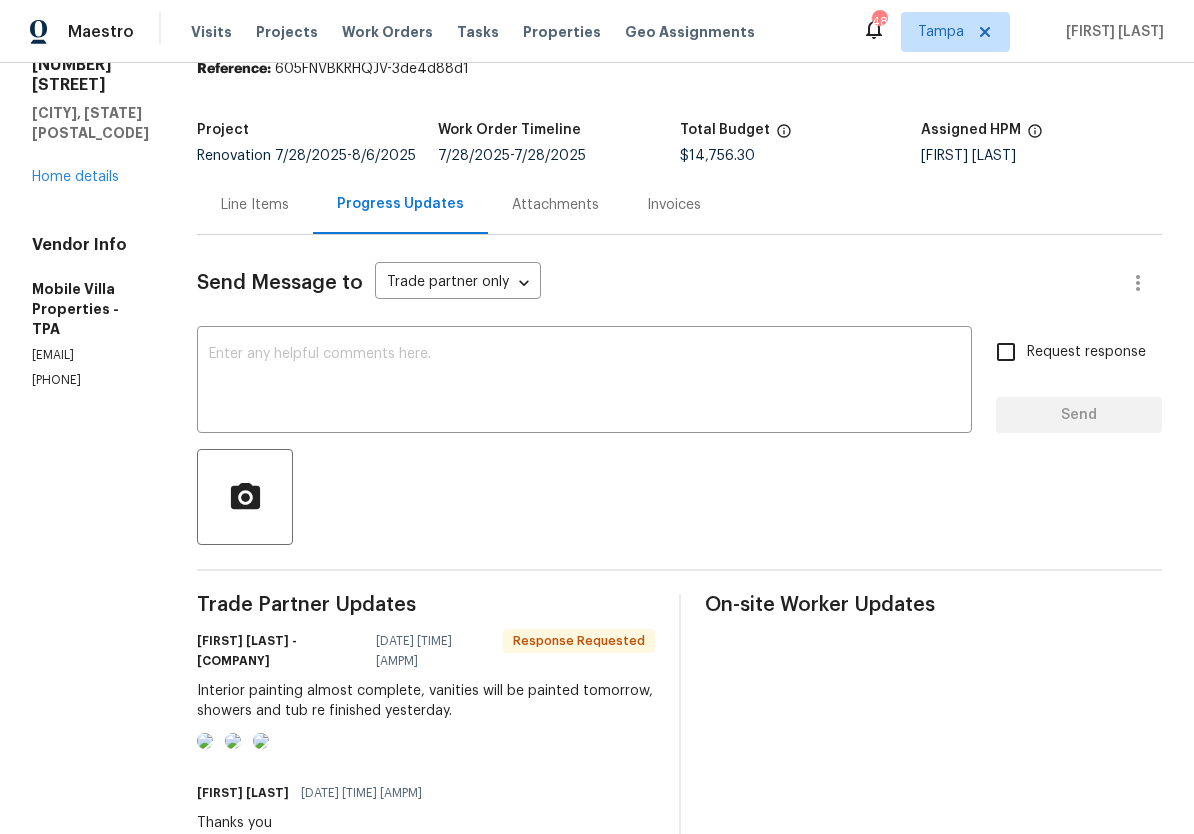 click on "Home details" at bounding box center (75, 177) 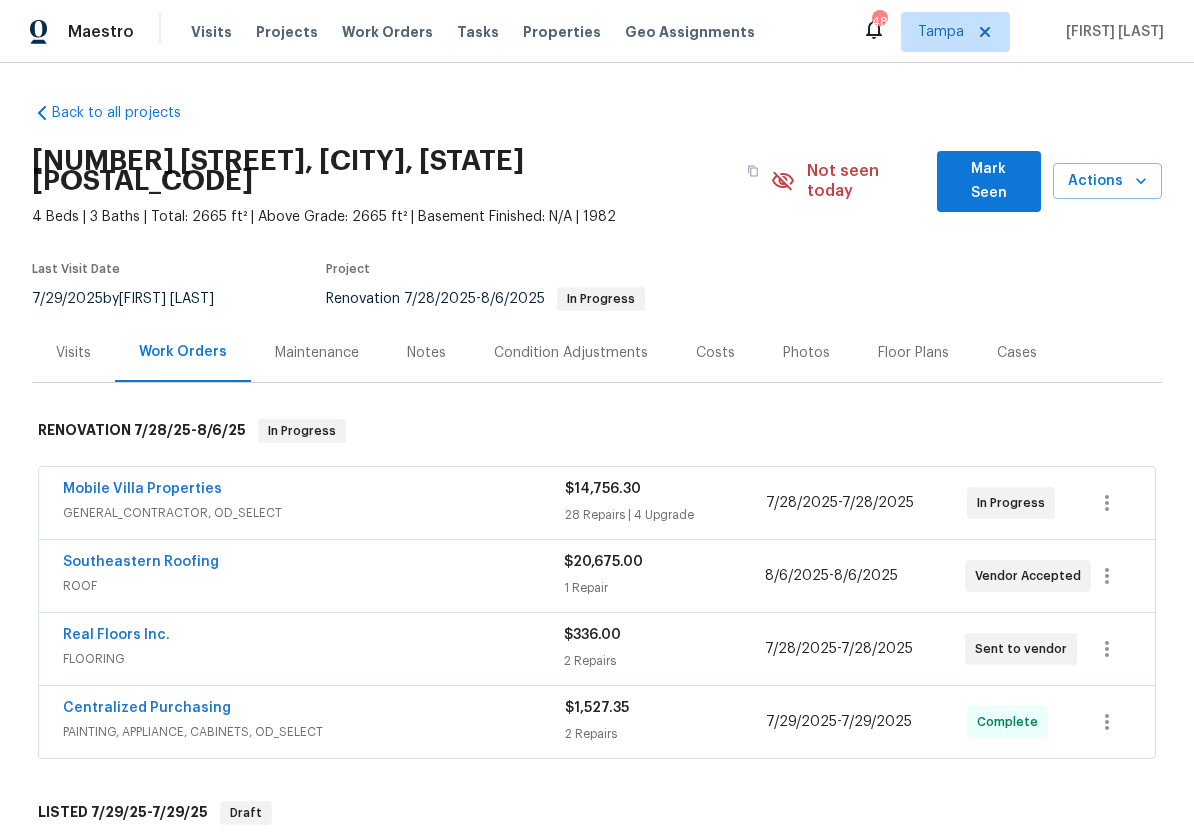 click on "Notes" at bounding box center [426, 353] 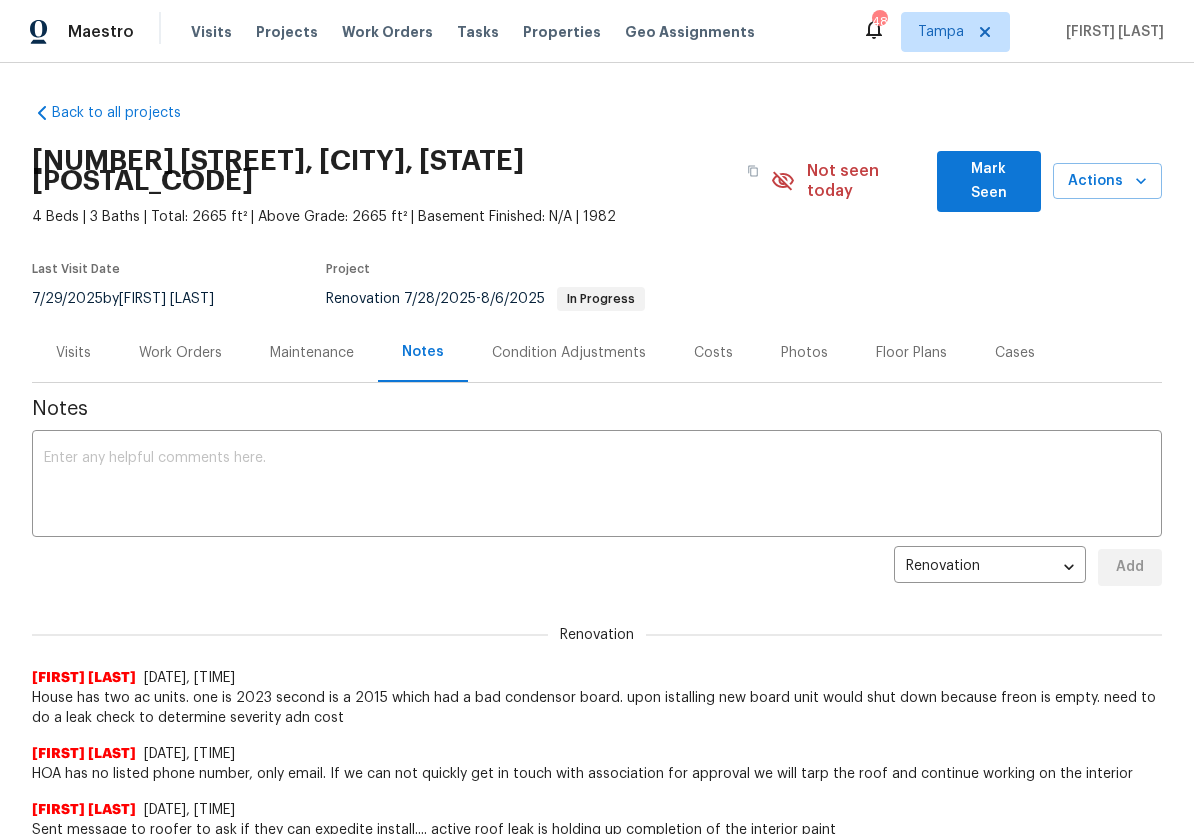 click at bounding box center (597, 486) 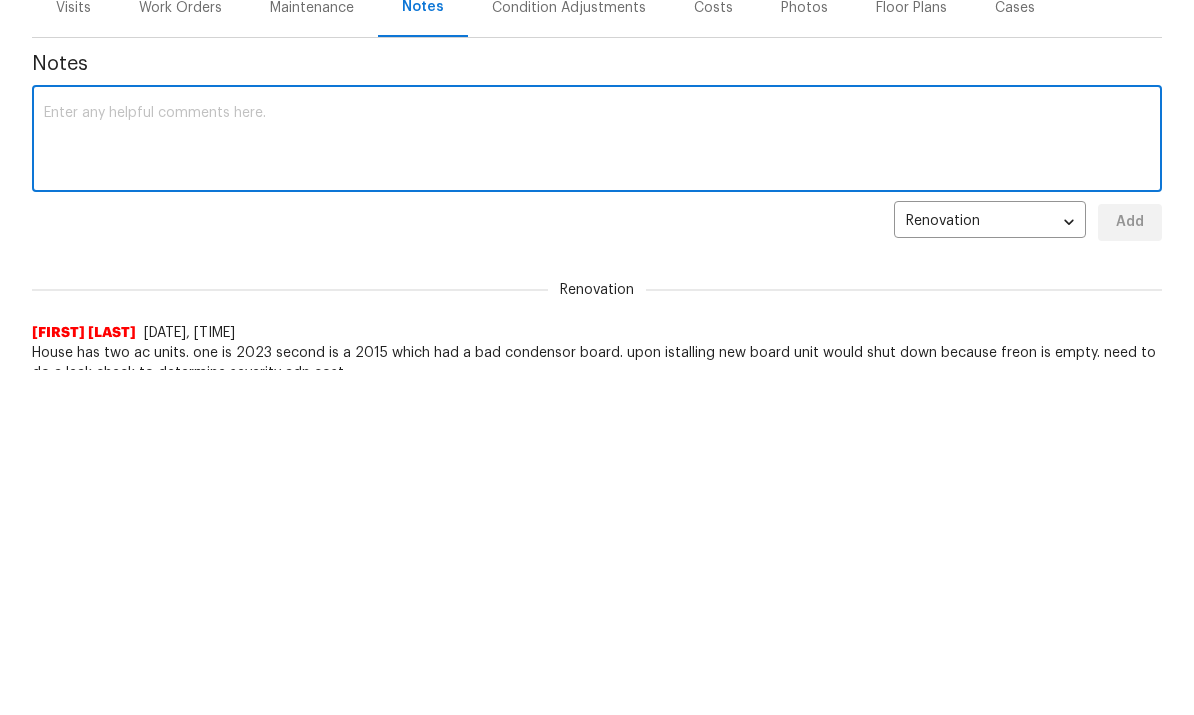 click at bounding box center [597, 486] 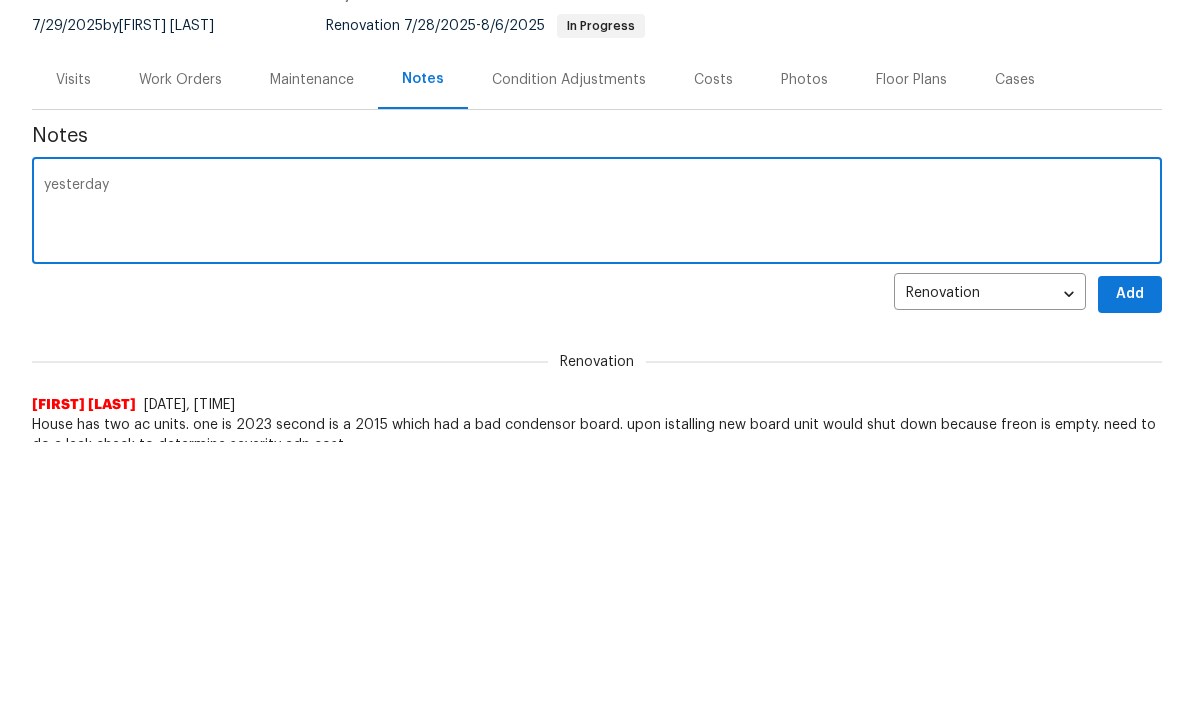click on "yesterday" at bounding box center [597, 486] 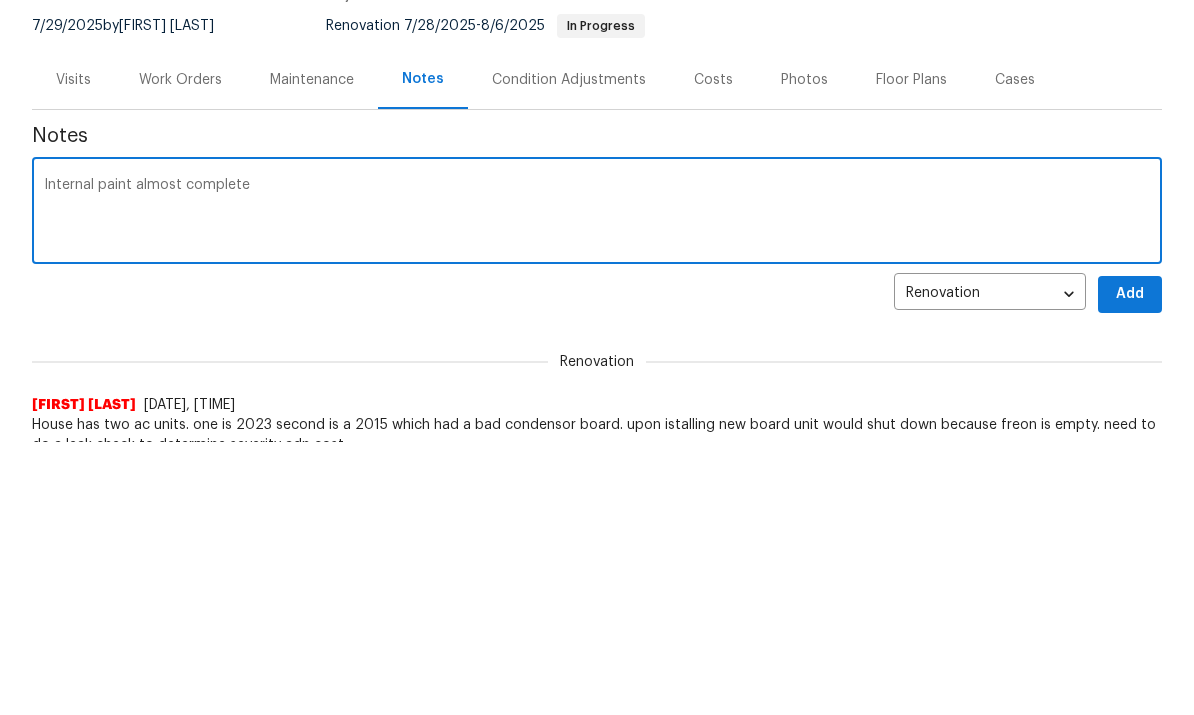 scroll, scrollTop: 273, scrollLeft: 0, axis: vertical 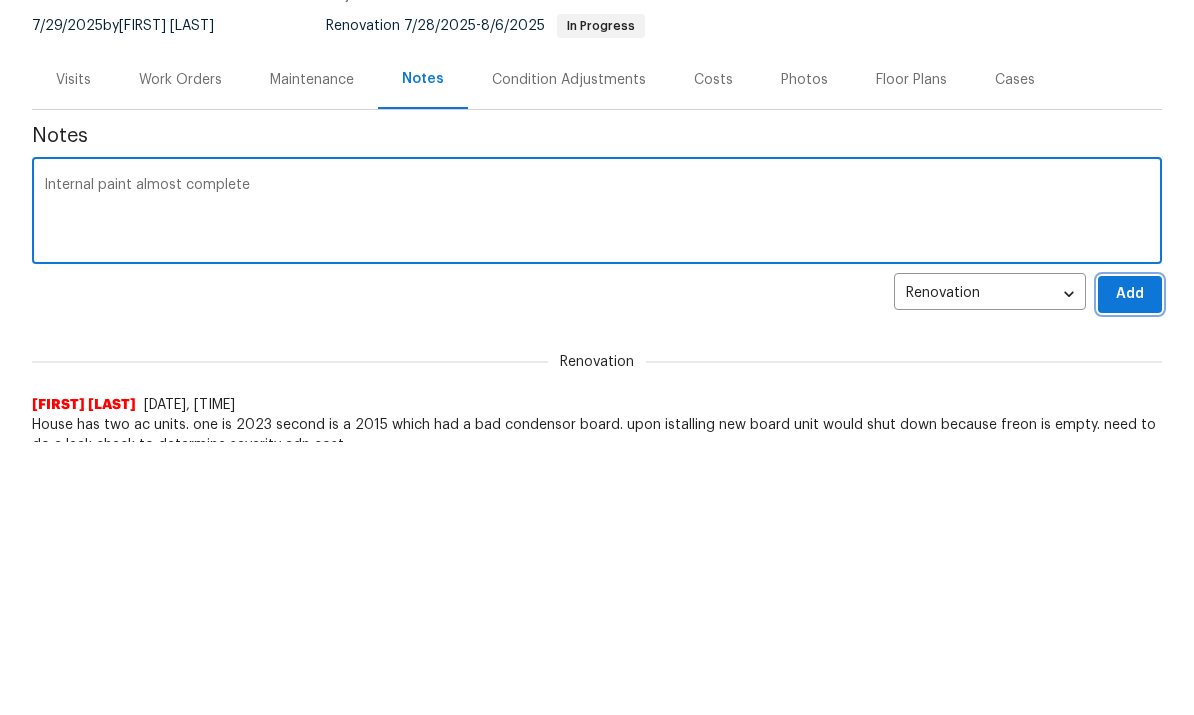 click on "Add" at bounding box center (1130, 294) 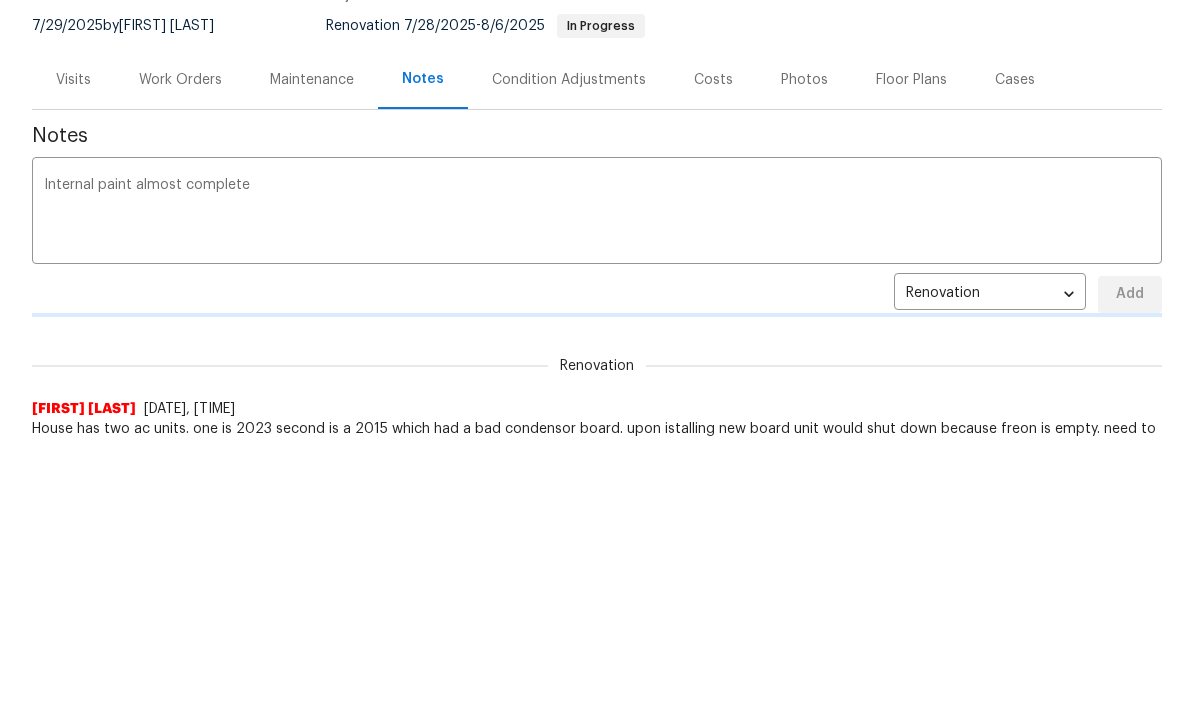 type 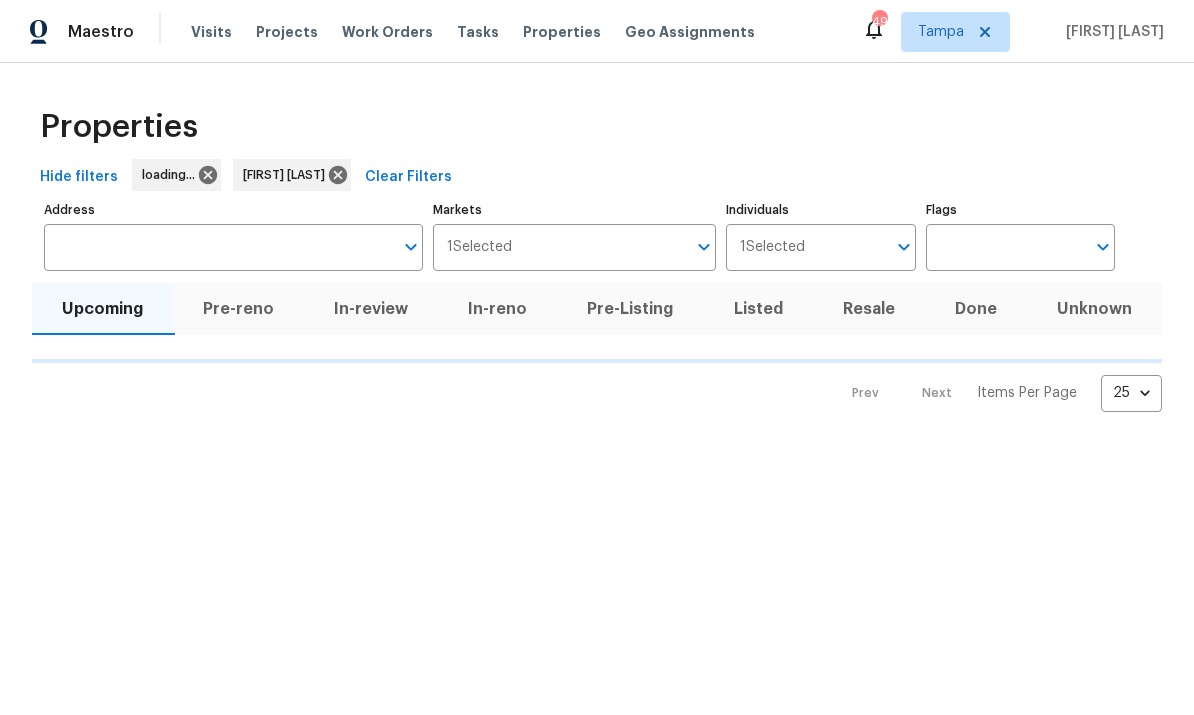 scroll, scrollTop: 0, scrollLeft: 0, axis: both 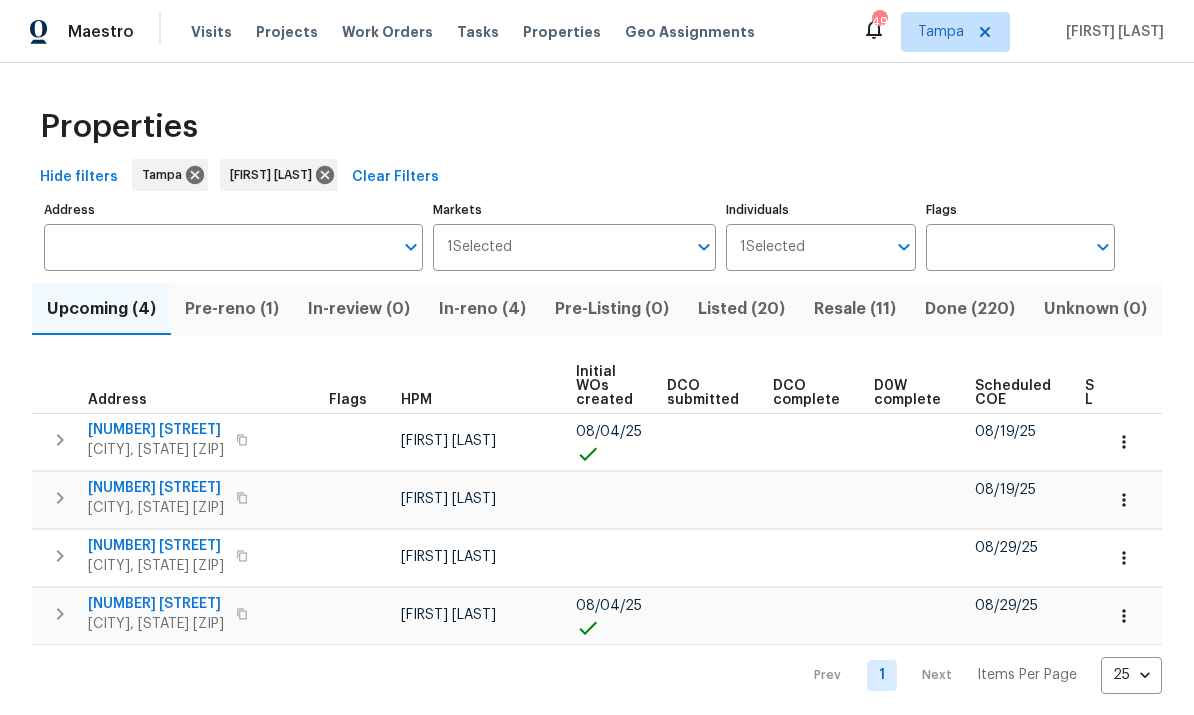 click on "Pre-reno (1)" at bounding box center (231, 309) 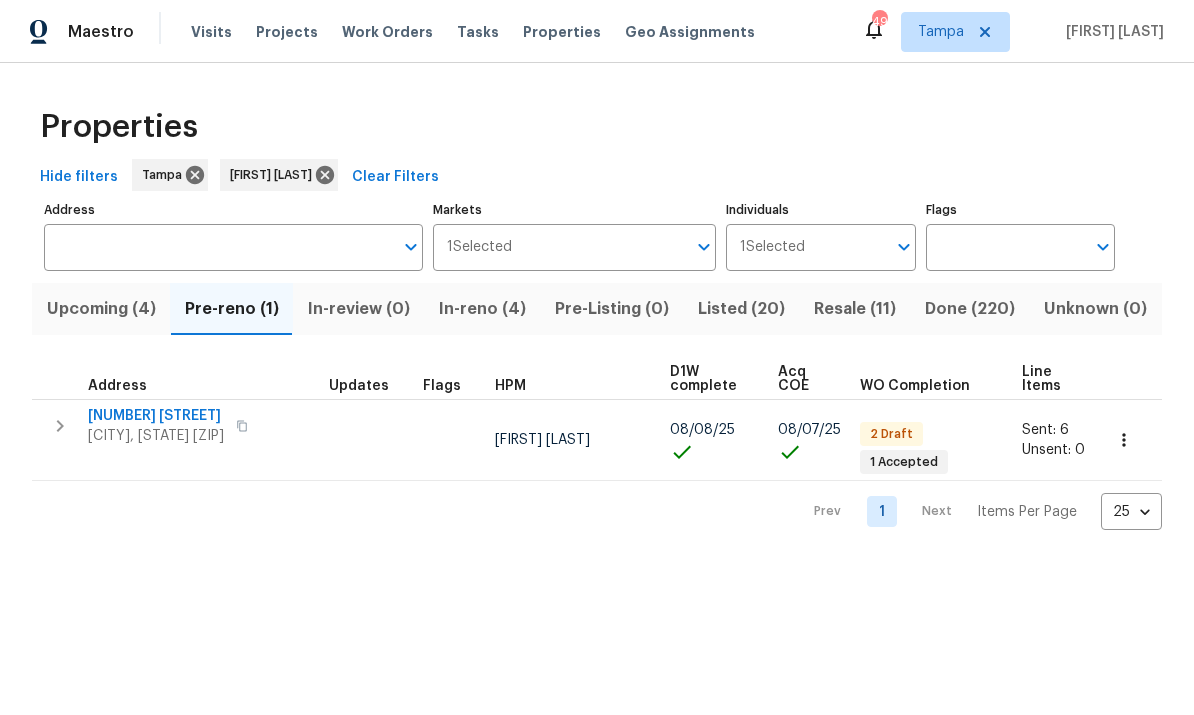 click on "10905 Brucehaven Dr" at bounding box center (156, 416) 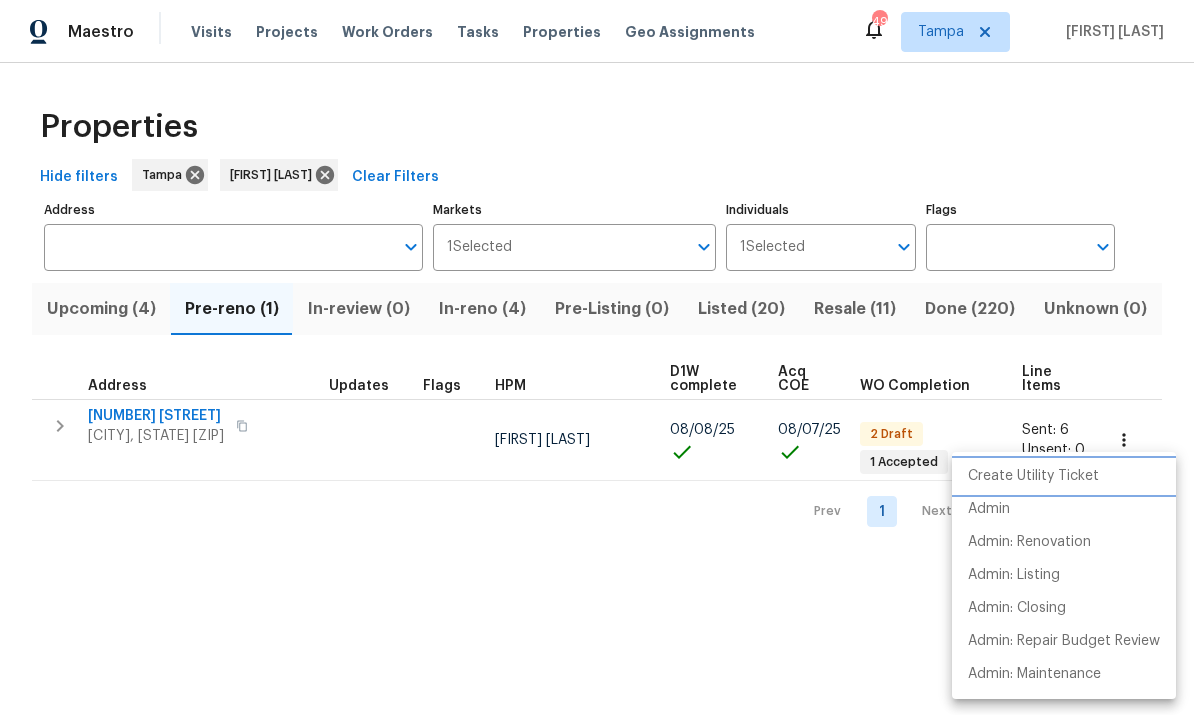 click on "Create Utility Ticket" at bounding box center (1033, 476) 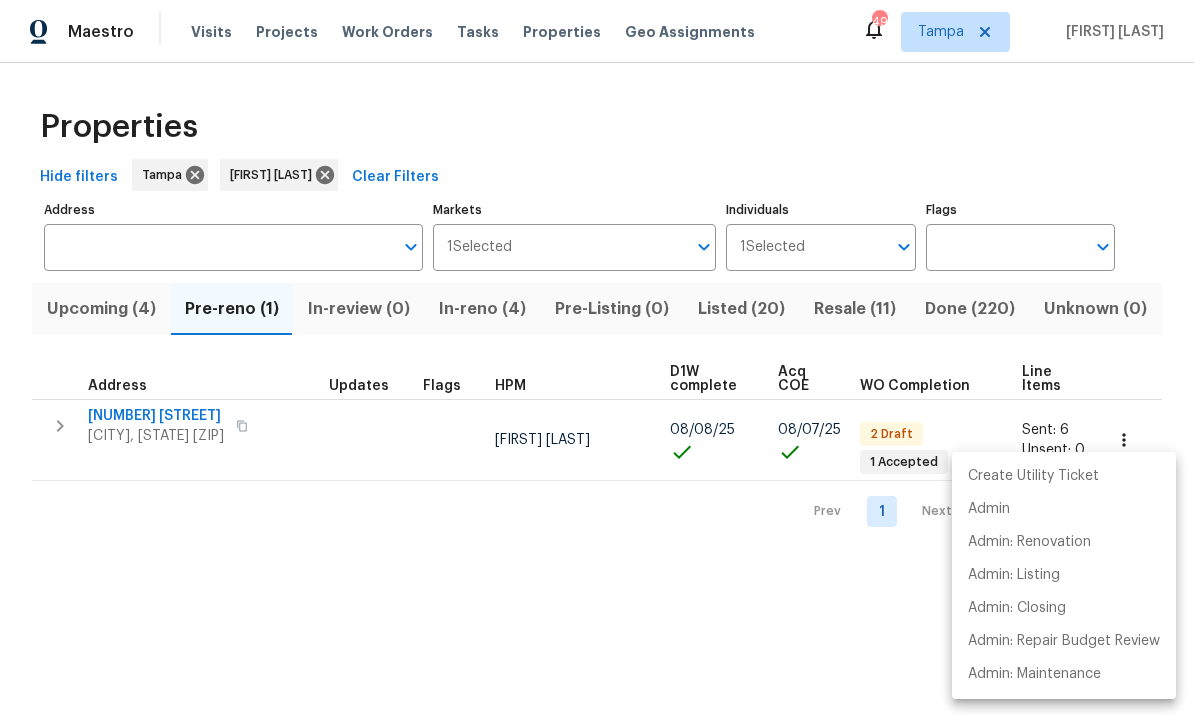 click at bounding box center [597, 357] 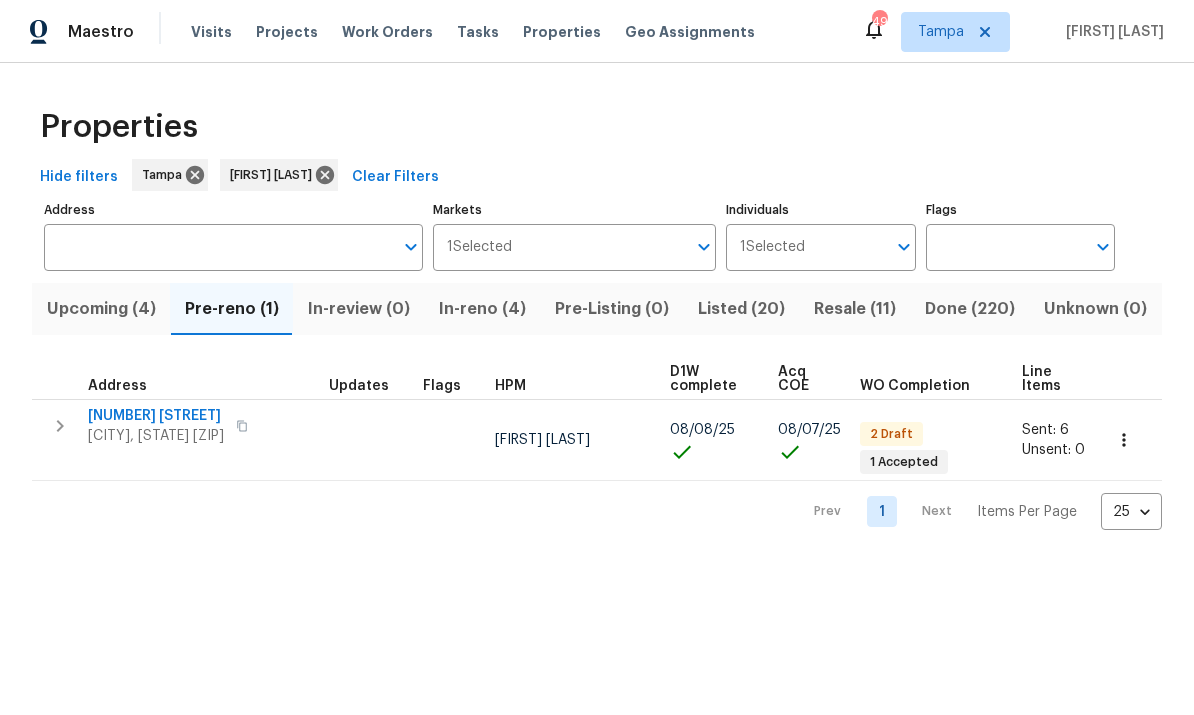 click on "10905 Brucehaven Dr" at bounding box center [156, 416] 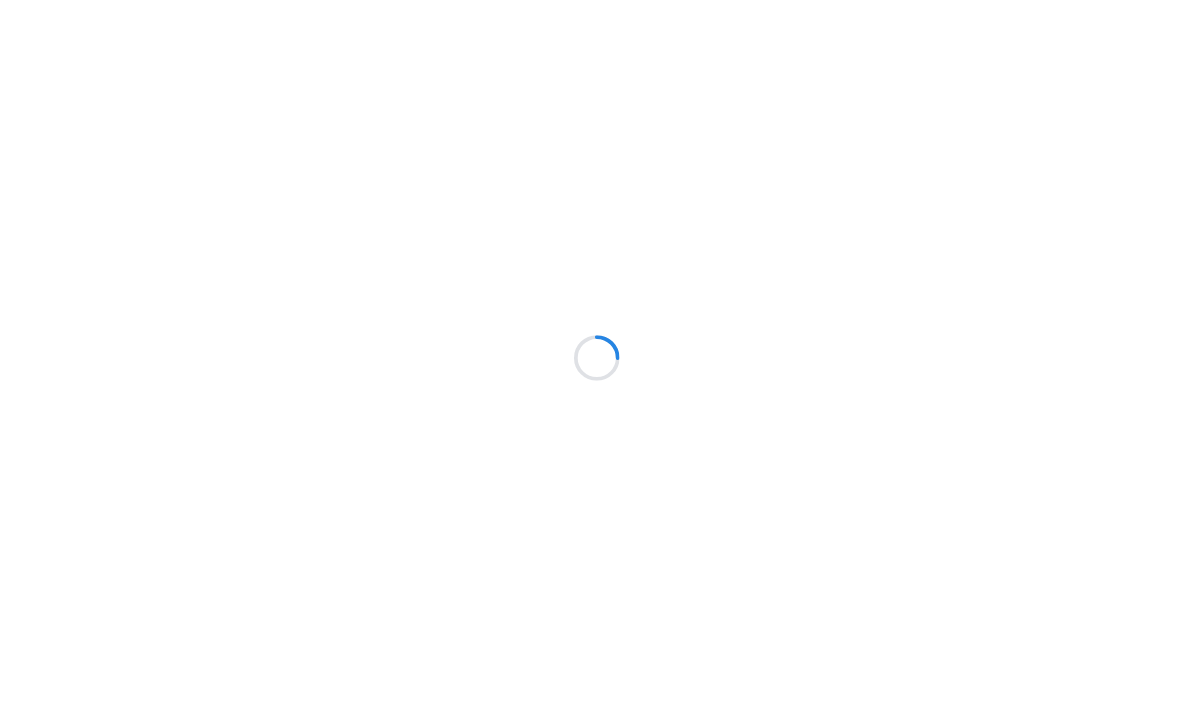 scroll, scrollTop: 0, scrollLeft: 0, axis: both 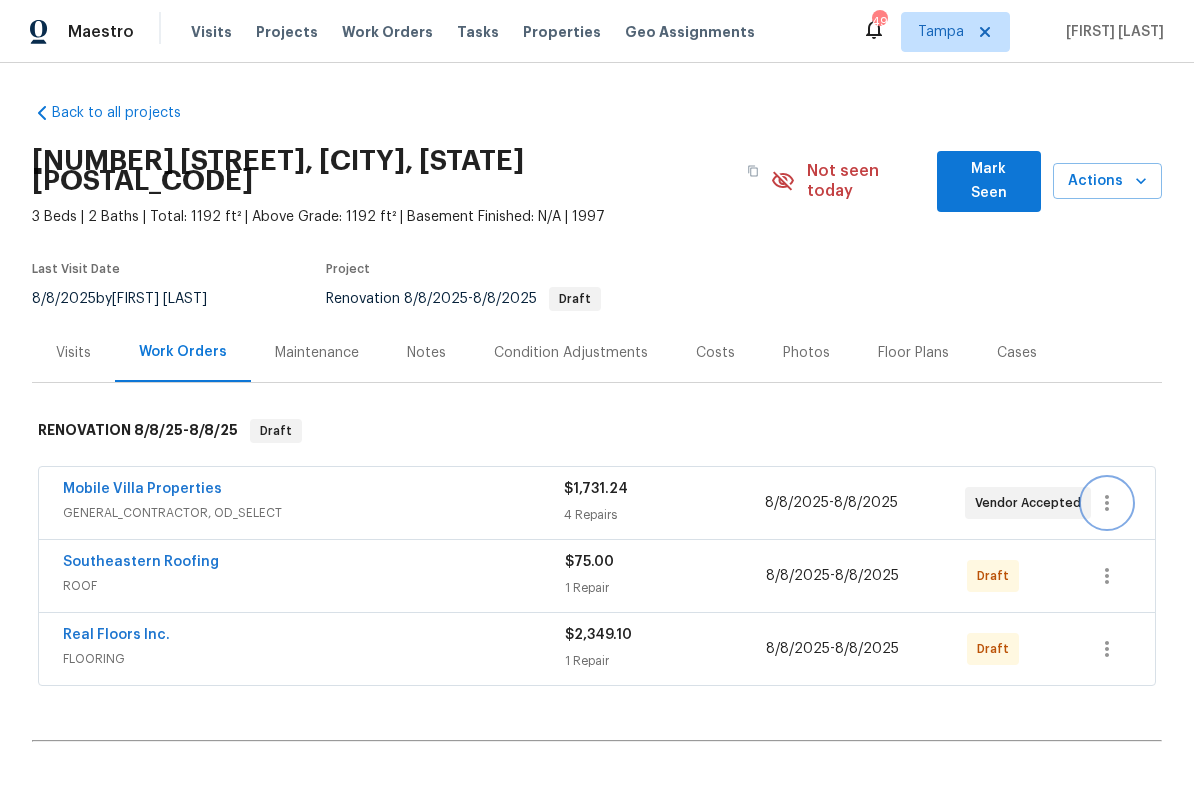 click 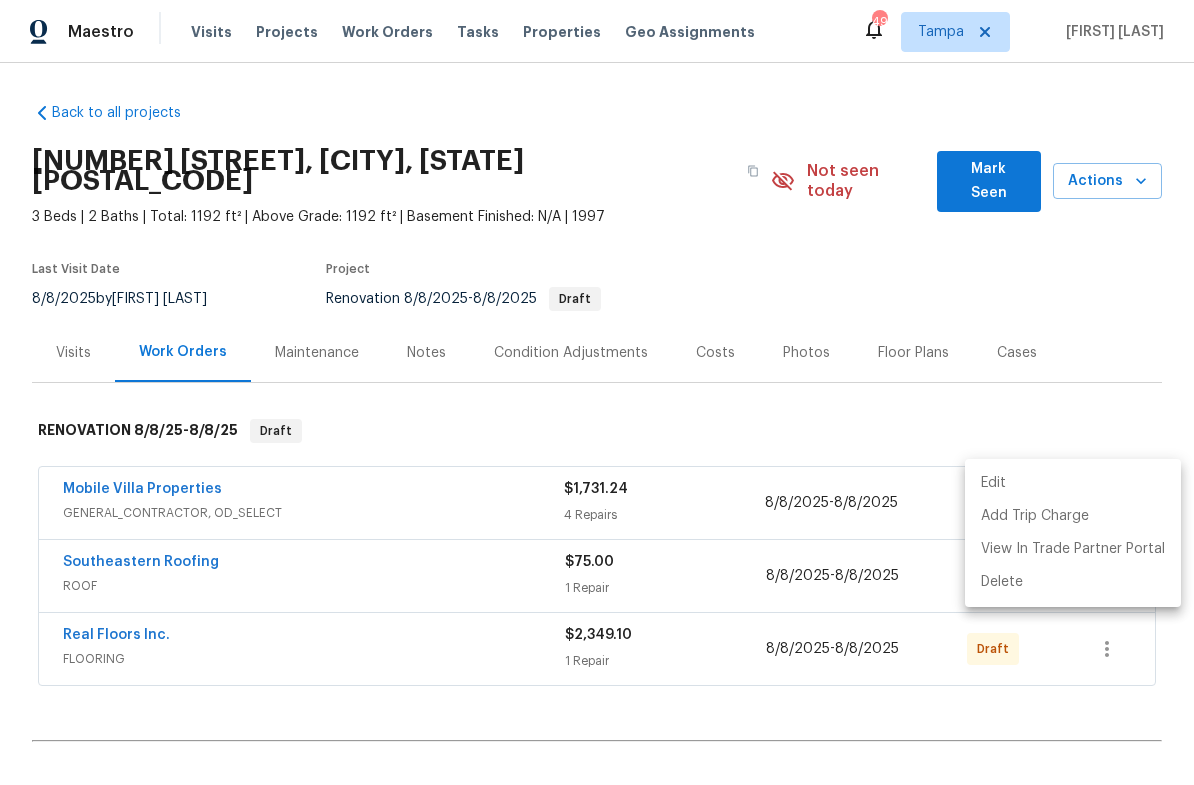 click on "Edit" at bounding box center (1073, 483) 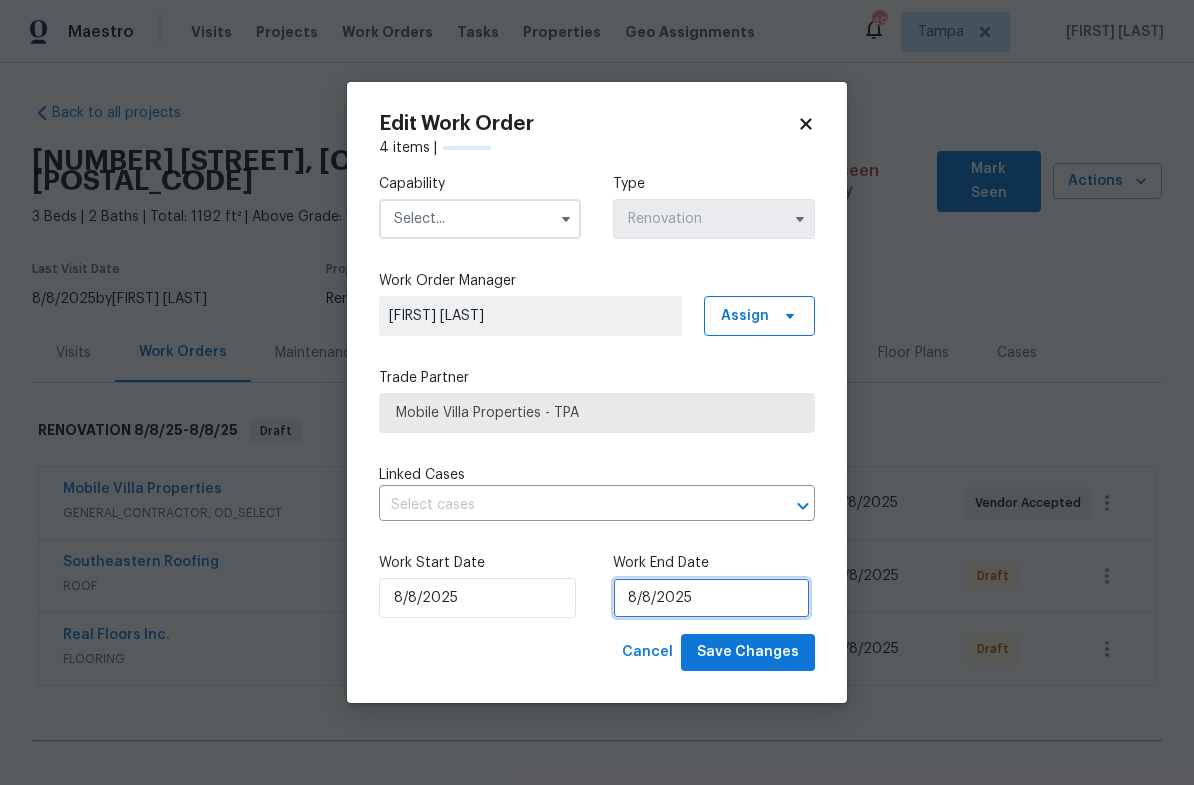 click on "8/8/2025" at bounding box center (711, 598) 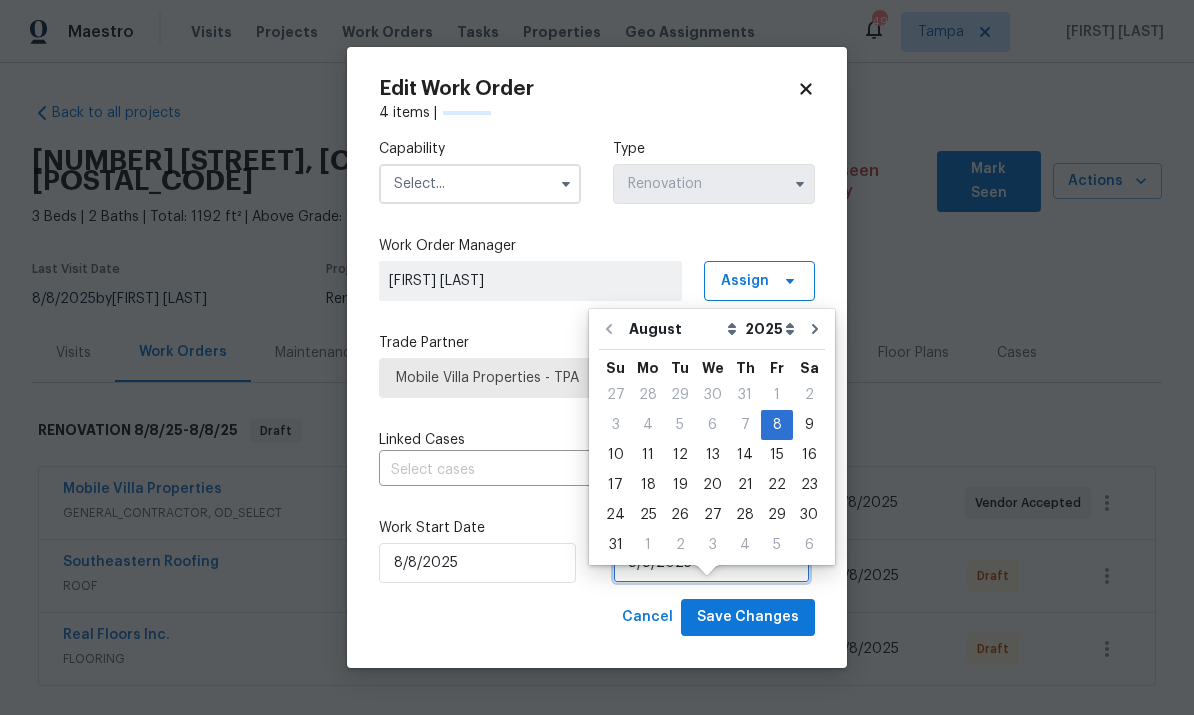 scroll, scrollTop: 6, scrollLeft: 0, axis: vertical 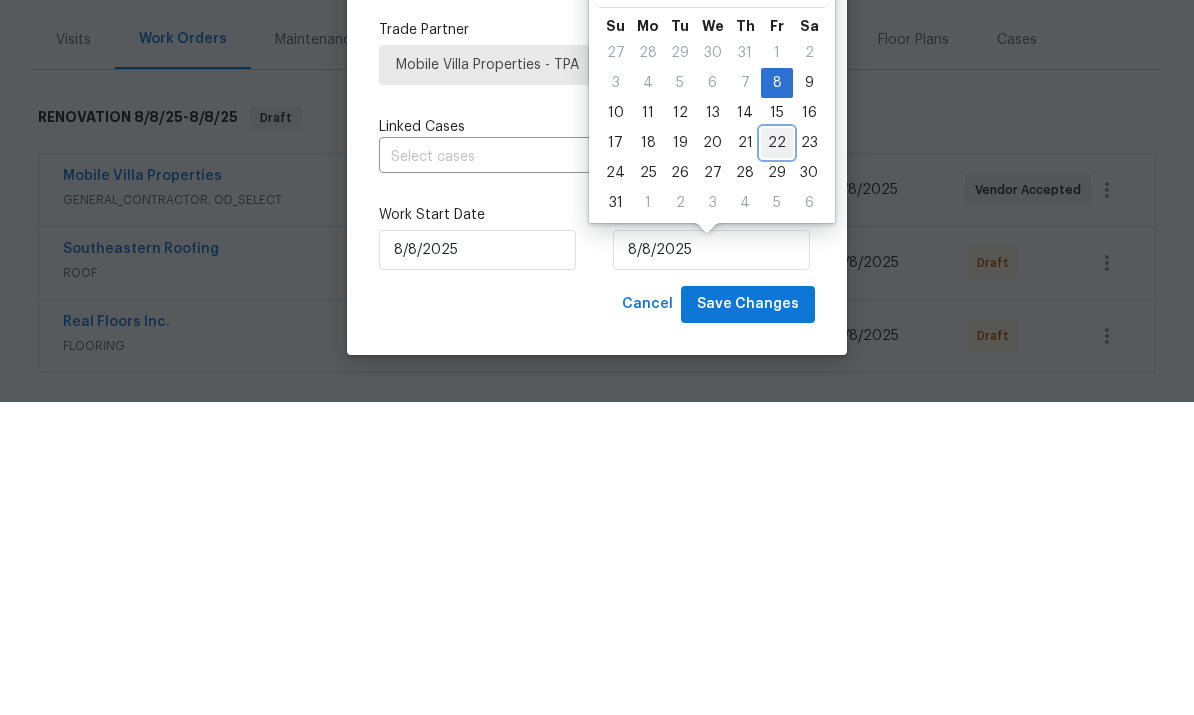 click on "22" at bounding box center (777, 456) 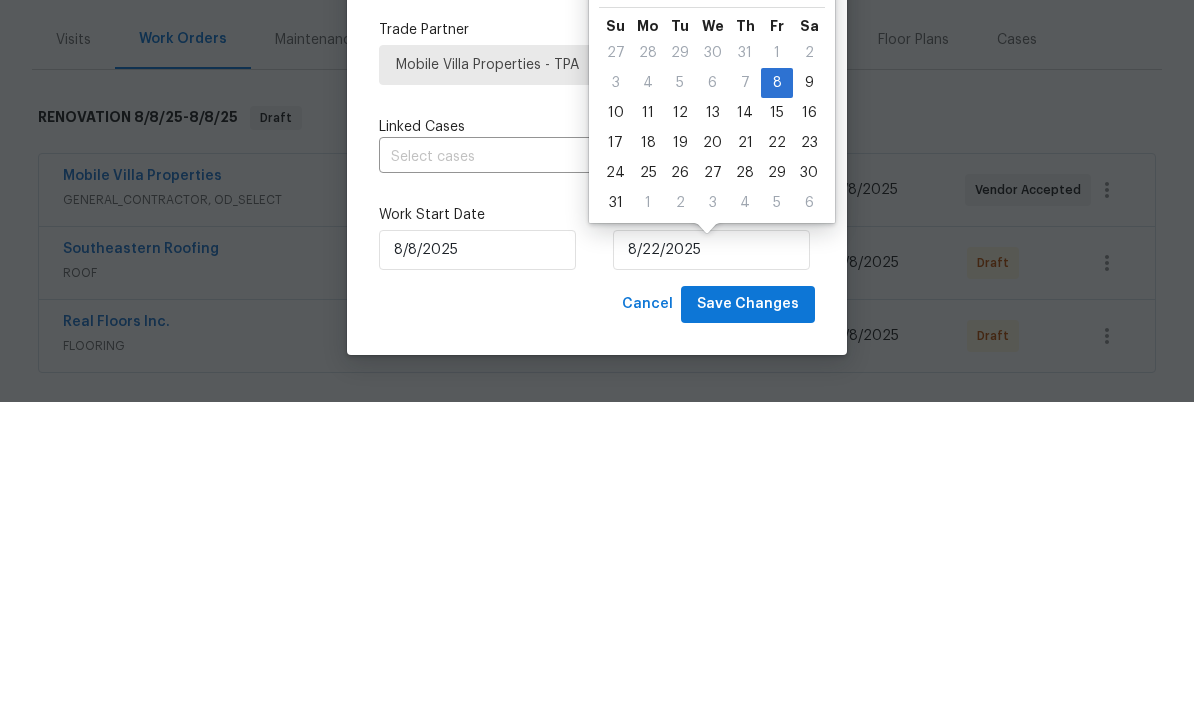 scroll, scrollTop: 75, scrollLeft: 0, axis: vertical 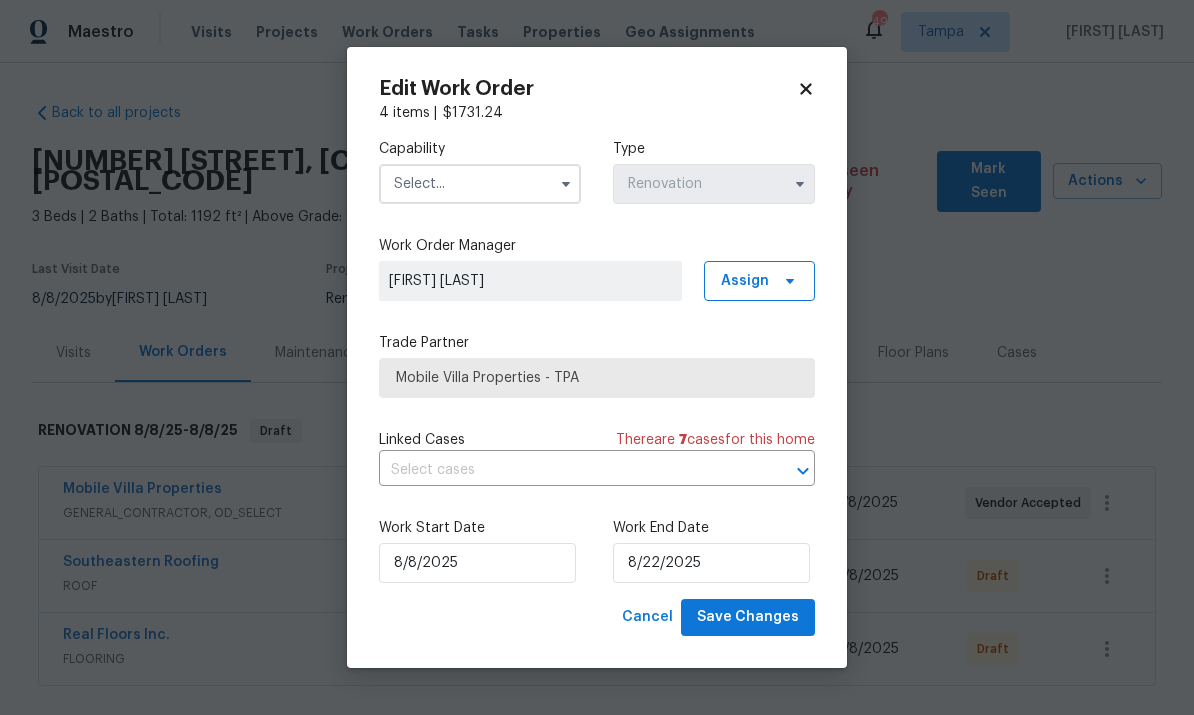 click at bounding box center (480, 184) 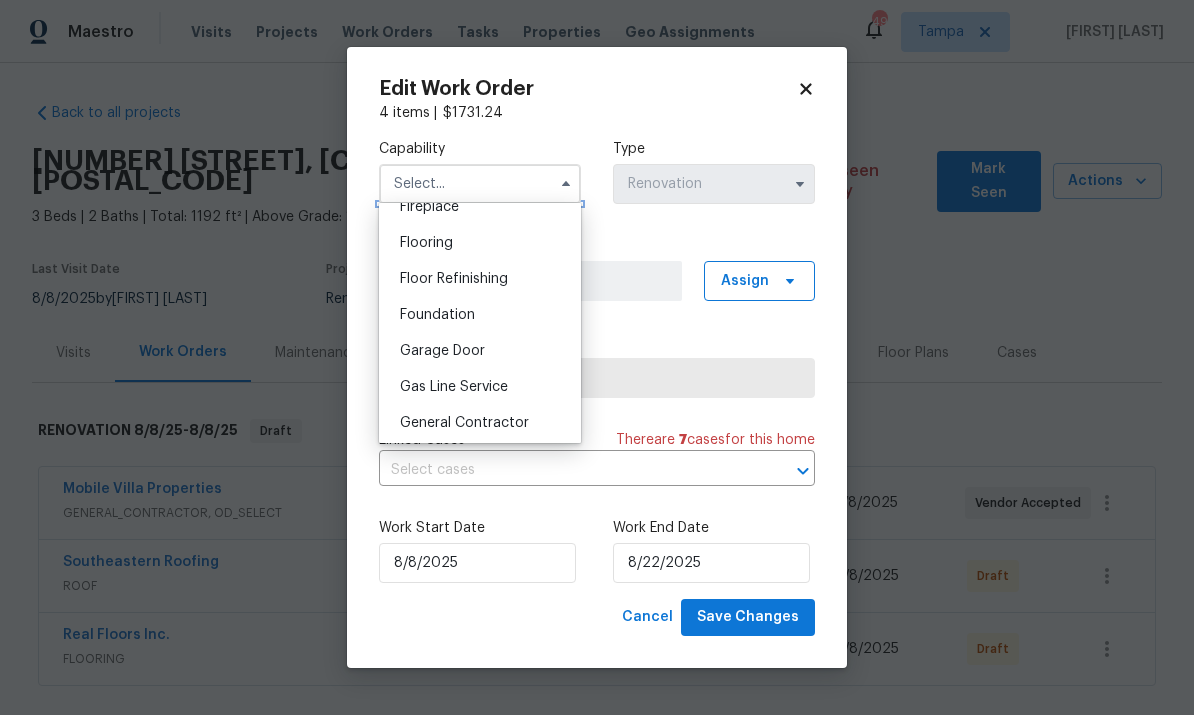 scroll, scrollTop: 855, scrollLeft: 0, axis: vertical 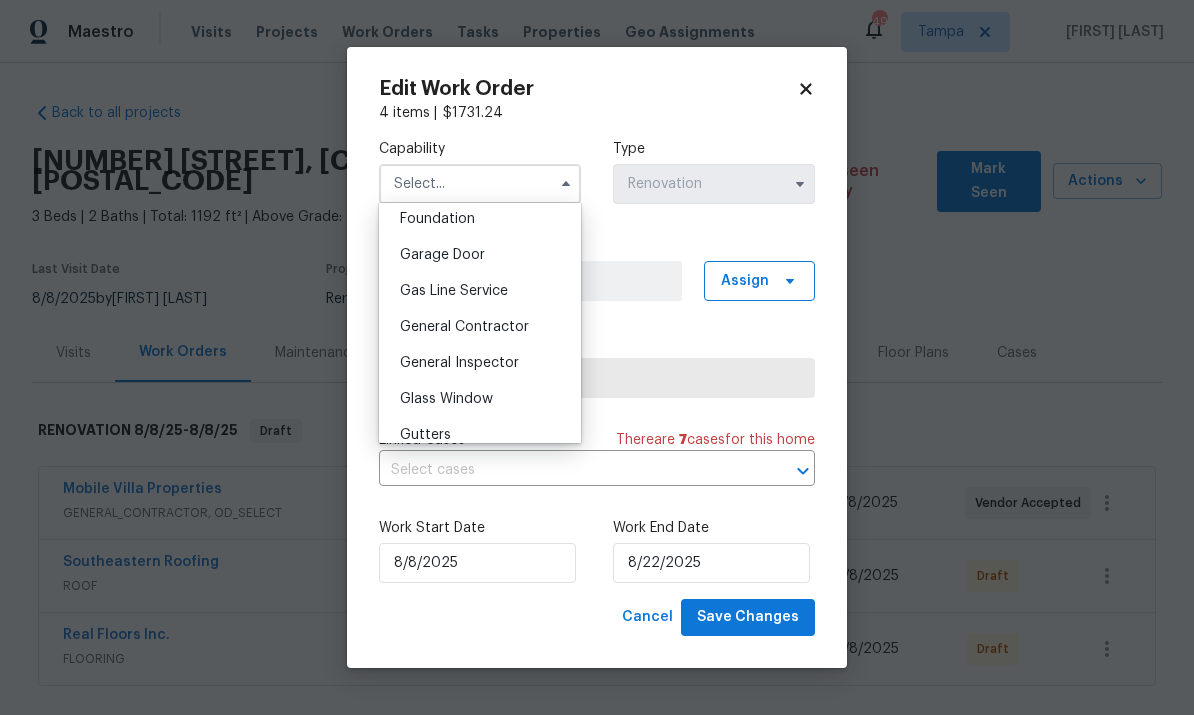 click on "General Contractor" at bounding box center (464, 327) 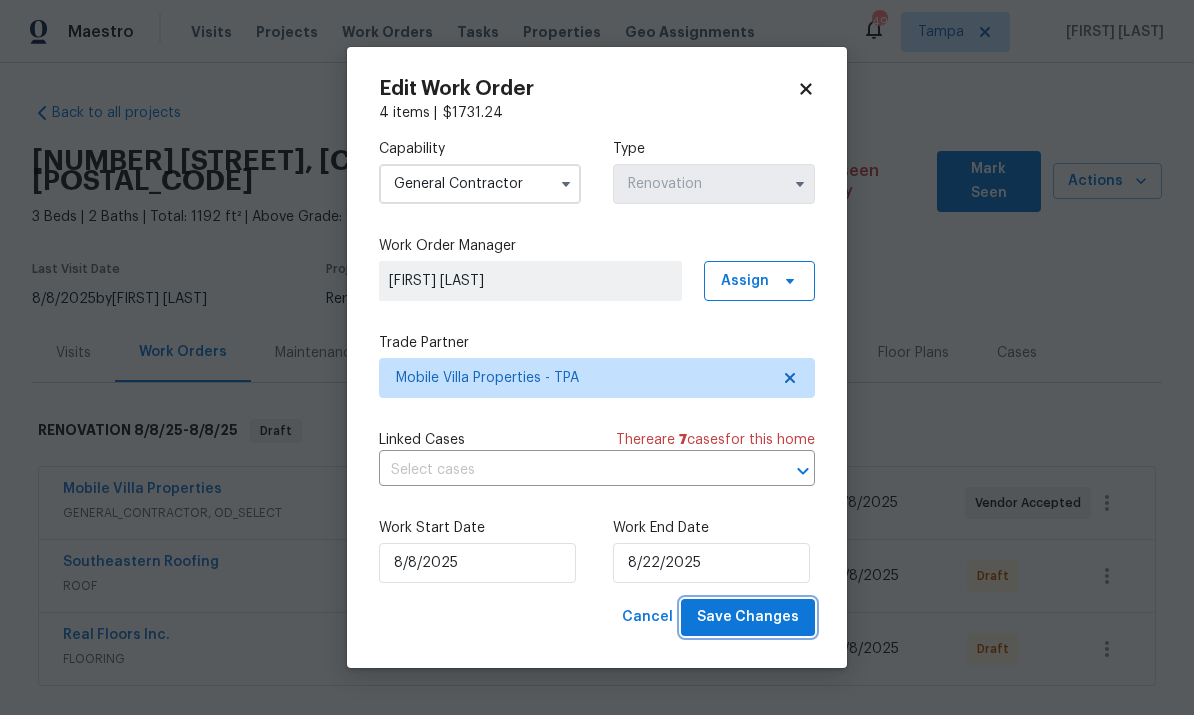 click on "Save Changes" at bounding box center (748, 617) 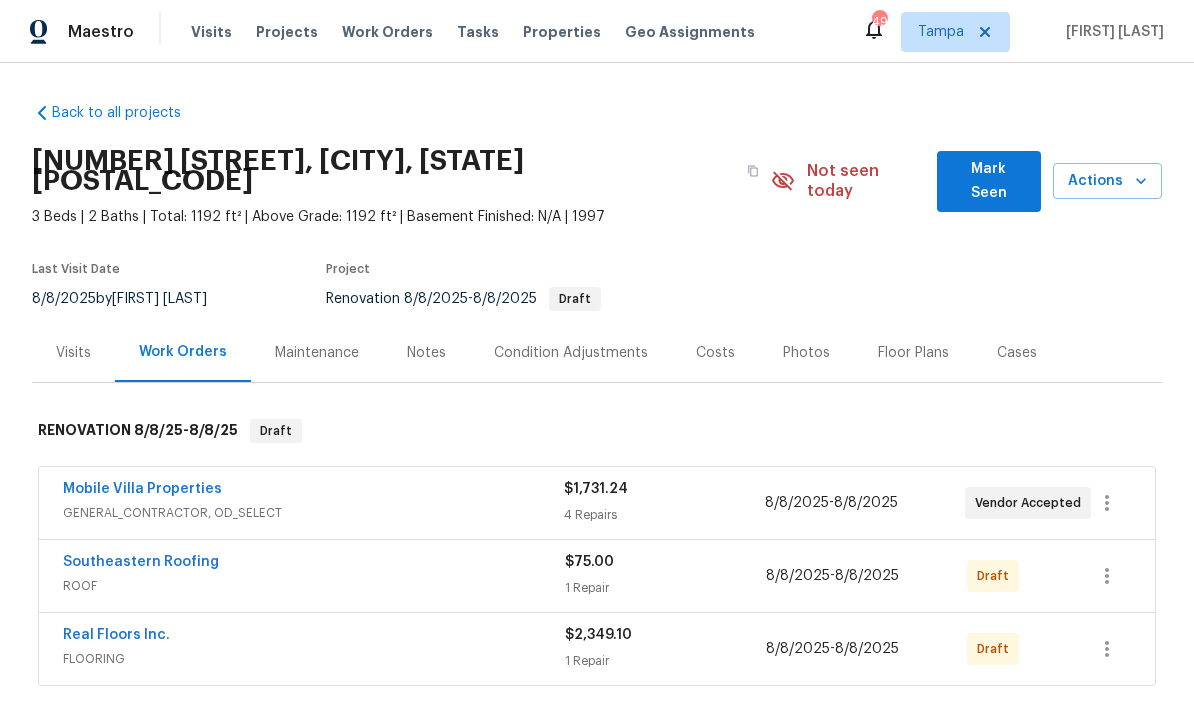 click on "Real Floors Inc." at bounding box center (116, 635) 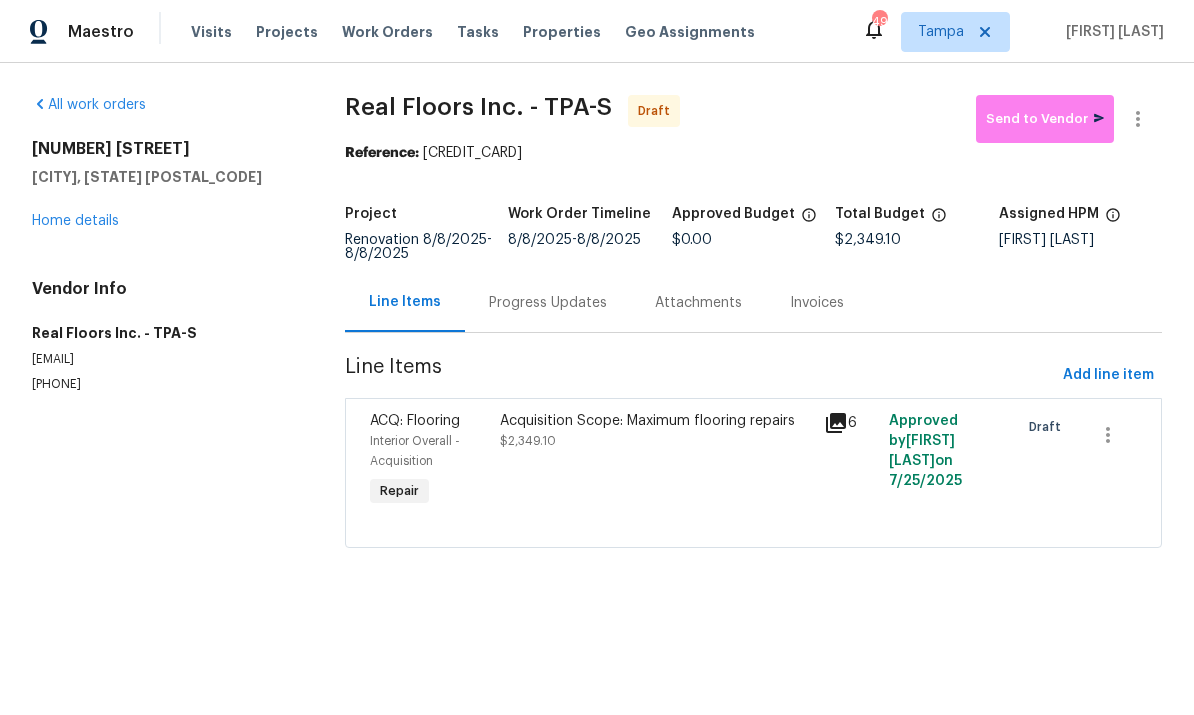 click on "Home details" at bounding box center (75, 221) 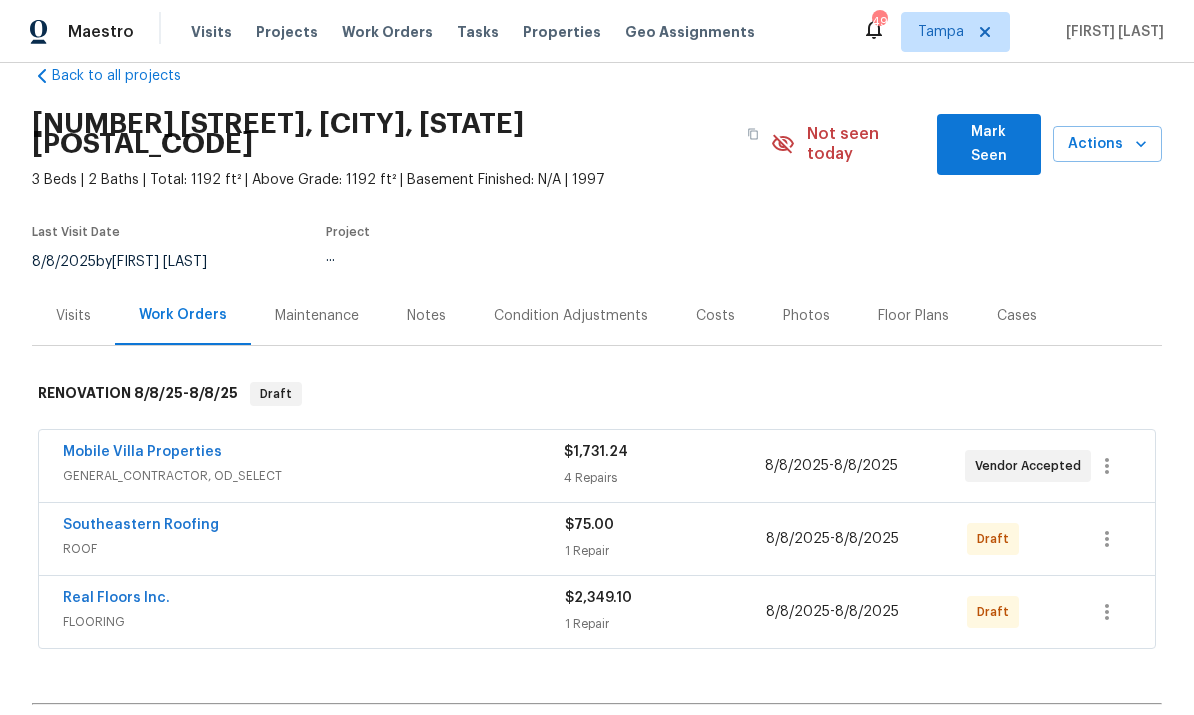 scroll, scrollTop: 40, scrollLeft: 0, axis: vertical 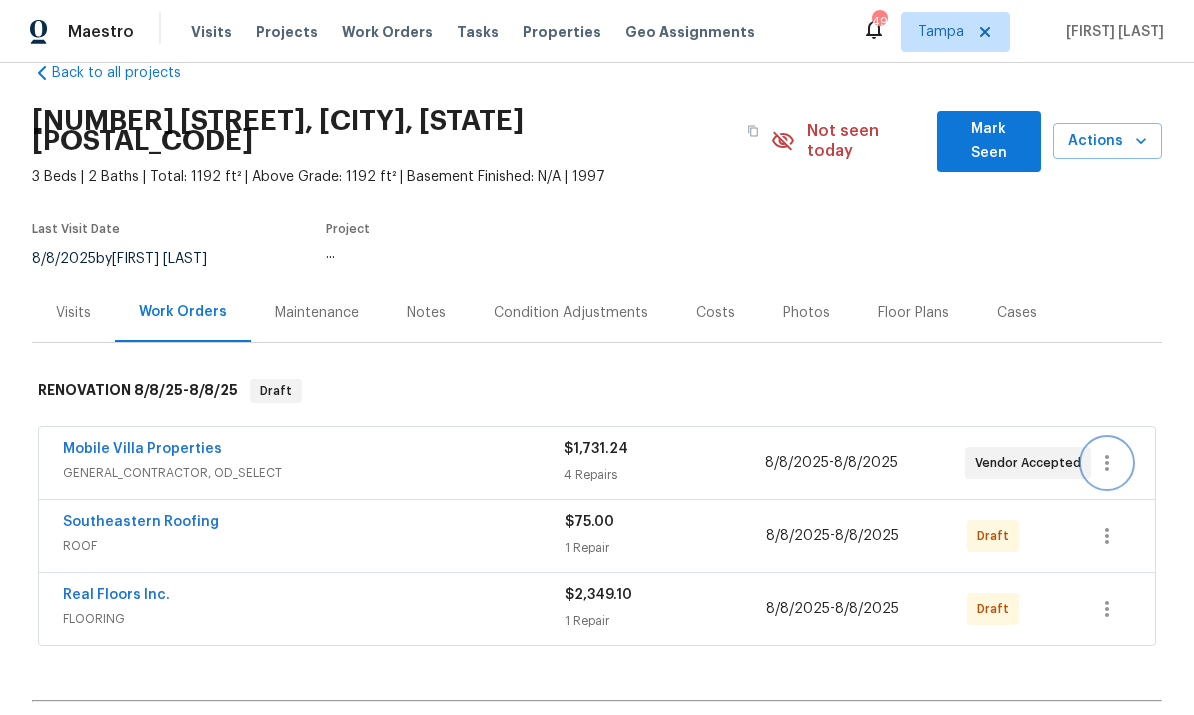 click at bounding box center [1107, 463] 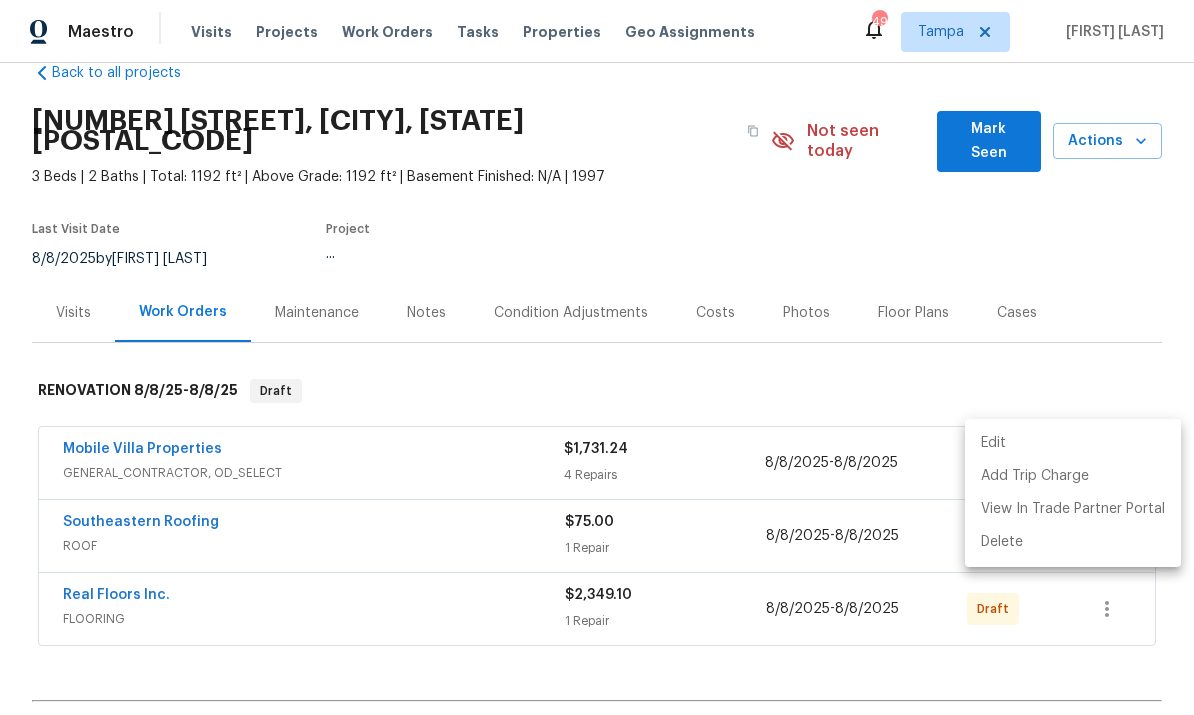 click at bounding box center [597, 357] 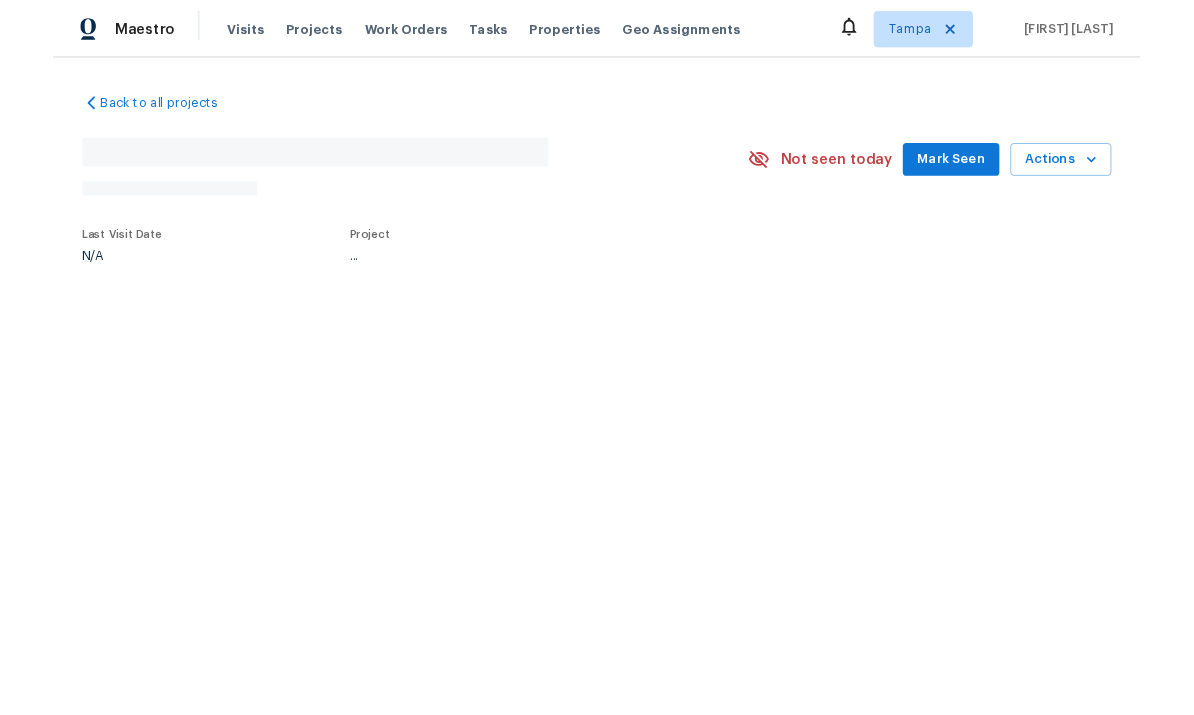scroll, scrollTop: 0, scrollLeft: 0, axis: both 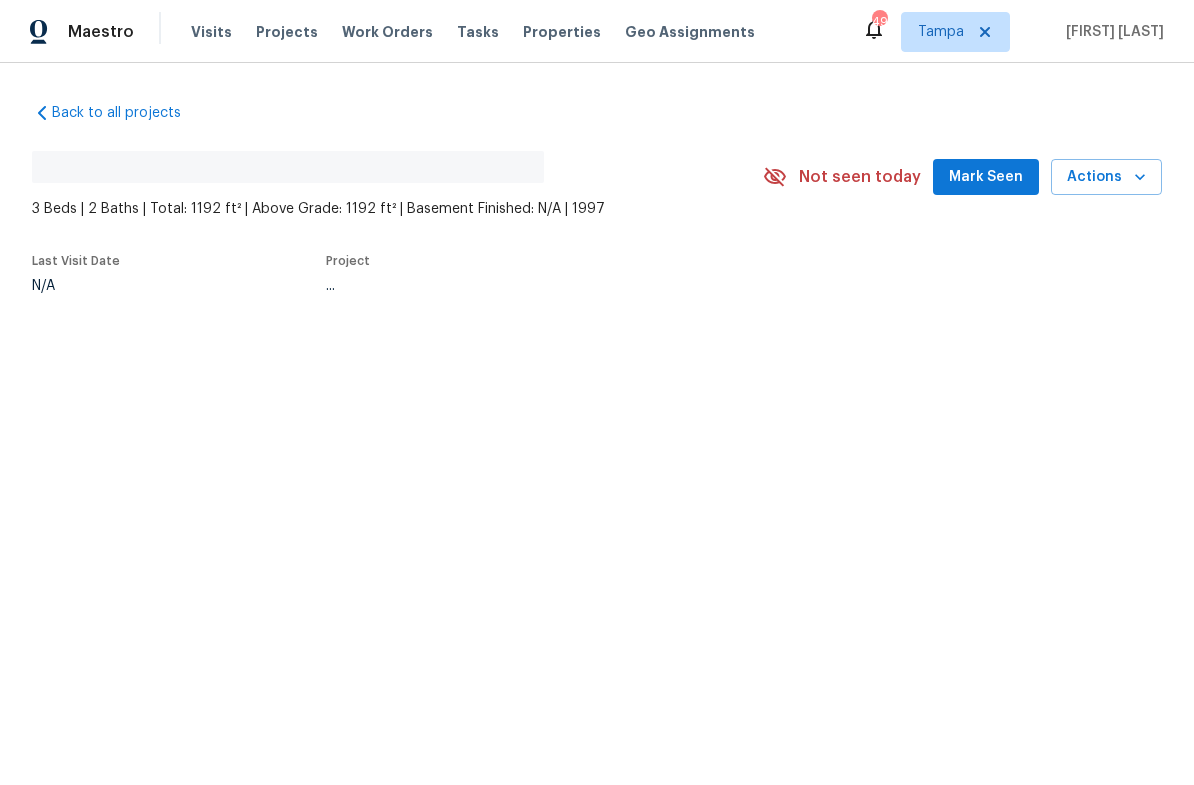 click on "Maestro Visits Projects Work Orders Tasks Properties Geo Assignments 49 Tampa [FIRST] [LAST] Back to all projects No address found 3 Beds | 2 Baths | Total: 1192 ft² | Above Grade: 1192 ft² | Basement Finished: N/A | 1997 Not seen today Mark Seen Actions Last Visit Date N/A Project ..." at bounding box center (597, 212) 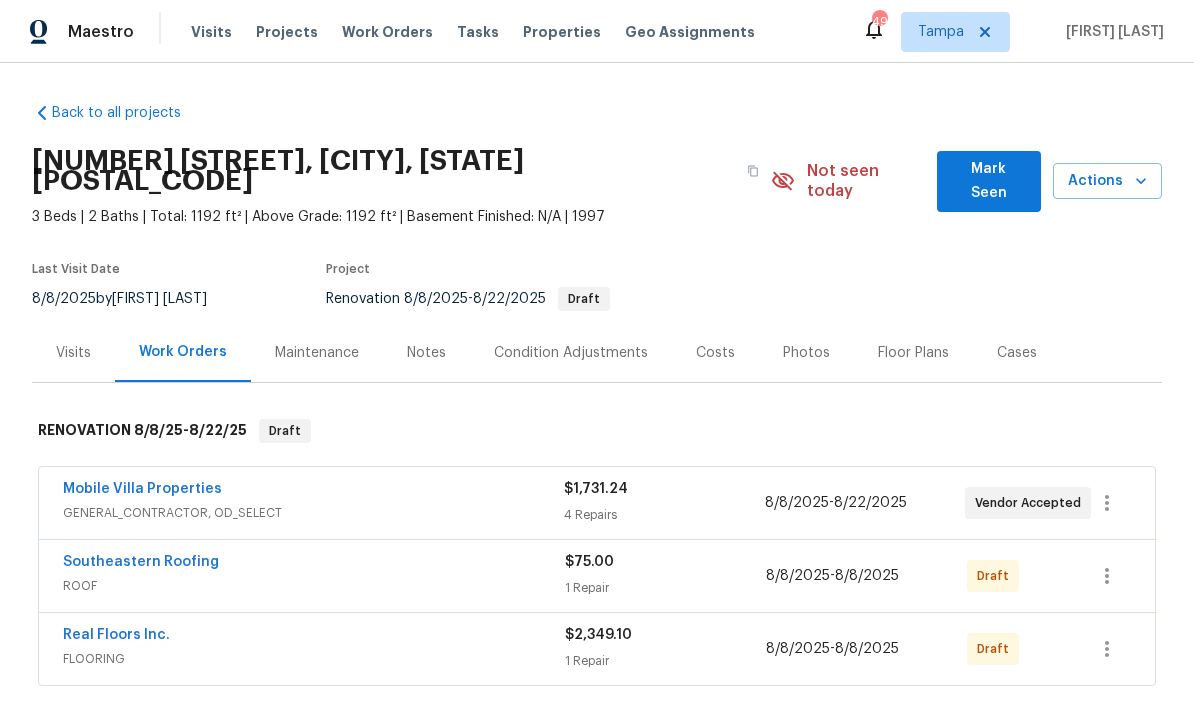scroll, scrollTop: 0, scrollLeft: 0, axis: both 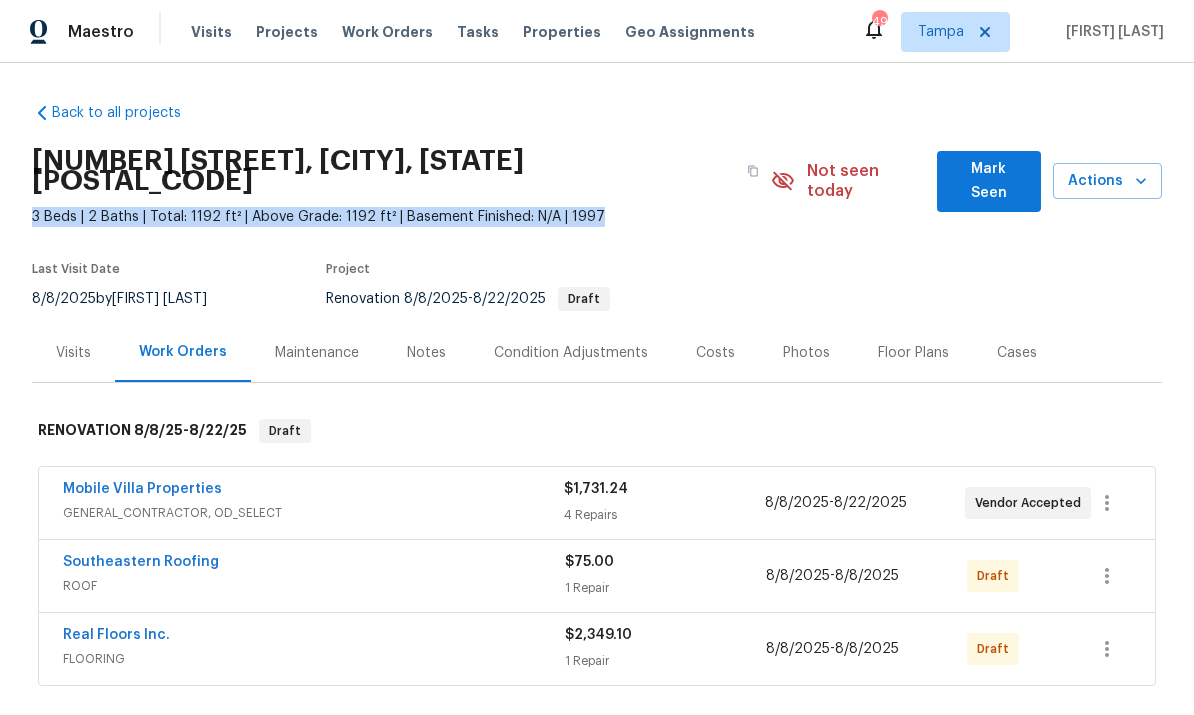 copy on "3 Beds | 2 Baths | Total: 1192 ft² | Above Grade: 1192 ft² | Basement Finished: N/A | 1997" 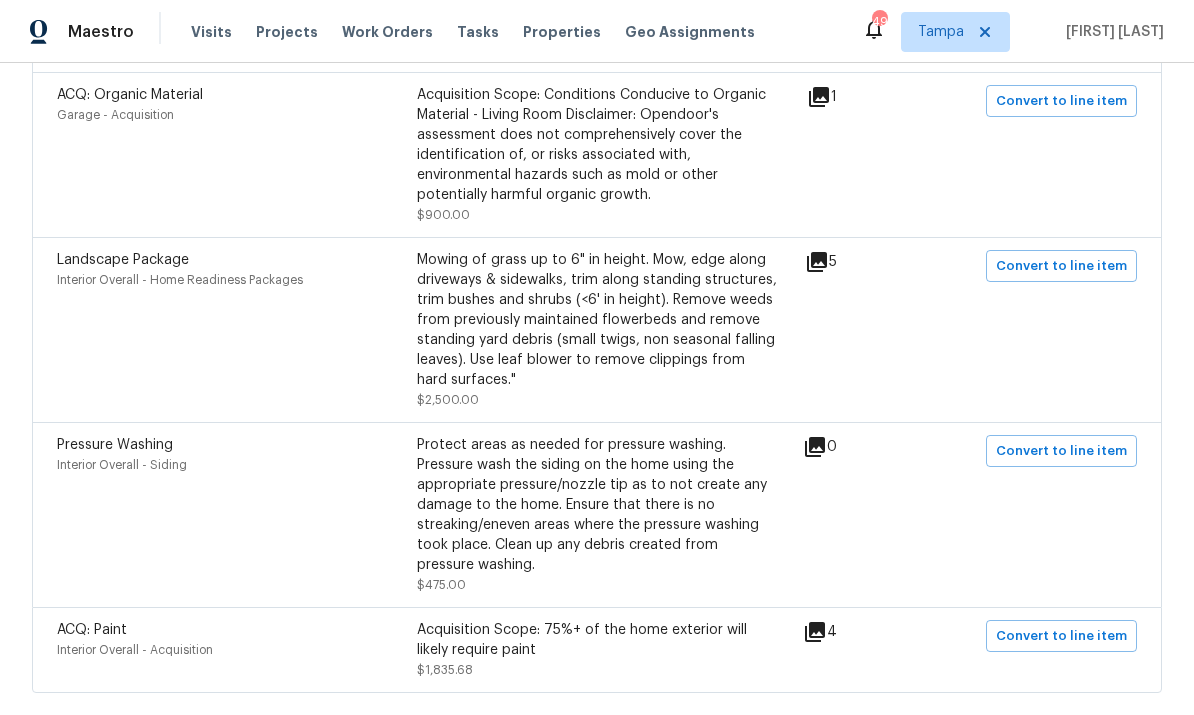 scroll, scrollTop: 1754, scrollLeft: 0, axis: vertical 